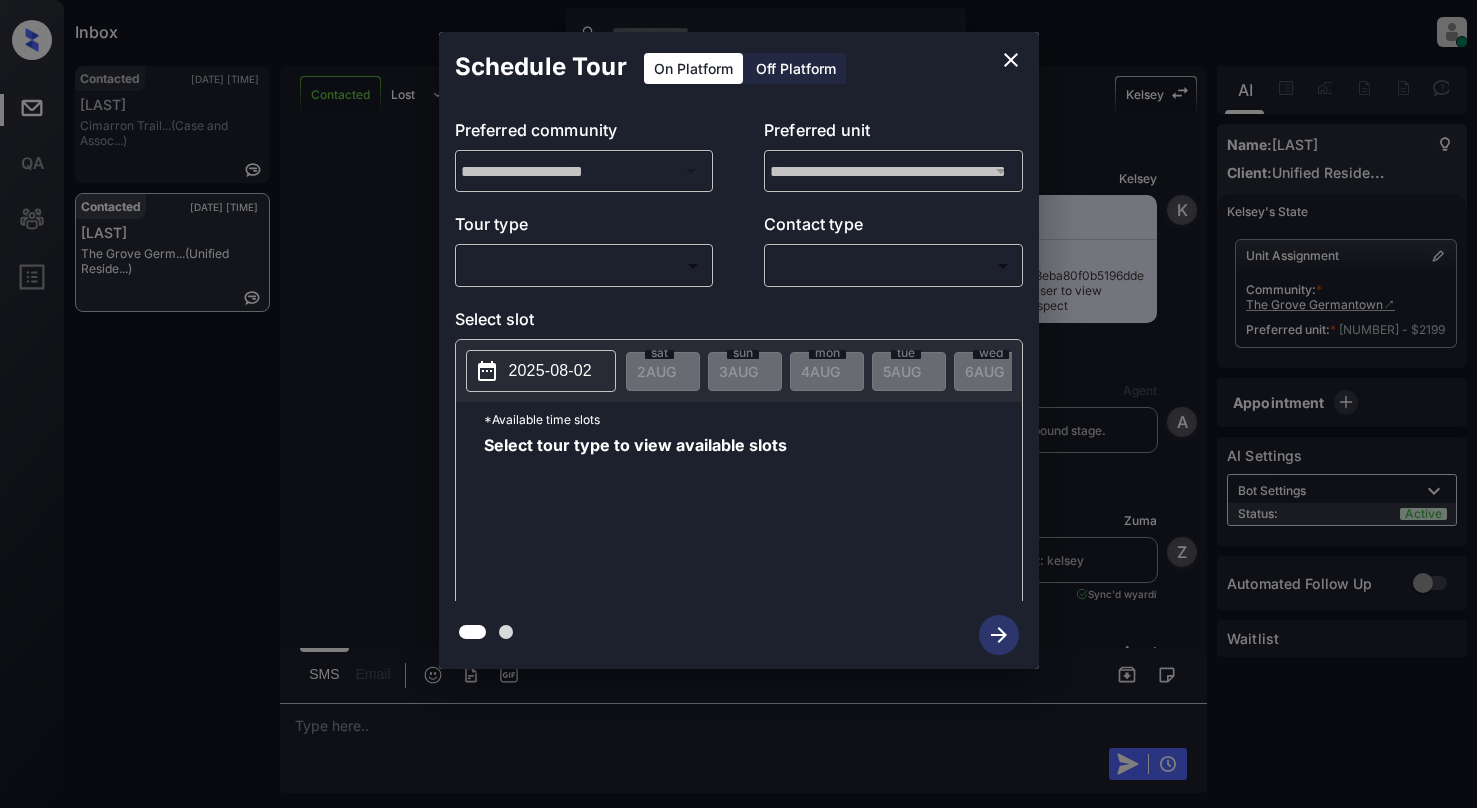 click on "Inbox [PERSON] Online Set yourself   offline Set yourself   on break Profile Switch to  light  mode Sign out Contacted [DATE] [TIME]   [PERSON]... Cimarron Trail...  (Case and Assoc...) Contacted [DATE] [TIME]   [PERSON] The Grove Germ...  (Unified Reside...) Contacted Lost Lead Sentiment: Angry Upon sliding the acknowledgement:  Lead will move to lost stage. * ​ SMS and call option will be set to opt out. AFM will be turned off for the lead. [PERSON] New Message [PERSON] Notes Note: https://conversation.getzuma.com/688eba80f0b5196ddec58d5b - Paste this link into your browser to view [PERSON]’s conversation with the prospect [DATE] [TIME] K New Message Agent Lead created via leadPoller in Inbound stage. [DATE] [TIME] A New Message Agent Lead transferred to leasing agent: [PERSON] [DATE] [TIME]  Sync'd w  yardi Z New Message Agent AFM Request sent to [PERSON]. [DATE] [TIME] A New Message Agent Notes Note: [DATE] [TIME] A New Message [PERSON] K New Message K" at bounding box center (738, 404) 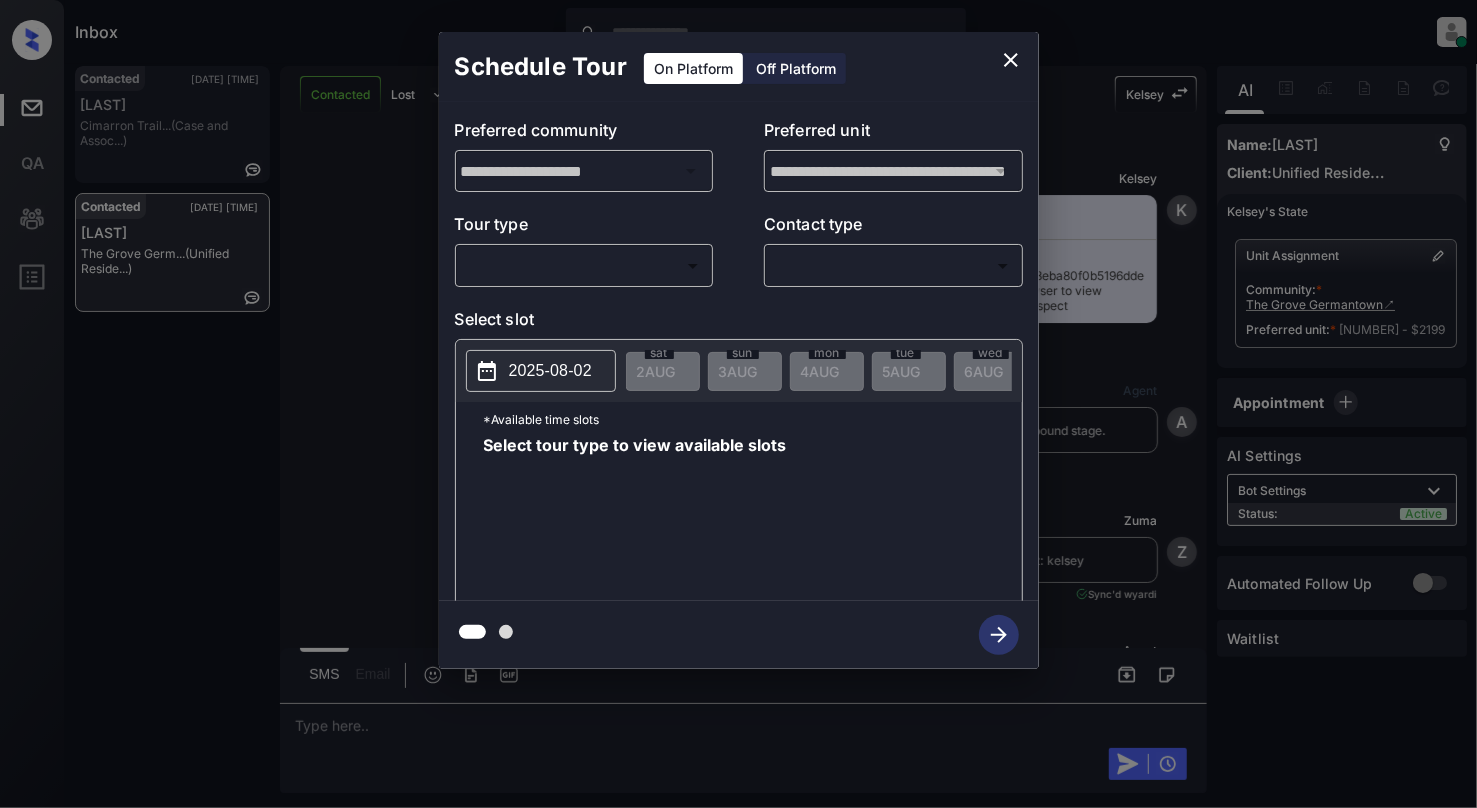 scroll, scrollTop: 1453, scrollLeft: 0, axis: vertical 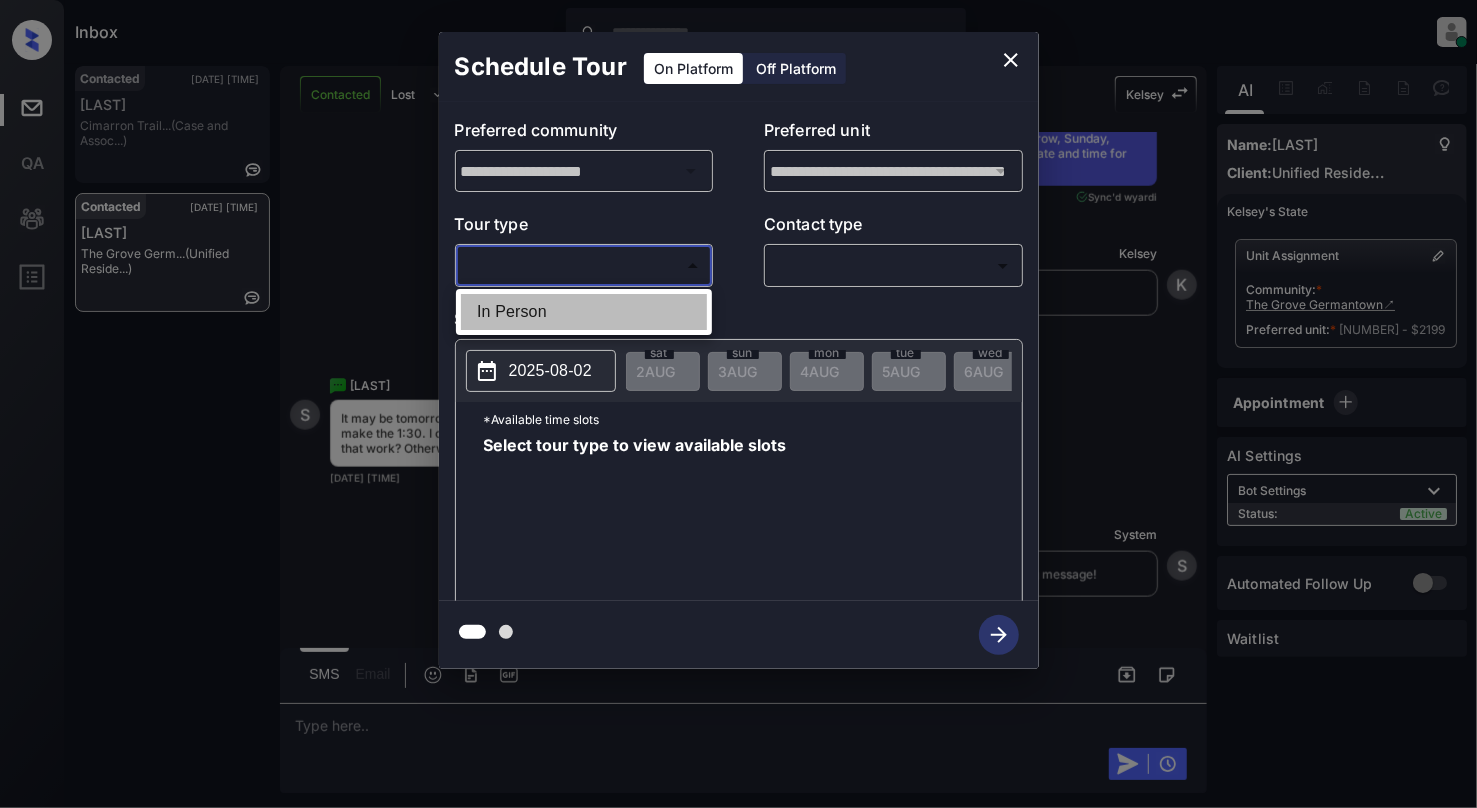 click on "In Person" at bounding box center [584, 312] 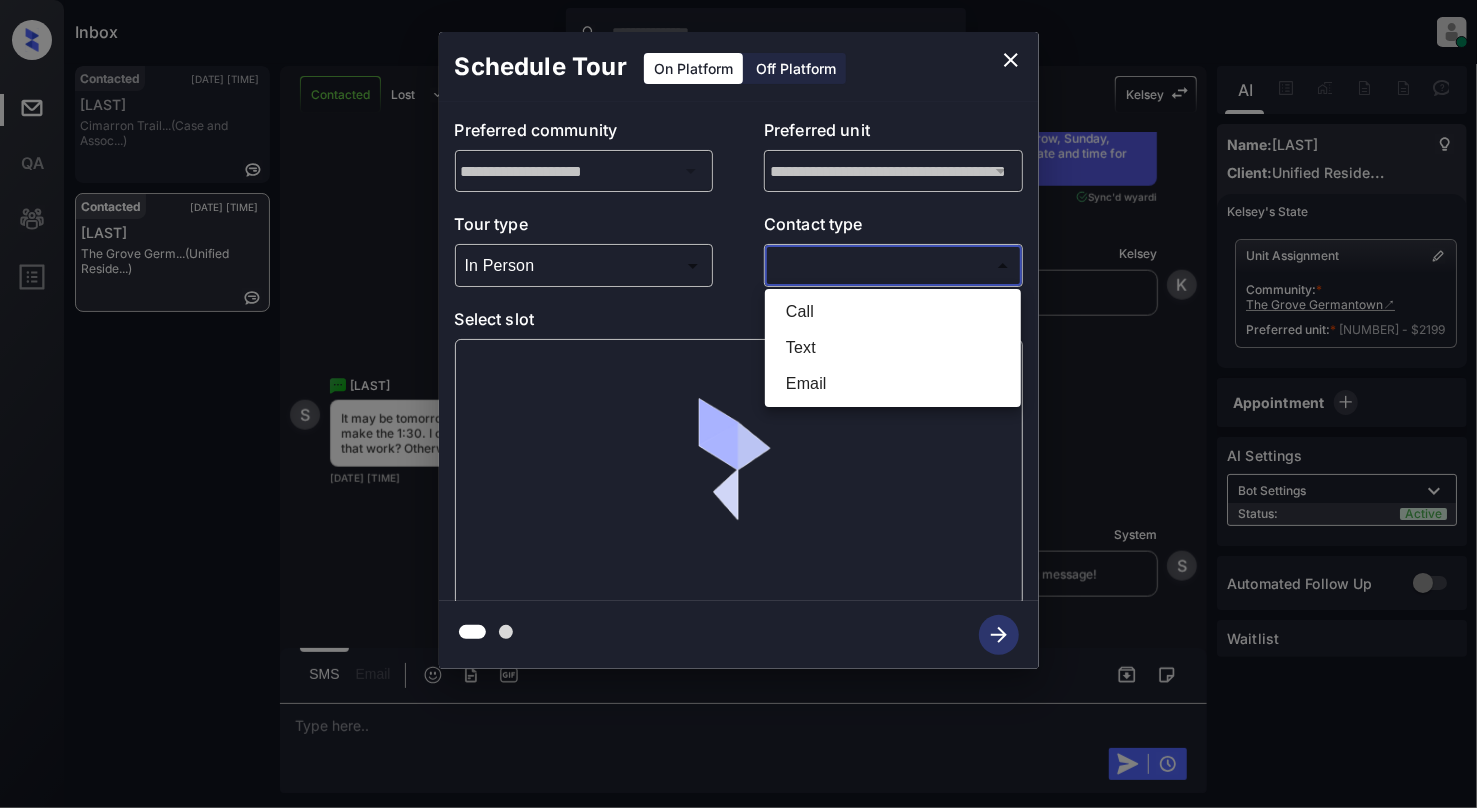 click on "Inbox [PERSON] Online Set yourself   offline Set yourself   on break Profile Switch to  light  mode Sign out Contacted [DATE] [TIME]   [PERSON]... Cimarron Trail...  (Case and Assoc...) Contacted [DATE] [TIME]   [PERSON] The Grove Germ...  (Unified Reside...) Contacted Lost Lead Sentiment: Angry Upon sliding the acknowledgement:  Lead will move to lost stage. * ​ SMS and call option will be set to opt out. AFM will be turned off for the lead. [PERSON] New Message [PERSON] Notes Note: https://conversation.getzuma.com/688eba80f0b5196ddec58d5b - Paste this link into your browser to view [PERSON]’s conversation with the prospect [DATE] [TIME] K New Message Agent Lead created via leadPoller in Inbound stage. [DATE] [TIME] A New Message Agent Lead transferred to leasing agent: [PERSON] [DATE] [TIME]  Sync'd w  yardi Z New Message Agent AFM Request sent to [PERSON]. [DATE] [TIME] A New Message Agent Notes Note: [DATE] [TIME] A New Message [PERSON] K New Message K" at bounding box center [738, 404] 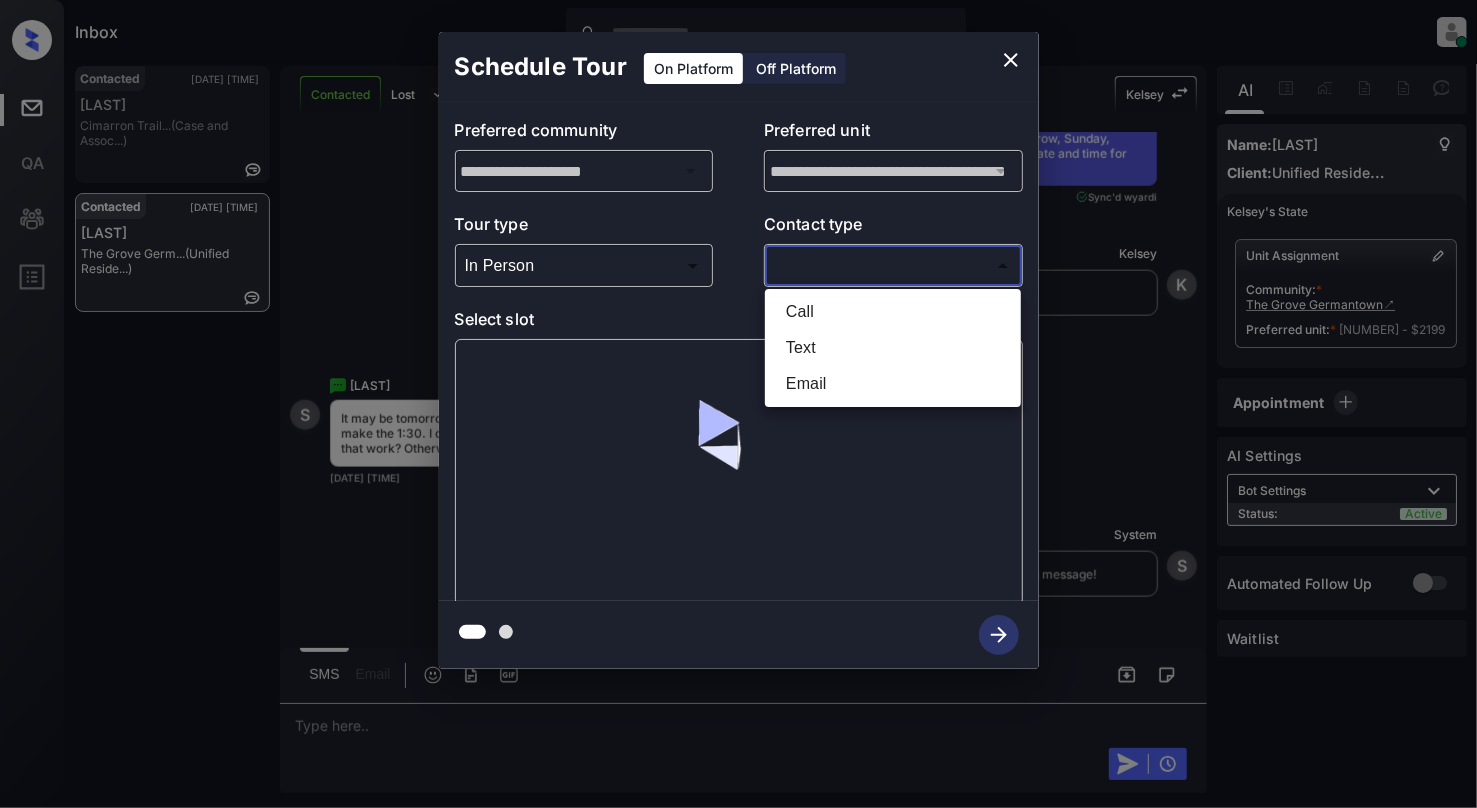 click on "Text" at bounding box center [893, 348] 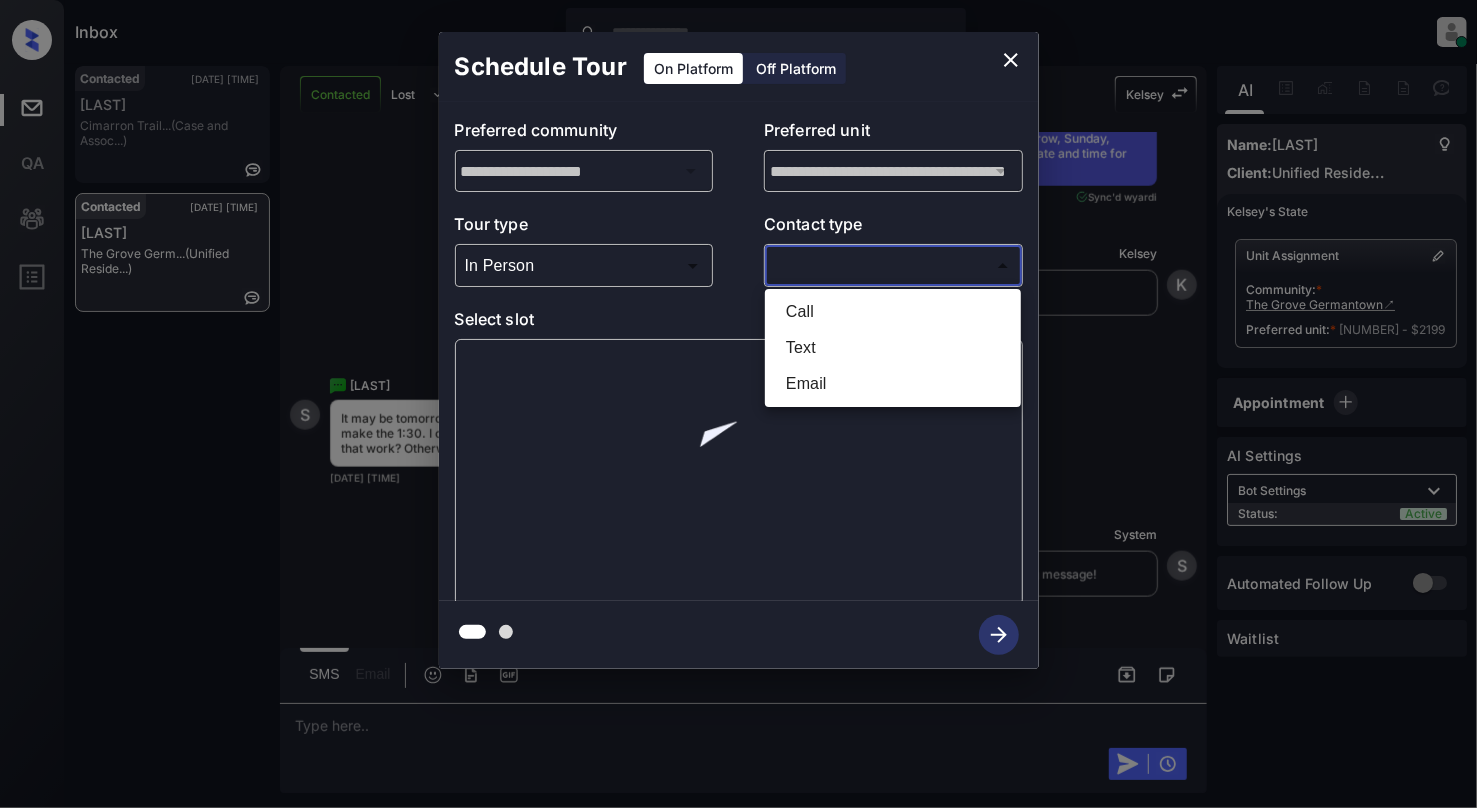 type on "****" 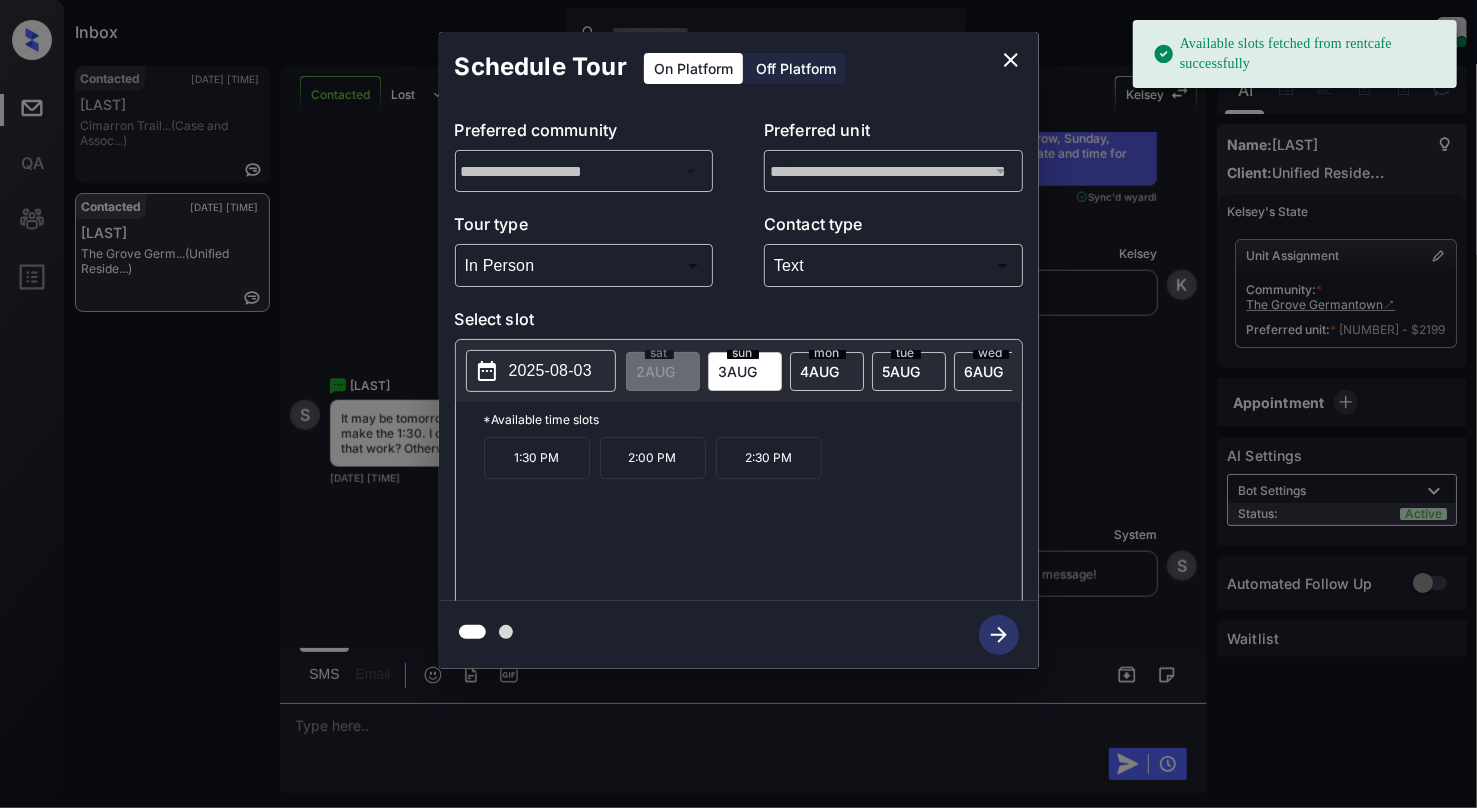 click on "2025-08-03" at bounding box center (550, 371) 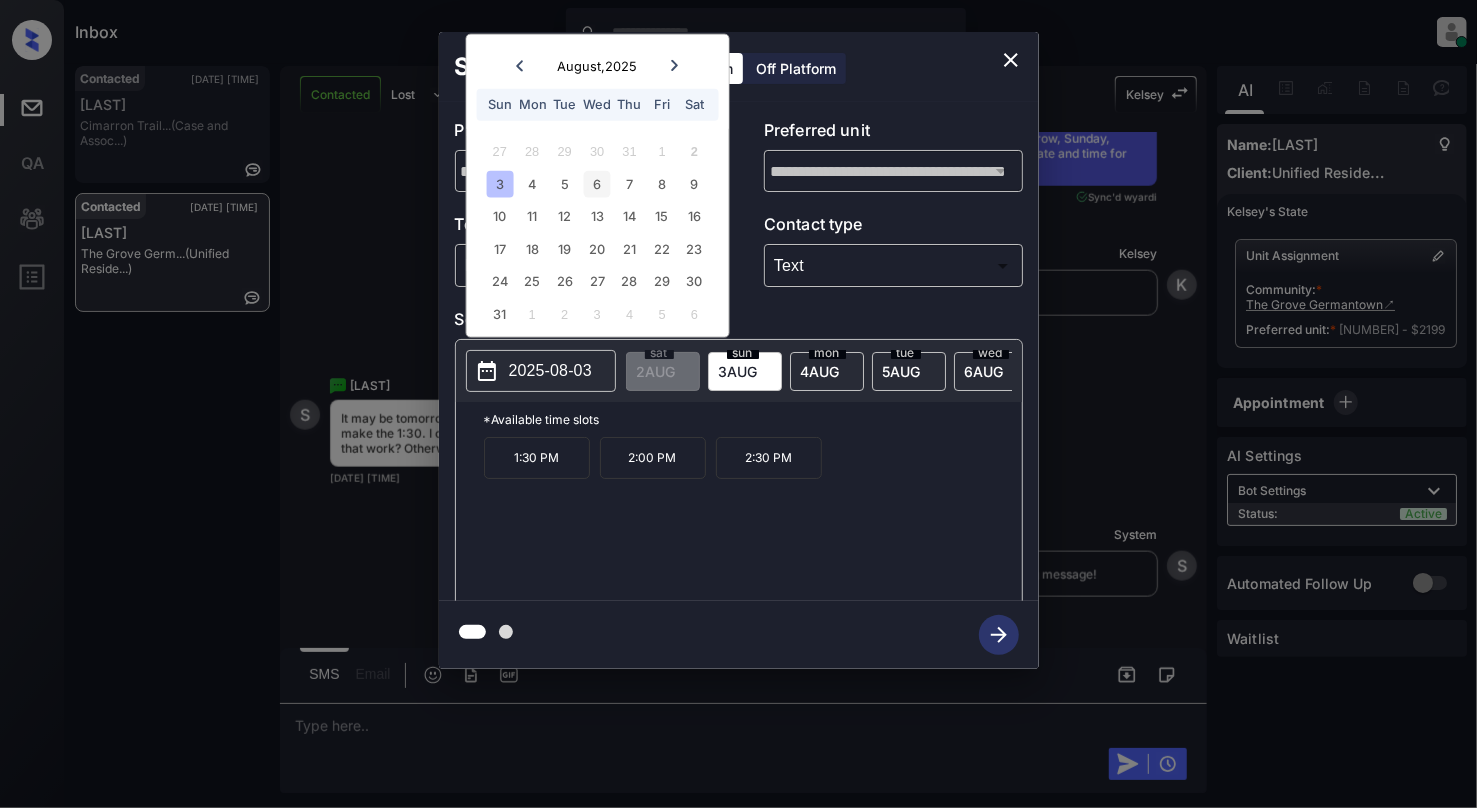 click on "6" at bounding box center (597, 183) 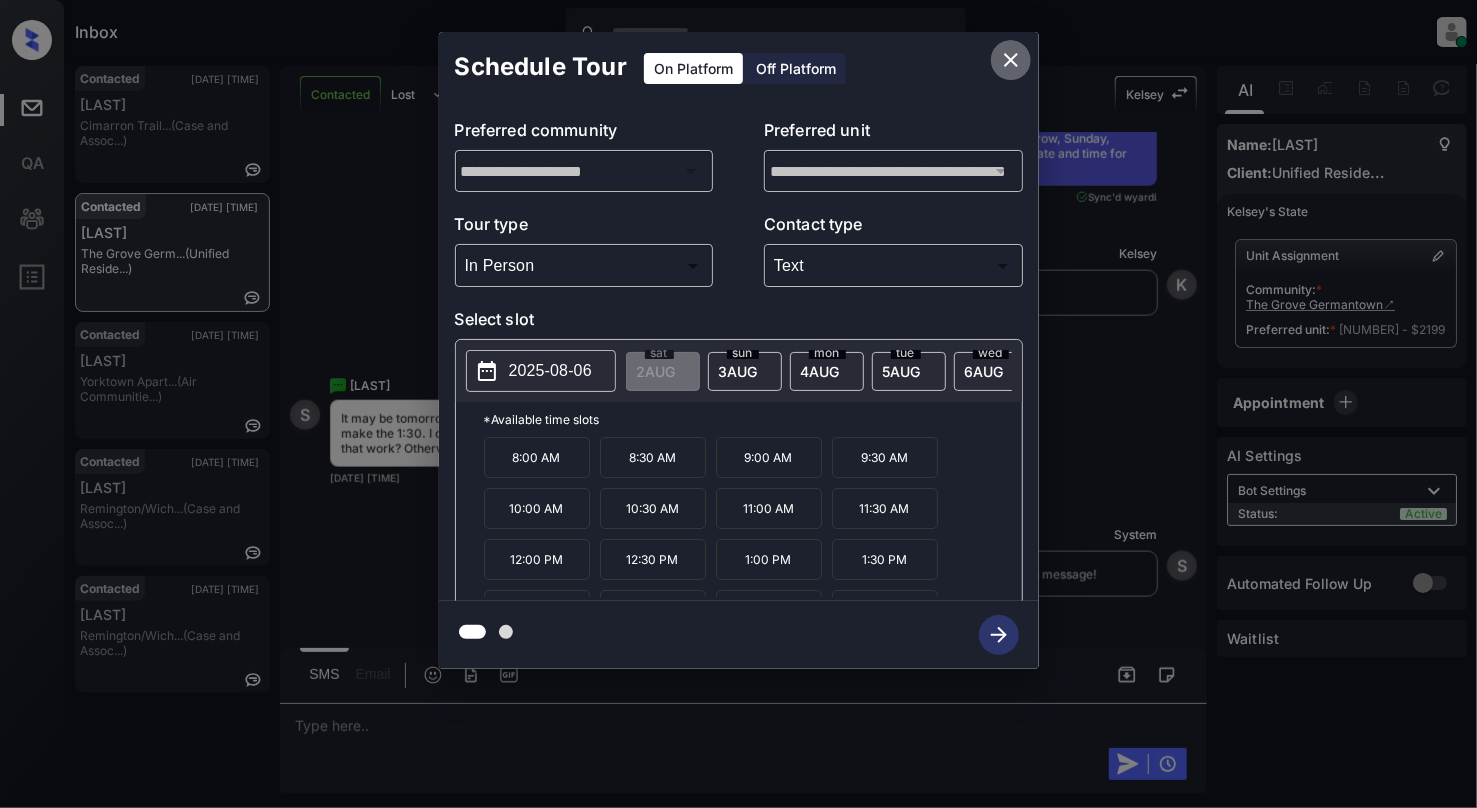 click 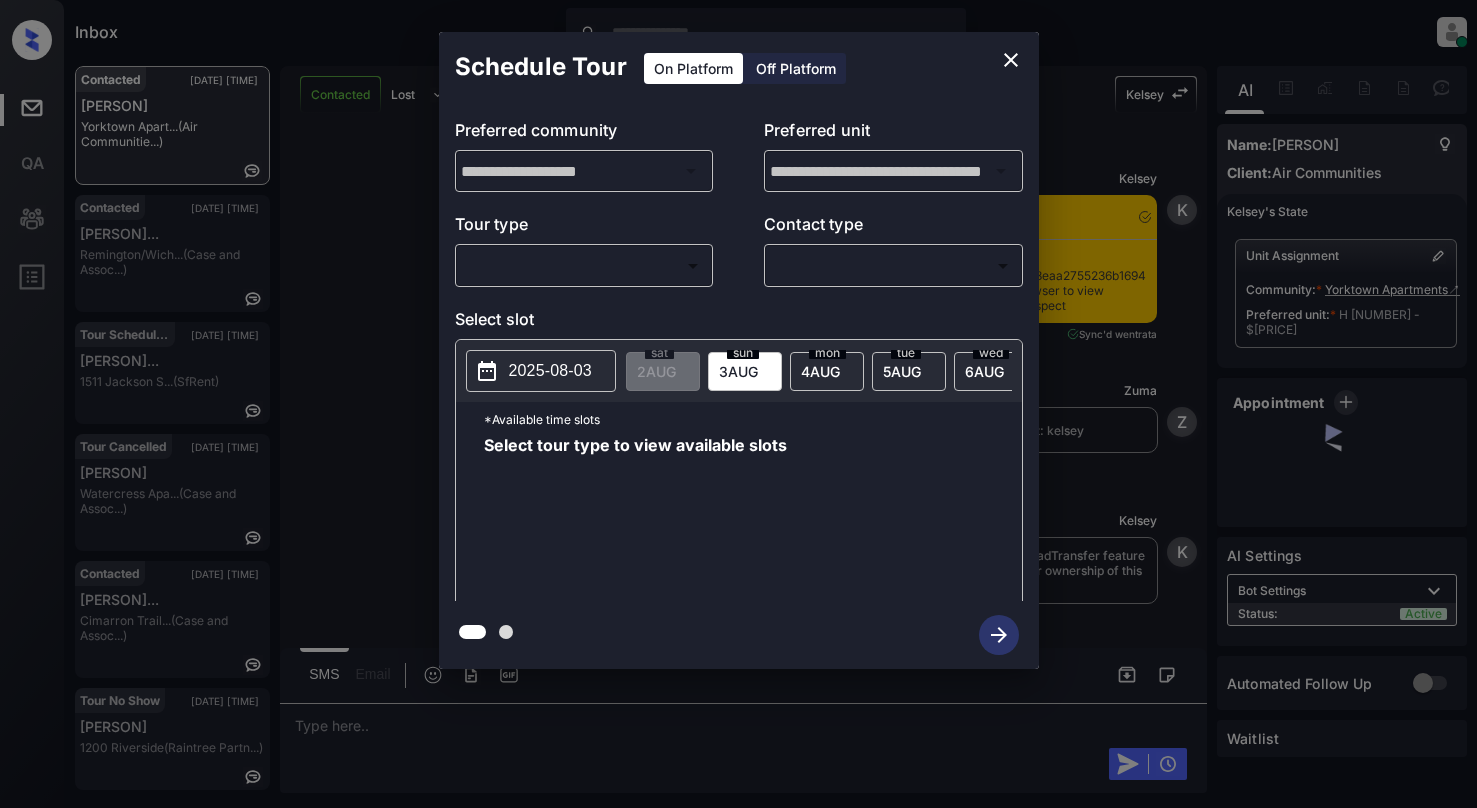 scroll, scrollTop: 0, scrollLeft: 0, axis: both 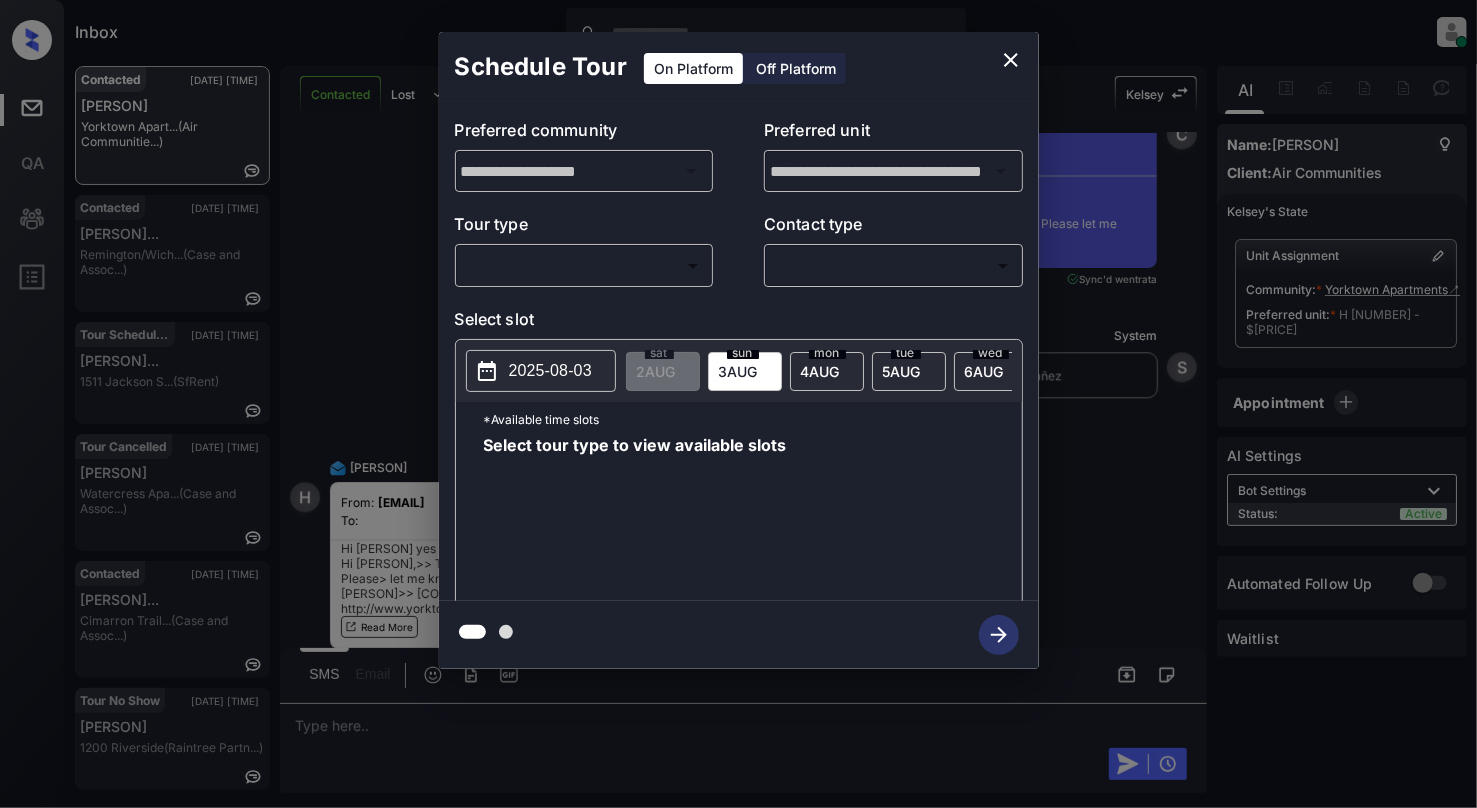 click on "Inbox [PERSON] Online Set yourself   offline Set yourself   on break Profile Switch to  light  mode Sign out Contacted [DATE] [TIME]   [PERSON] [COMPANY]...  (Air Communitie...) Contacted [DATE] [TIME]   [PERSON]... [COMPANY]...  (Case and Assoc...) Tour Scheduled [DATE] [TIME]   [PERSON]... [ADDRESS]  (SfRent) Tour Cancelled [DATE] [TIME]   [PERSON] [COMPANY]...  (Case and Assoc...) Contacted [DATE] [TIME]   [PERSON]... [COMPANY]...  (Case and Assoc...) Tour No Show [DATE] [TIME]   [PERSON] [COMPANY]...  (Raintree Partn...) Contacted Lost Lead Sentiment: Angry Upon sliding the acknowledgement:  Lead will move to lost stage. * ​ SMS and call option will be set to opt out. AFM will be turned off for the lead. [PERSON] New Message [PERSON] Notes Note: [DATE] [TIME]  Sync'd w  entrata K New Message Zuma Lead transferred to leasing agent: [PERSON] [DATE] [TIME] Z New Message [PERSON] [DATE] [TIME] K New Message A A" at bounding box center (738, 404) 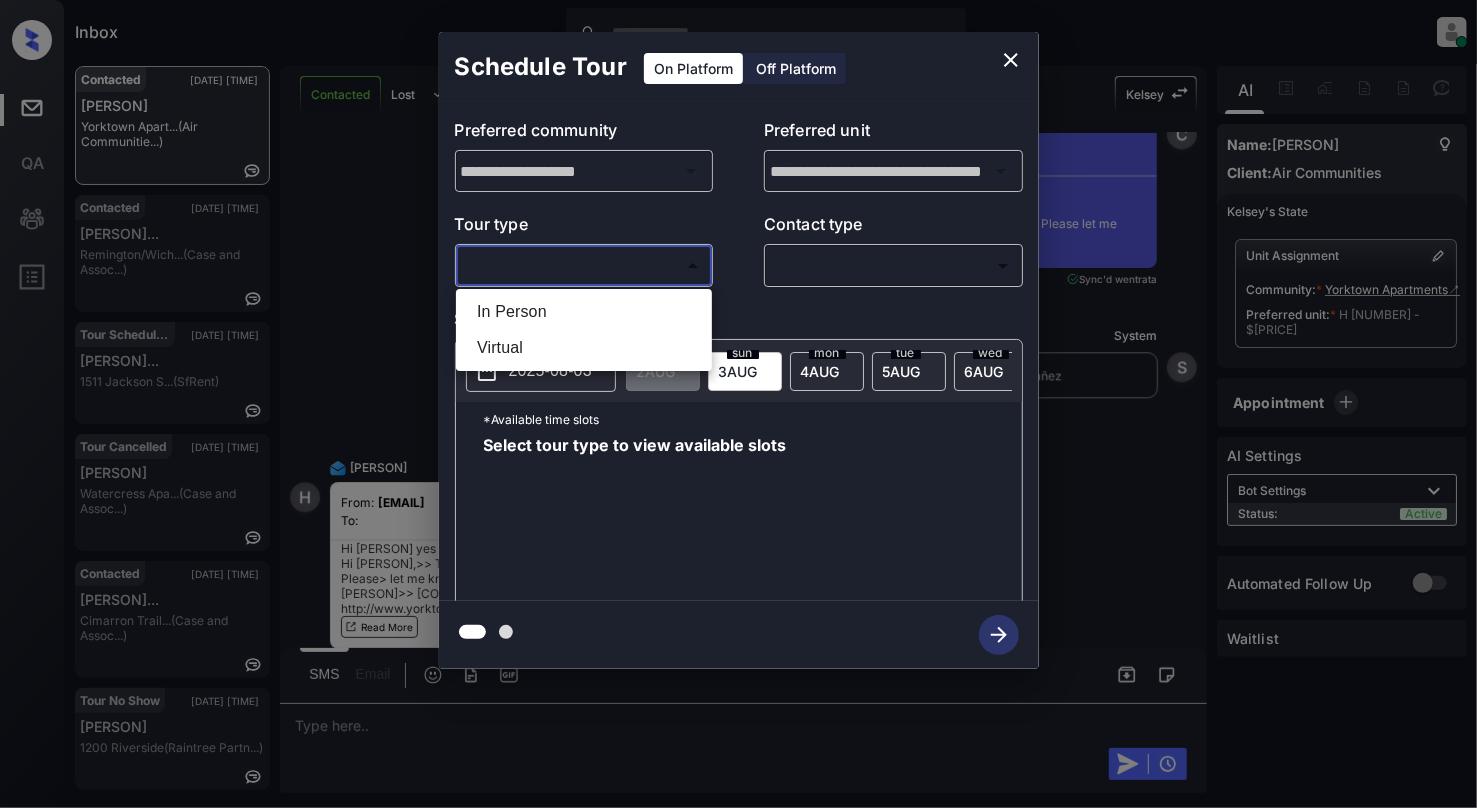 click on "In Person" at bounding box center [584, 312] 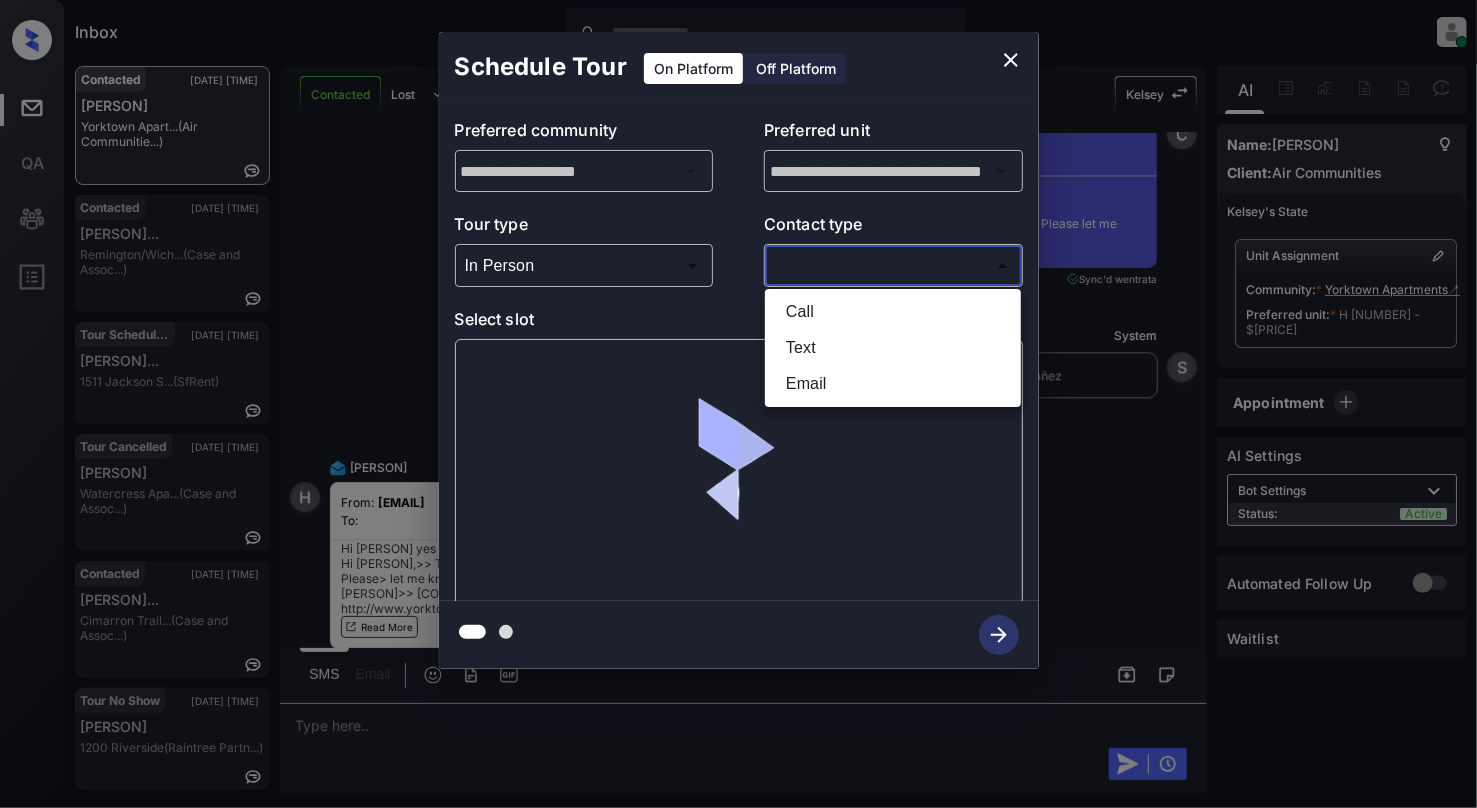 drag, startPoint x: 949, startPoint y: 269, endPoint x: 912, endPoint y: 282, distance: 39.217342 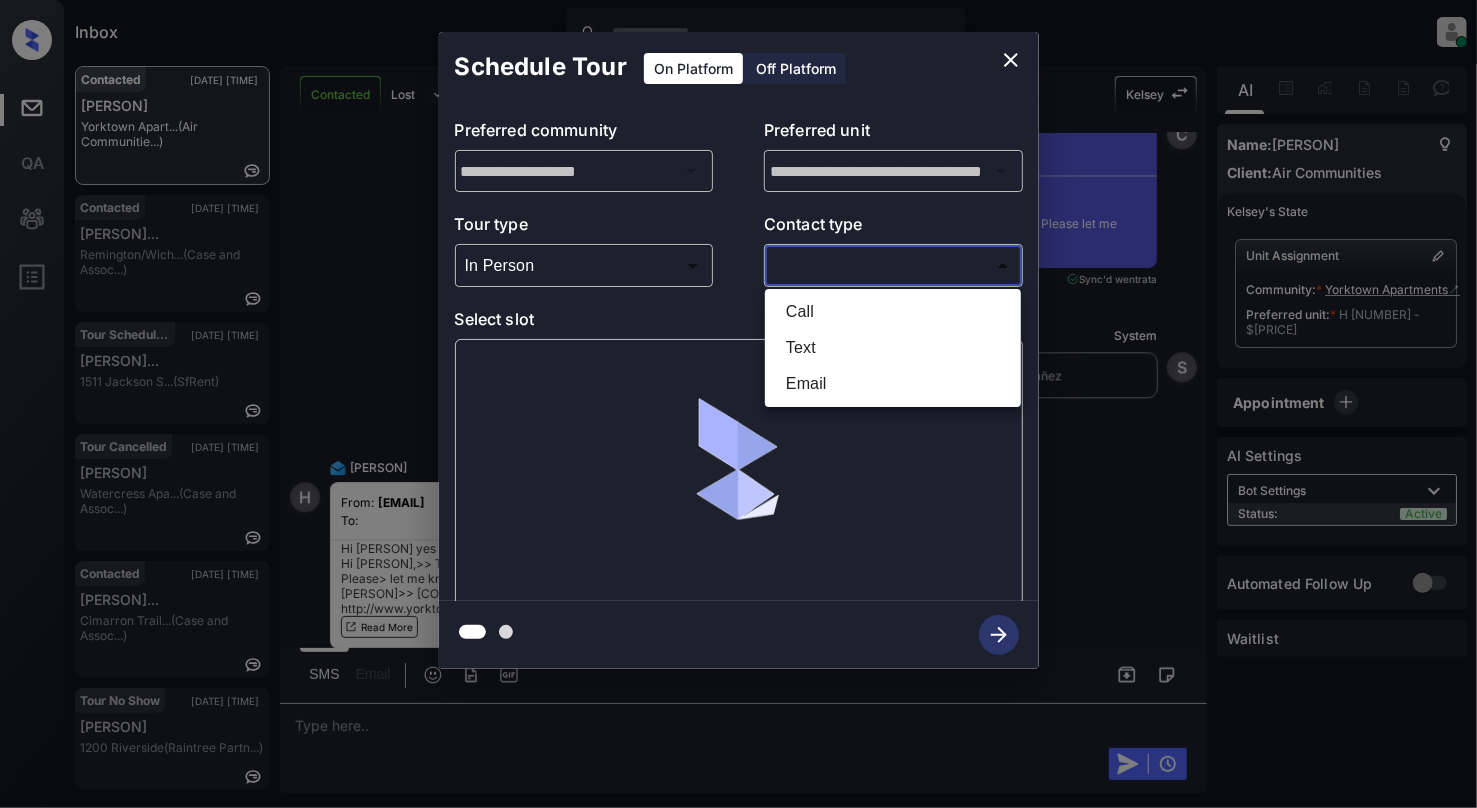 click on "Inbox Cynthia Montañez Online Set yourself   offline Set yourself   on break Profile Switch to  light  mode Sign out Contacted Aug-02 06:31 pm   Hanna Spo Yorktown Apart...  (Air Communitie...) Contacted Aug-02 06:32 pm   Kathleen Rohau... Remington/Wich...  (Case and Assoc...) Tour Scheduled Aug-02 06:33 pm   Theresa Killia... 1511 Jackson S...  (SfRent) Tour Cancelled Aug-02 06:33 pm   Doreena Lucero Watercress Apa...  (Case and Assoc...) Contacted Aug-02 06:34 pm   Joshua Gragnan... Cimarron Trail...  (Case and Assoc...) Tour No Show Aug-02 06:34 pm   Nikhil Suresh 1200 Riverside  (Raintree Partn...) Contacted Lost Lead Sentiment: Angry Upon sliding the acknowledgement:  Lead will move to lost stage. * ​ SMS and call option will be set to opt out. AFM will be turned off for the lead. Kelsey New Message Kelsey Notes Note: Aug 02, 2025 05:15 pm  Sync'd w  entrata K New Message Zuma Lead transferred to leasing agent: kelsey Aug 02, 2025 05:15 pm Z New Message Kelsey Aug 02, 2025 05:15 pm K New Message A A" at bounding box center [738, 404] 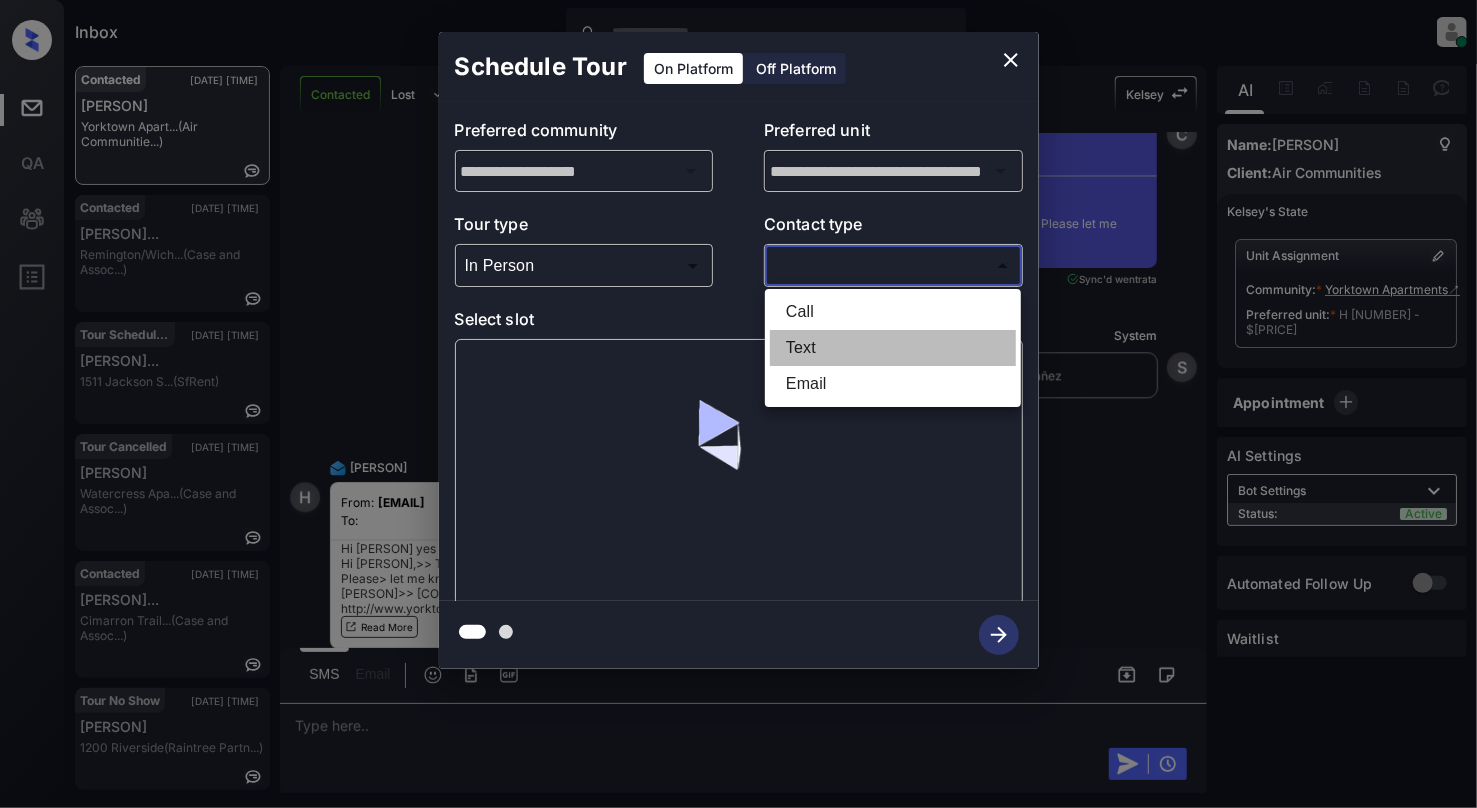 click on "Text" at bounding box center [893, 348] 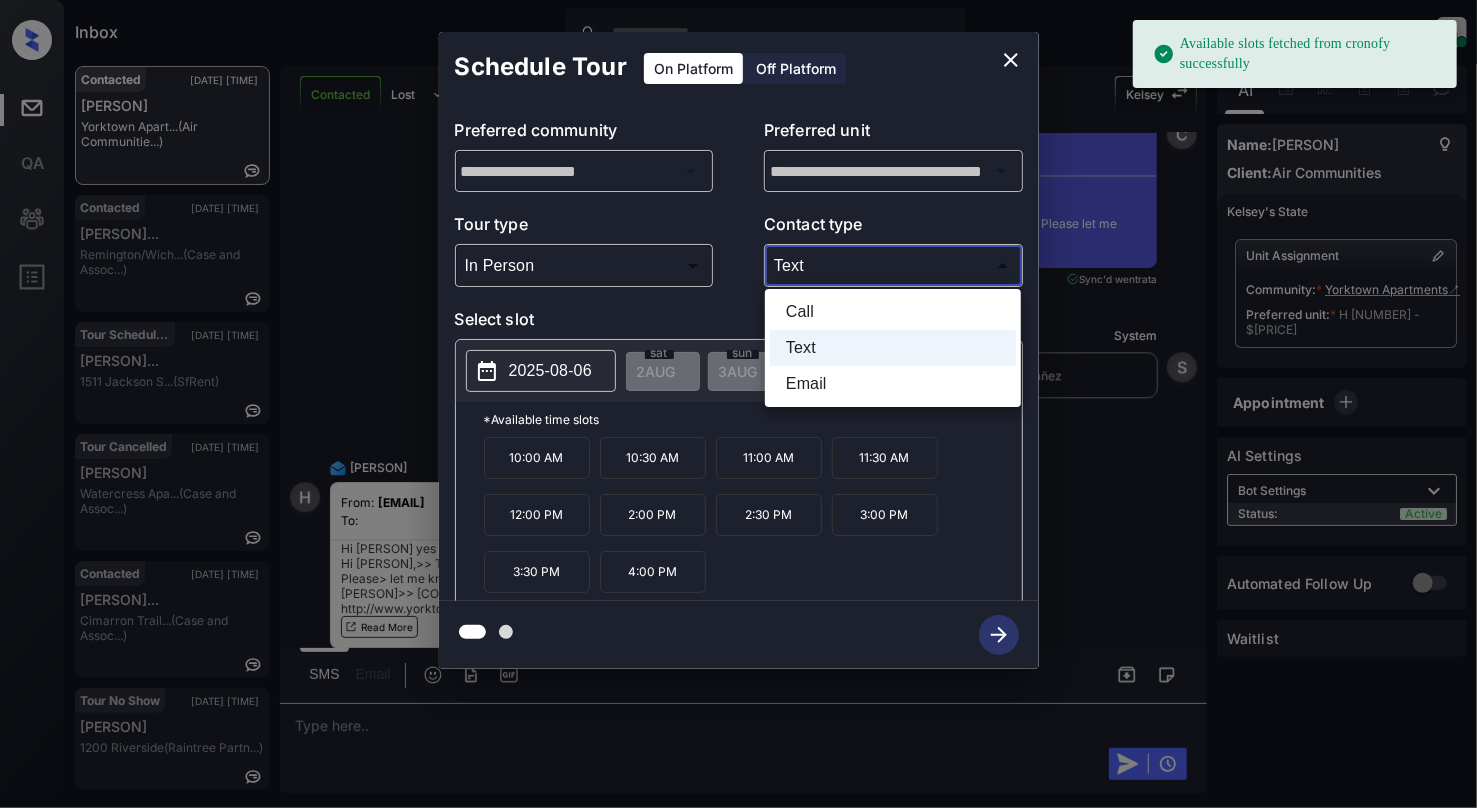 drag, startPoint x: 850, startPoint y: 280, endPoint x: 834, endPoint y: 302, distance: 27.202942 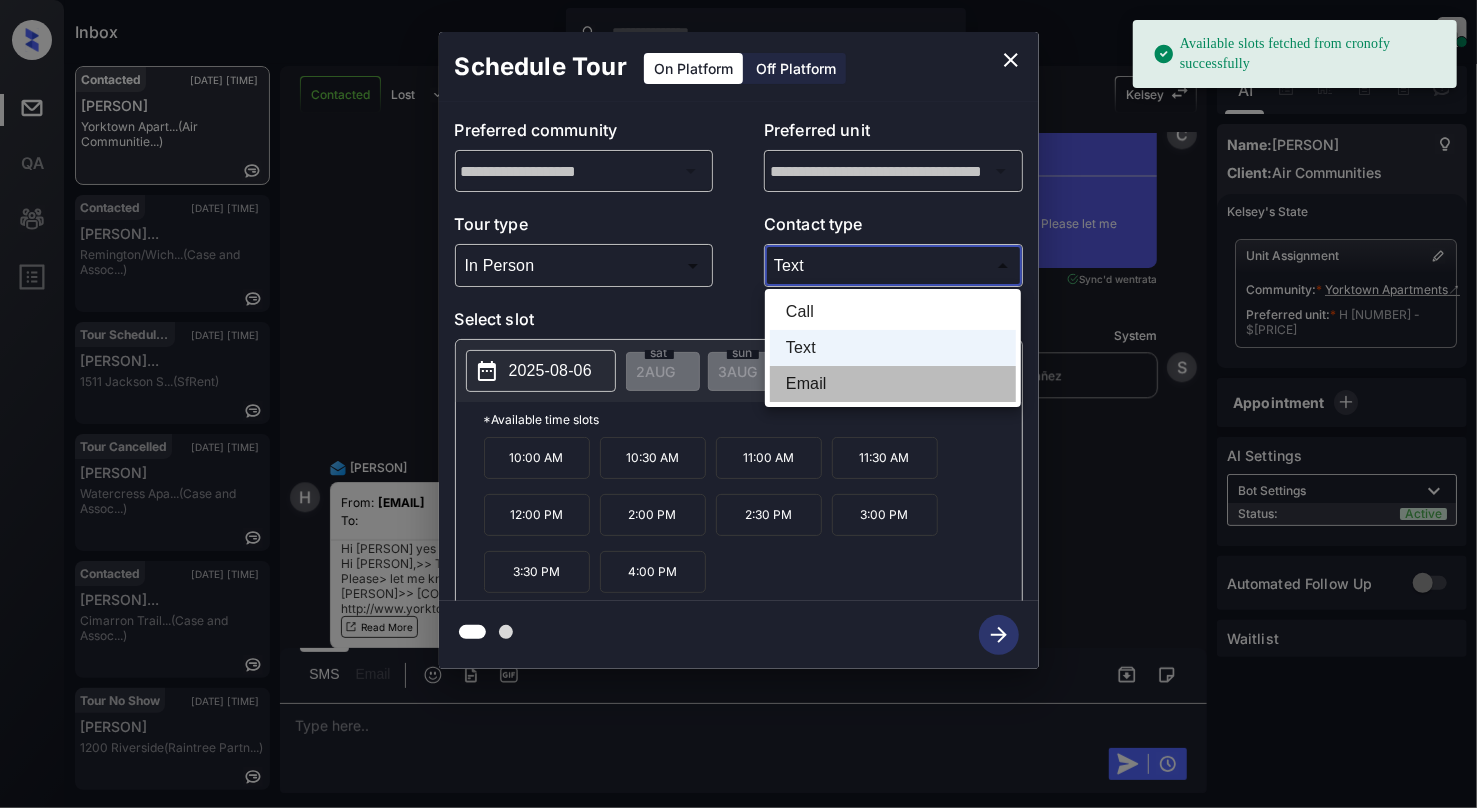 click on "Email" at bounding box center (893, 384) 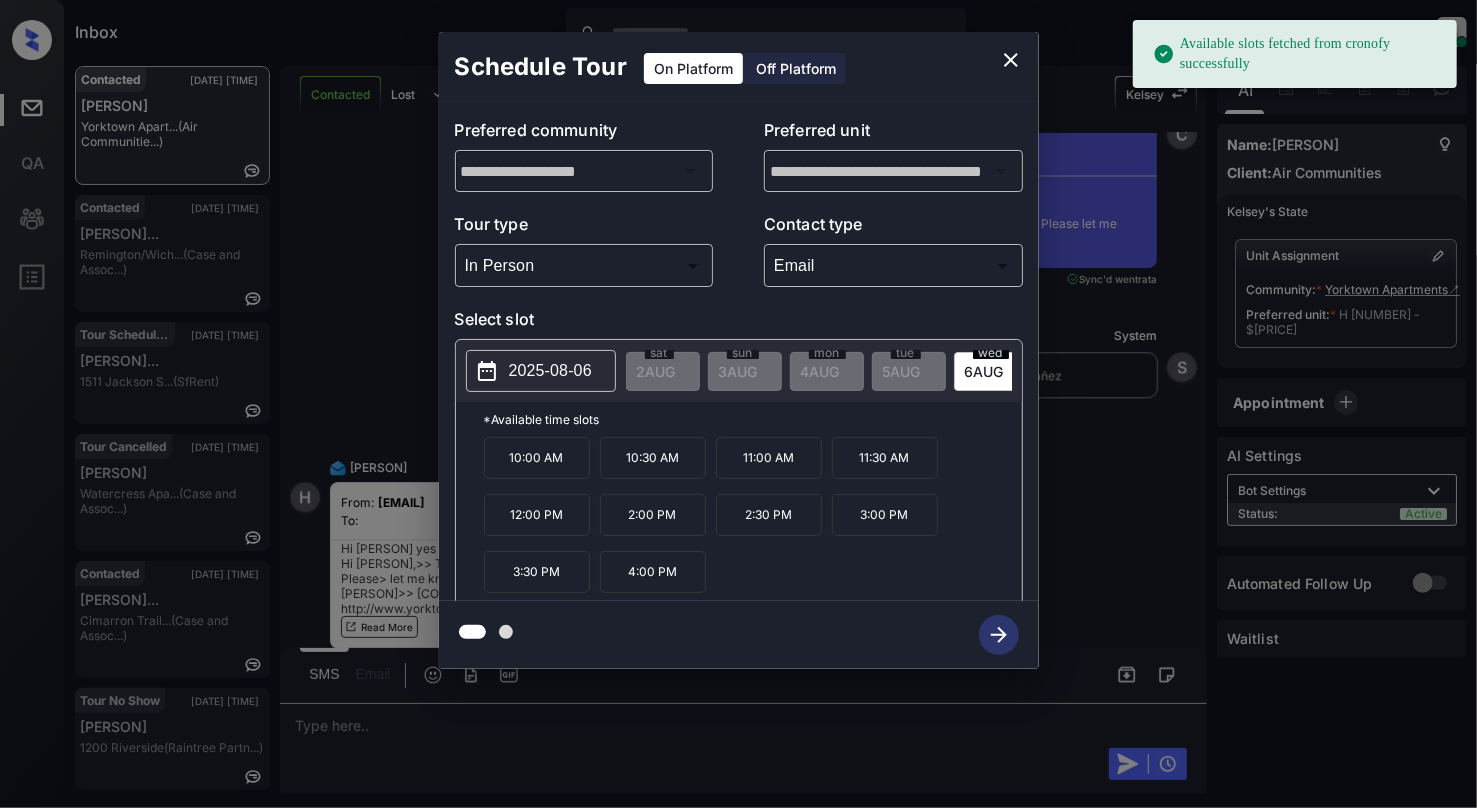 click on "2025-08-06" at bounding box center (550, 371) 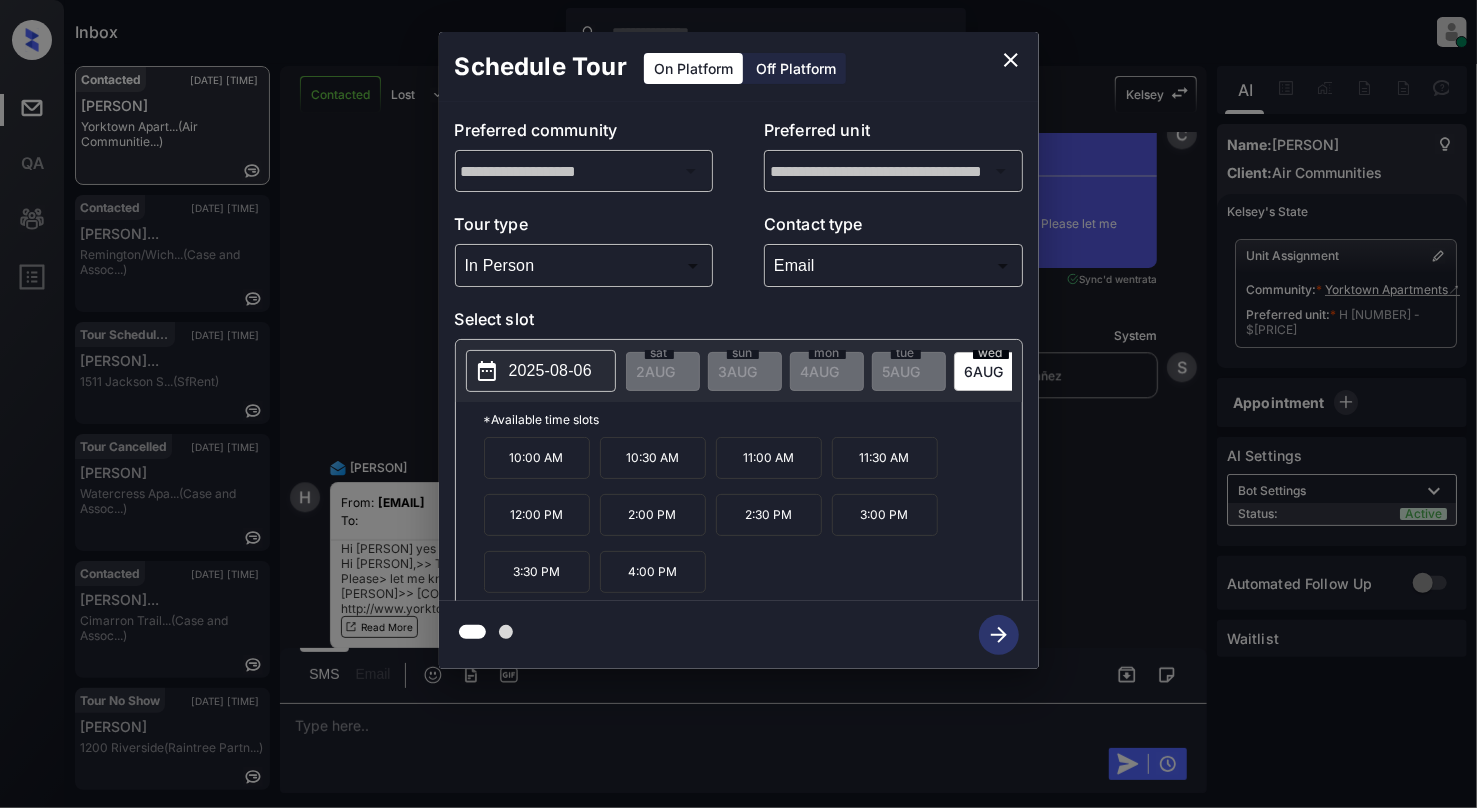 click on "4:00 PM" at bounding box center [653, 572] 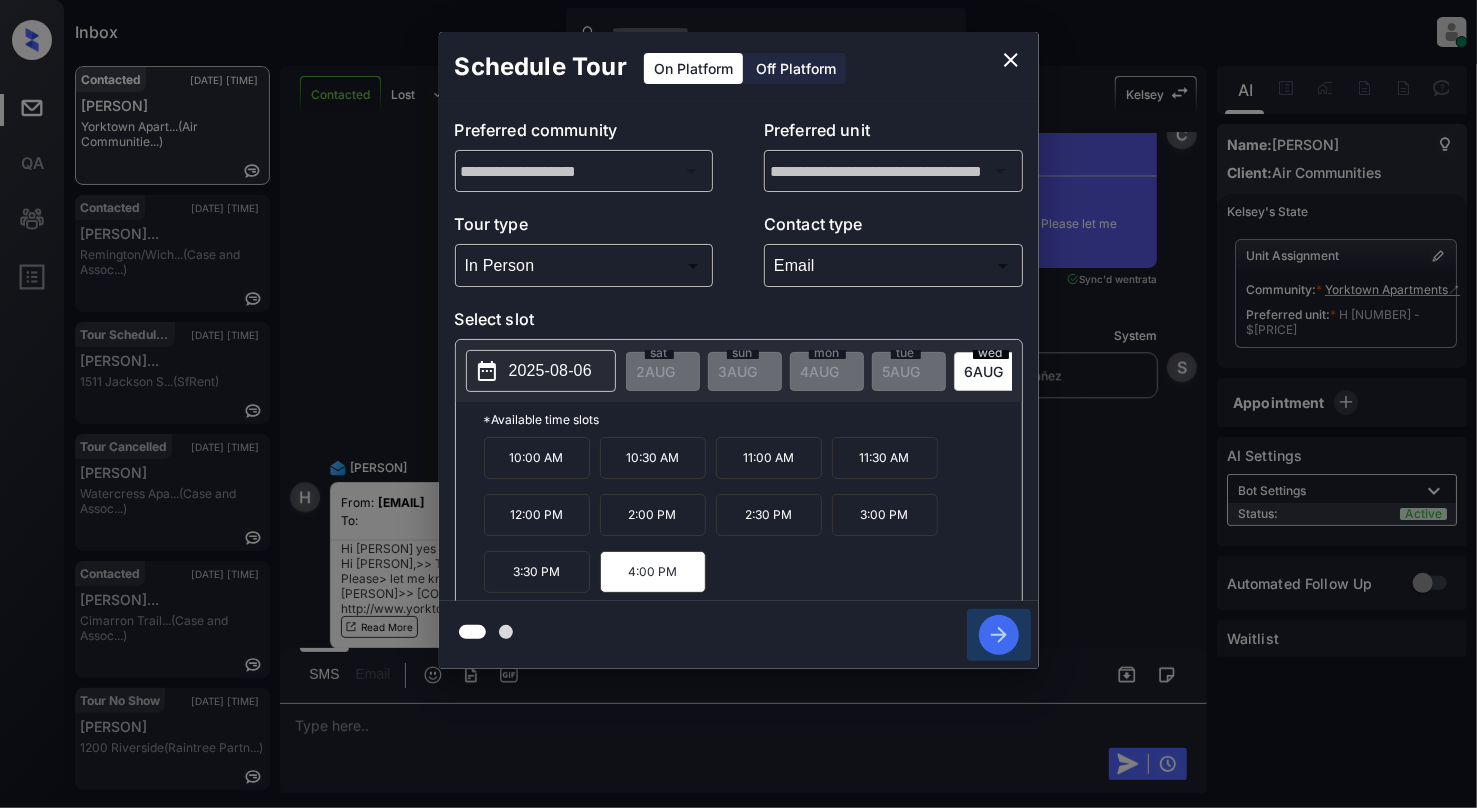 click 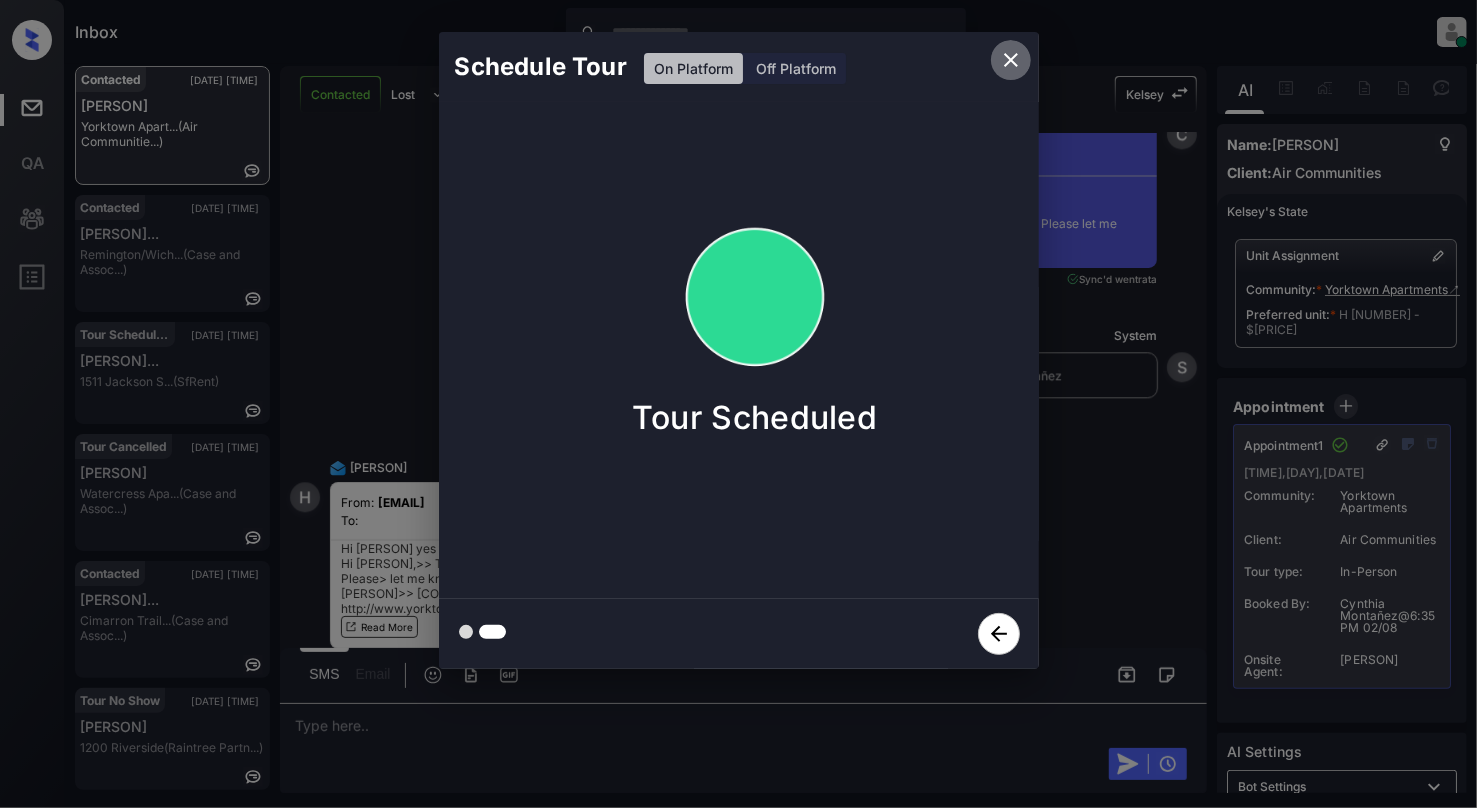 click 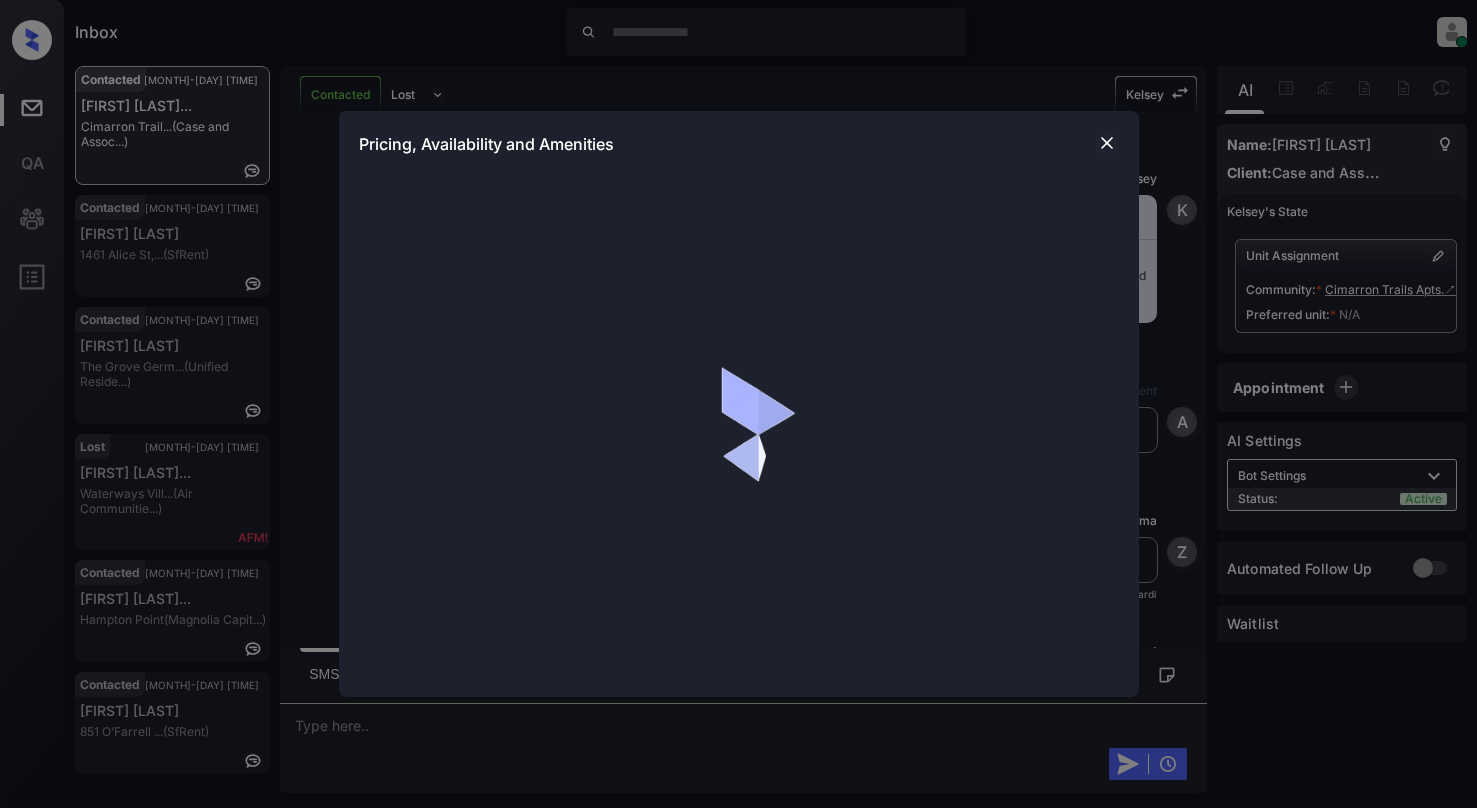scroll, scrollTop: 0, scrollLeft: 0, axis: both 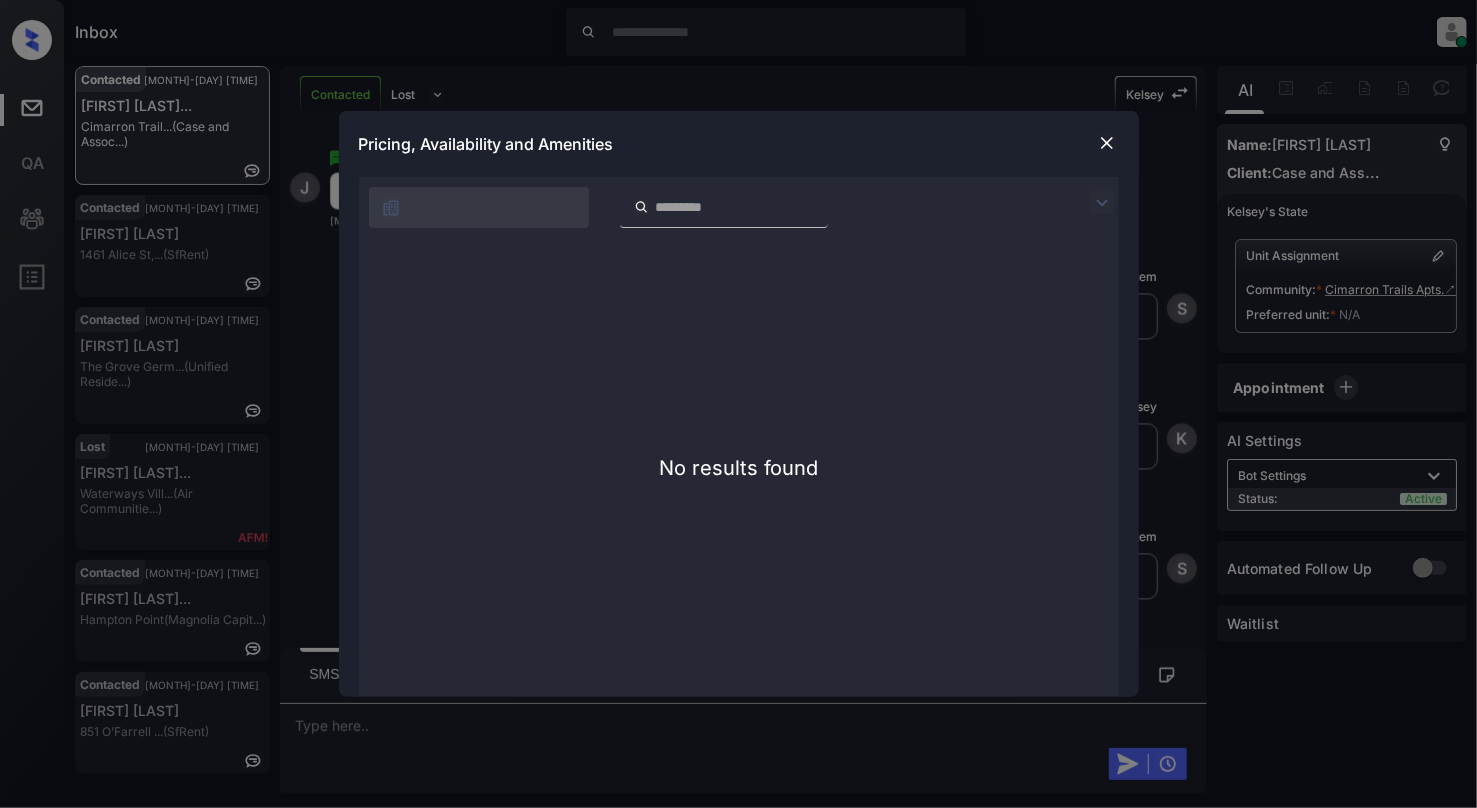 click at bounding box center (1107, 143) 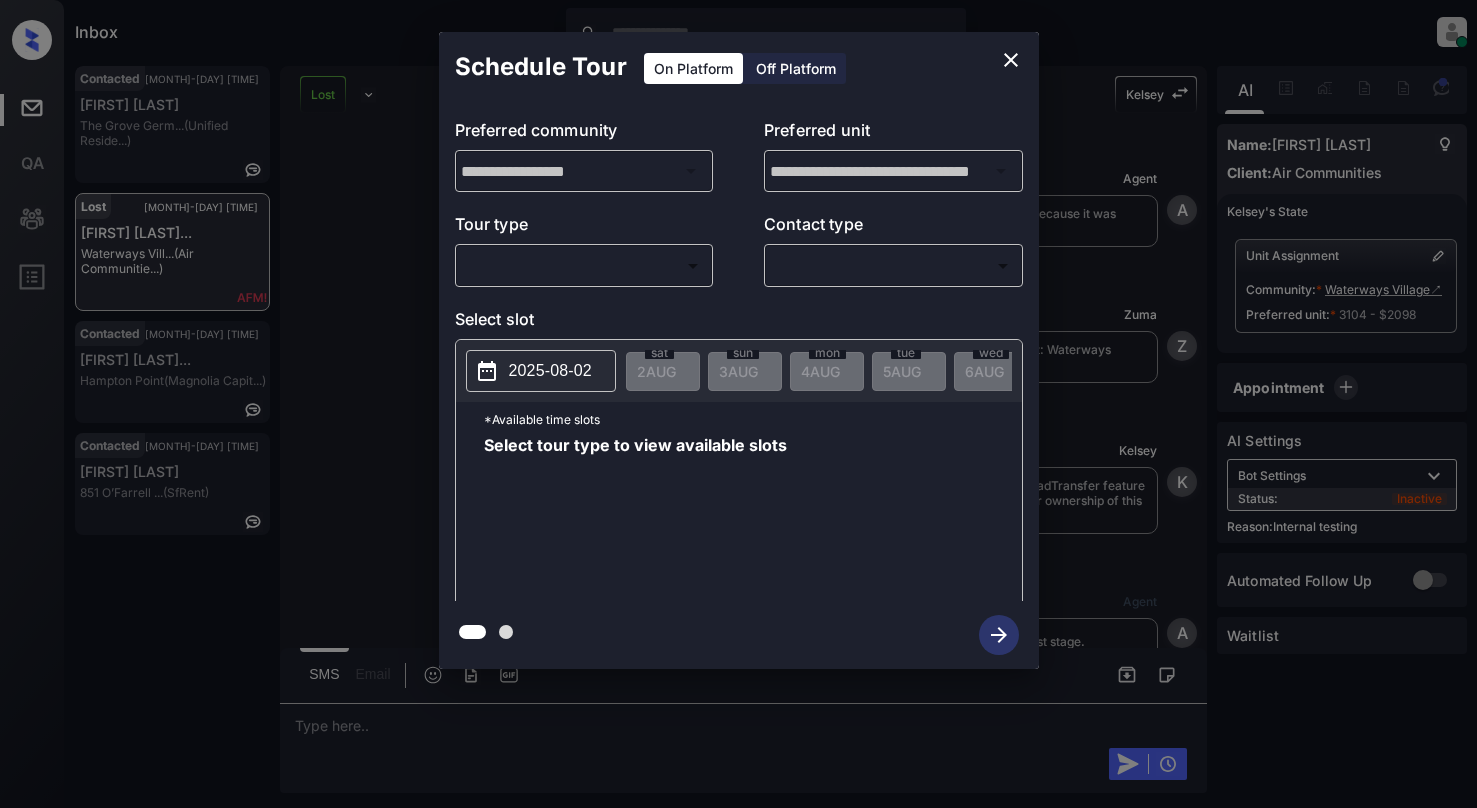 click on "Inbox Cynthia Montañez Online Set yourself   offline Set yourself   on break Profile Switch to  light  mode Sign out Contacted Aug-02 06:37 pm   Sheri Chapel The Grove Germ...  (Unified Reside...) Lost Aug-02 06:42 pm   Natasha Navarr... Waterways Vill...  (Air Communitie...) Contacted Aug-02 06:42 pm   Brittani Outla... Hampton Point  (Magnolia Capit...) Contacted Aug-02 06:45 pm   Elias Hensman 851 O’Farrell ...  (SfRent) Lost Lead Sentiment: Angry Upon sliding the acknowledgement:  Lead will move to lost stage. * ​ SMS and call option will be set to opt out. AFM will be turned off for the lead. Kelsey New Message Agent Lead assigned to house account because it was created by on-site team Jul 29, 2025 04:47 am A New Message Zuma Lead transferred to leasing agent: Waterways Village Jul 29, 2025 04:47 am Z New Message Kelsey Due to the activation of disableLeadTransfer feature flag, Kelsey will no longer transfer ownership of this CRM guest card Jul 29, 2025 04:47 am K New Message Agent A New Message IVR" at bounding box center (738, 404) 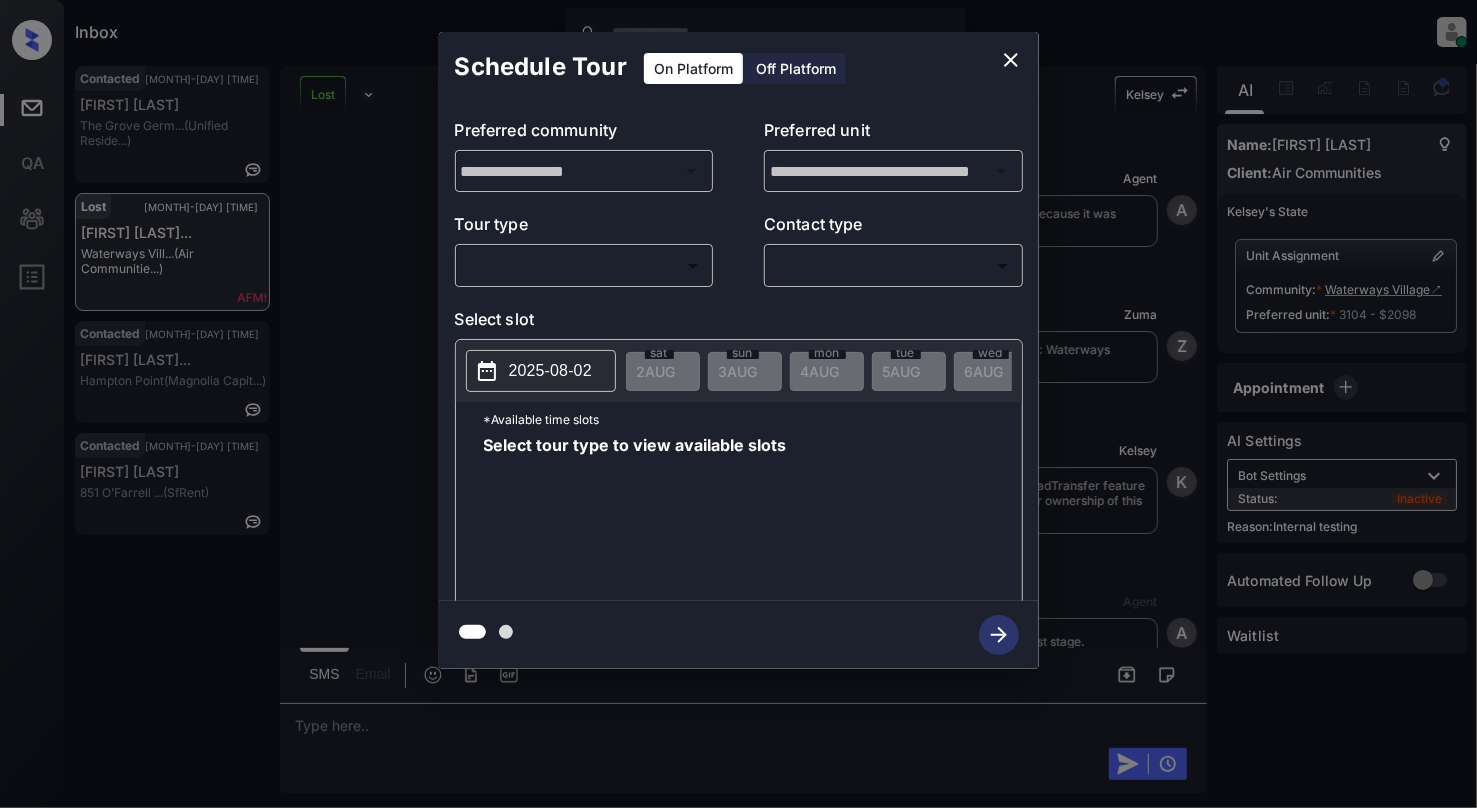 scroll, scrollTop: 7485, scrollLeft: 0, axis: vertical 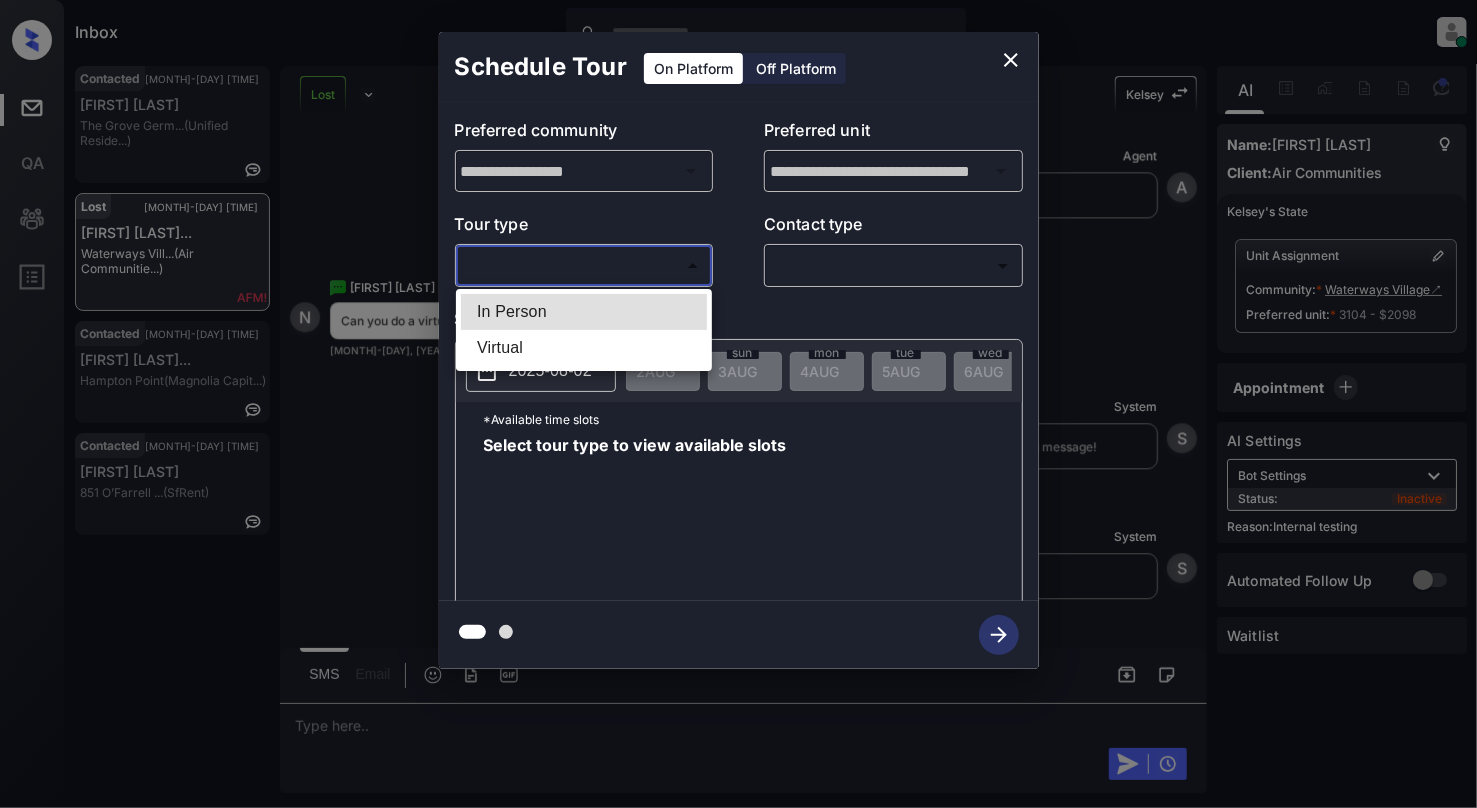 click on "Virtual" at bounding box center (584, 348) 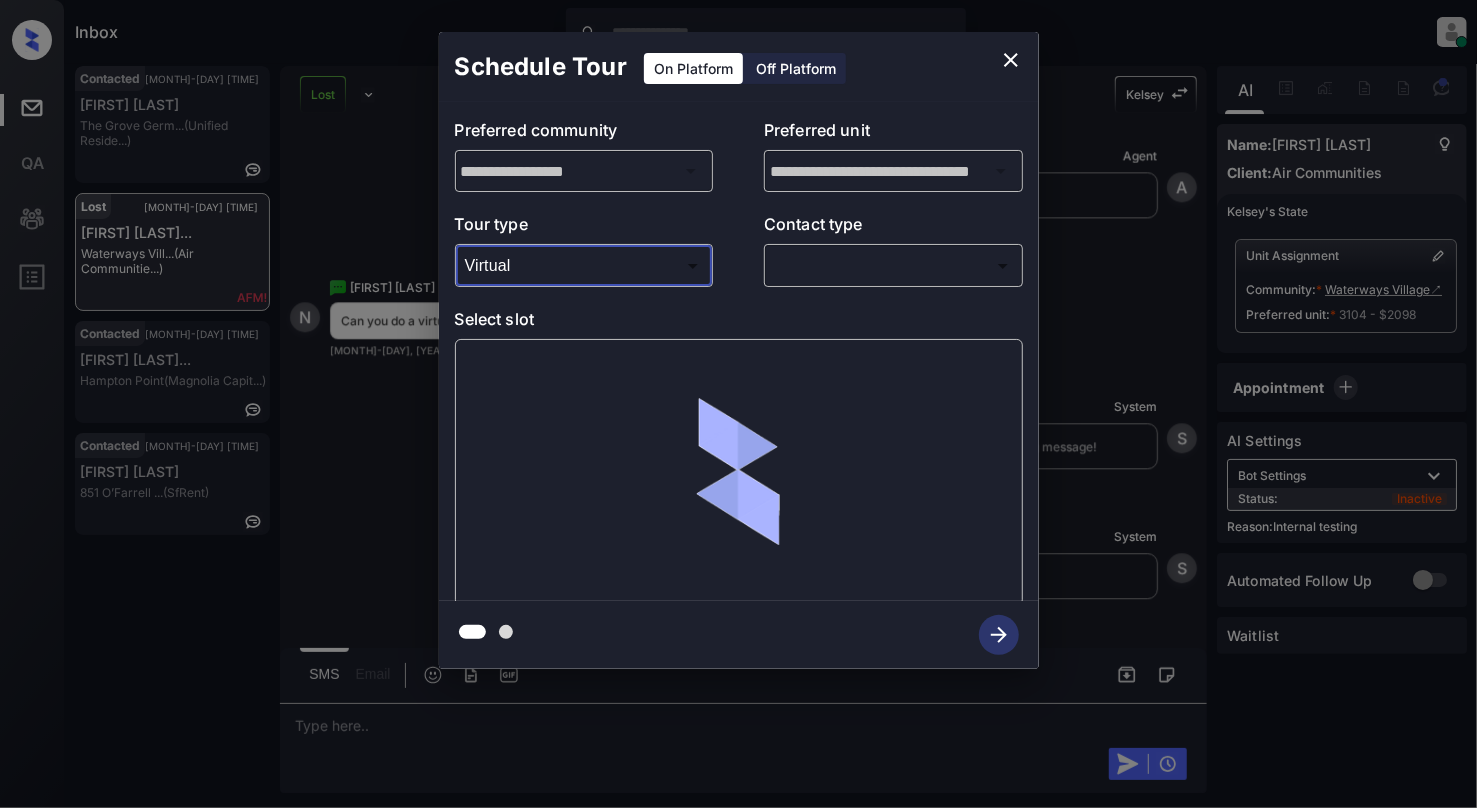 click on "Inbox Cynthia Montañez Online Set yourself   offline Set yourself   on break Profile Switch to  light  mode Sign out Contacted Aug-02 06:37 pm   Sheri Chapel The Grove Germ...  (Unified Reside...) Lost Aug-02 06:42 pm   Natasha Navarr... Waterways Vill...  (Air Communitie...) Contacted Aug-02 06:42 pm   Brittani Outla... Hampton Point  (Magnolia Capit...) Contacted Aug-02 06:45 pm   Elias Hensman 851 O’Farrell ...  (SfRent) Lost Lead Sentiment: Angry Upon sliding the acknowledgement:  Lead will move to lost stage. * ​ SMS and call option will be set to opt out. AFM will be turned off for the lead. Kelsey New Message Agent Lead assigned to house account because it was created by on-site team Jul 29, 2025 04:47 am A New Message Zuma Lead transferred to leasing agent: Waterways Village Jul 29, 2025 04:47 am Z New Message Kelsey Due to the activation of disableLeadTransfer feature flag, Kelsey will no longer transfer ownership of this CRM guest card Jul 29, 2025 04:47 am K New Message Agent A New Message IVR" at bounding box center [738, 404] 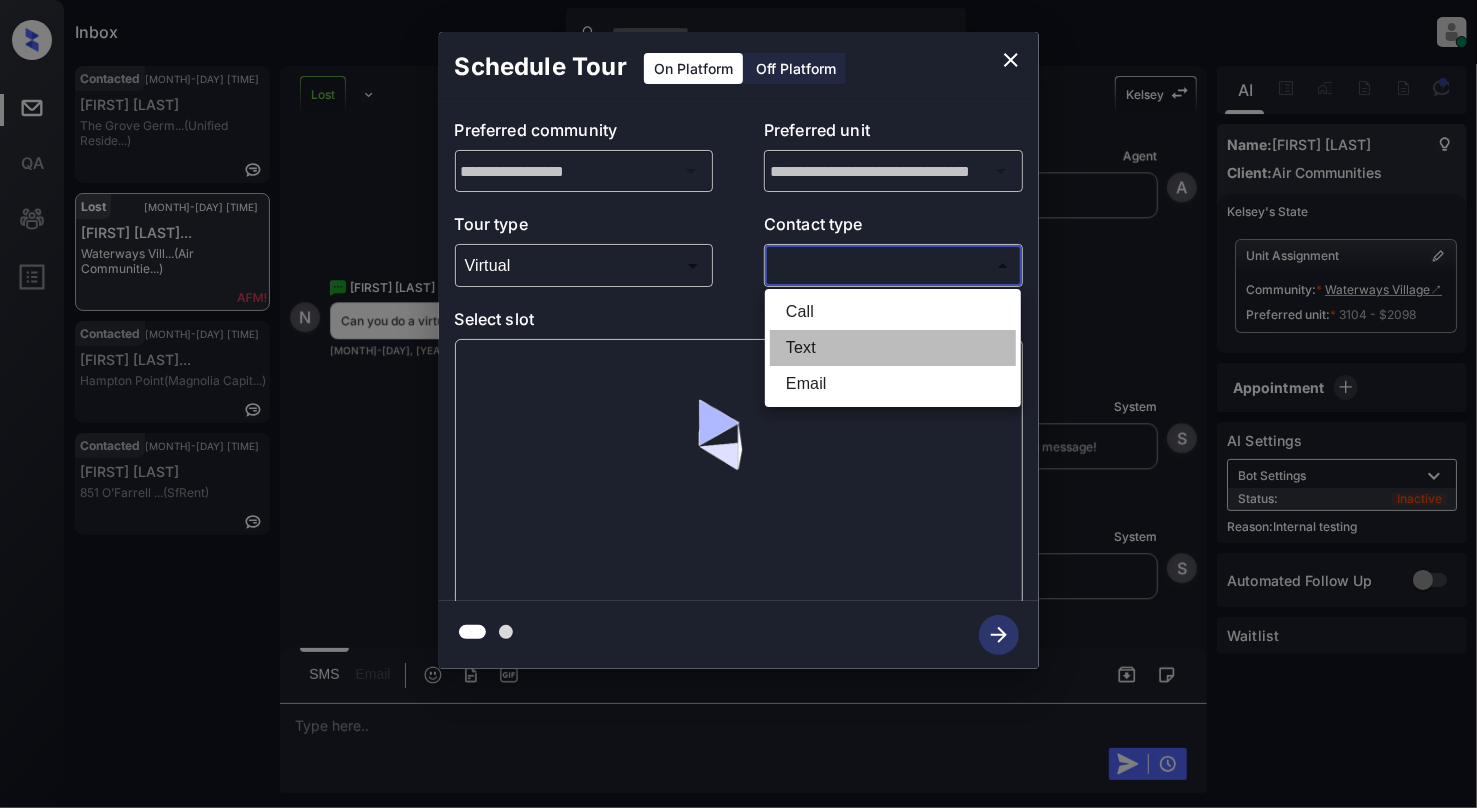 click on "Text" at bounding box center (893, 348) 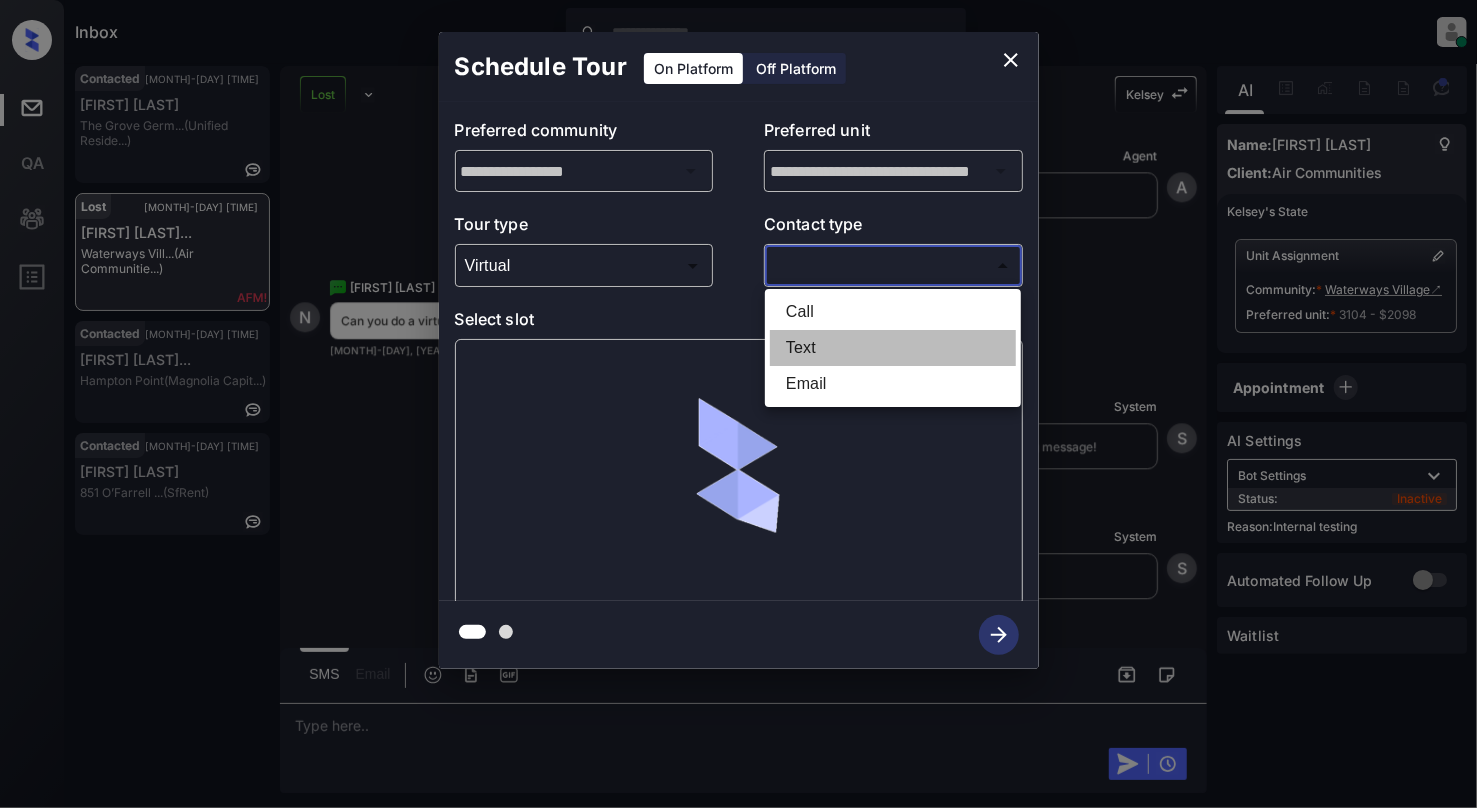 type on "****" 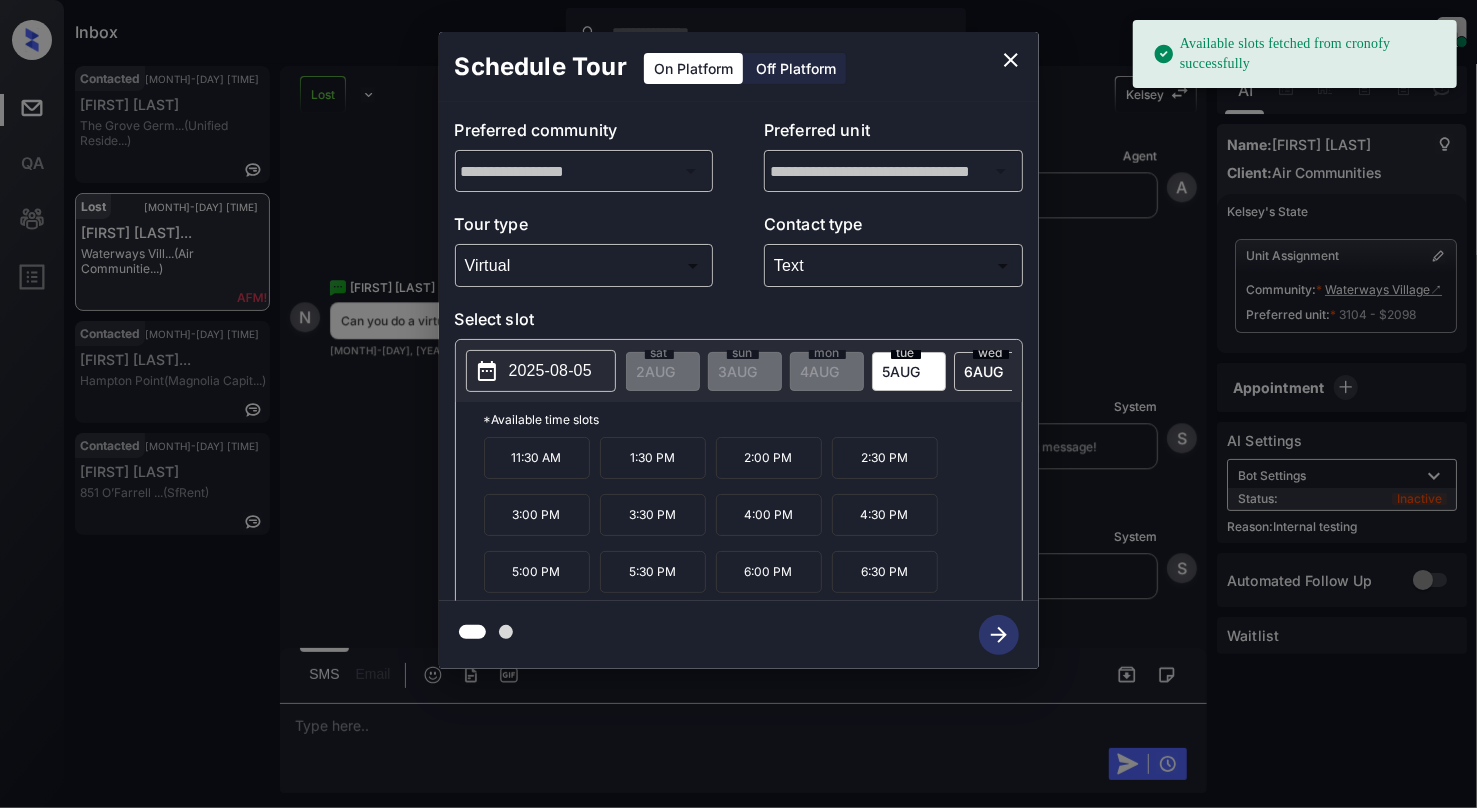 click on "2025-08-05" at bounding box center [550, 371] 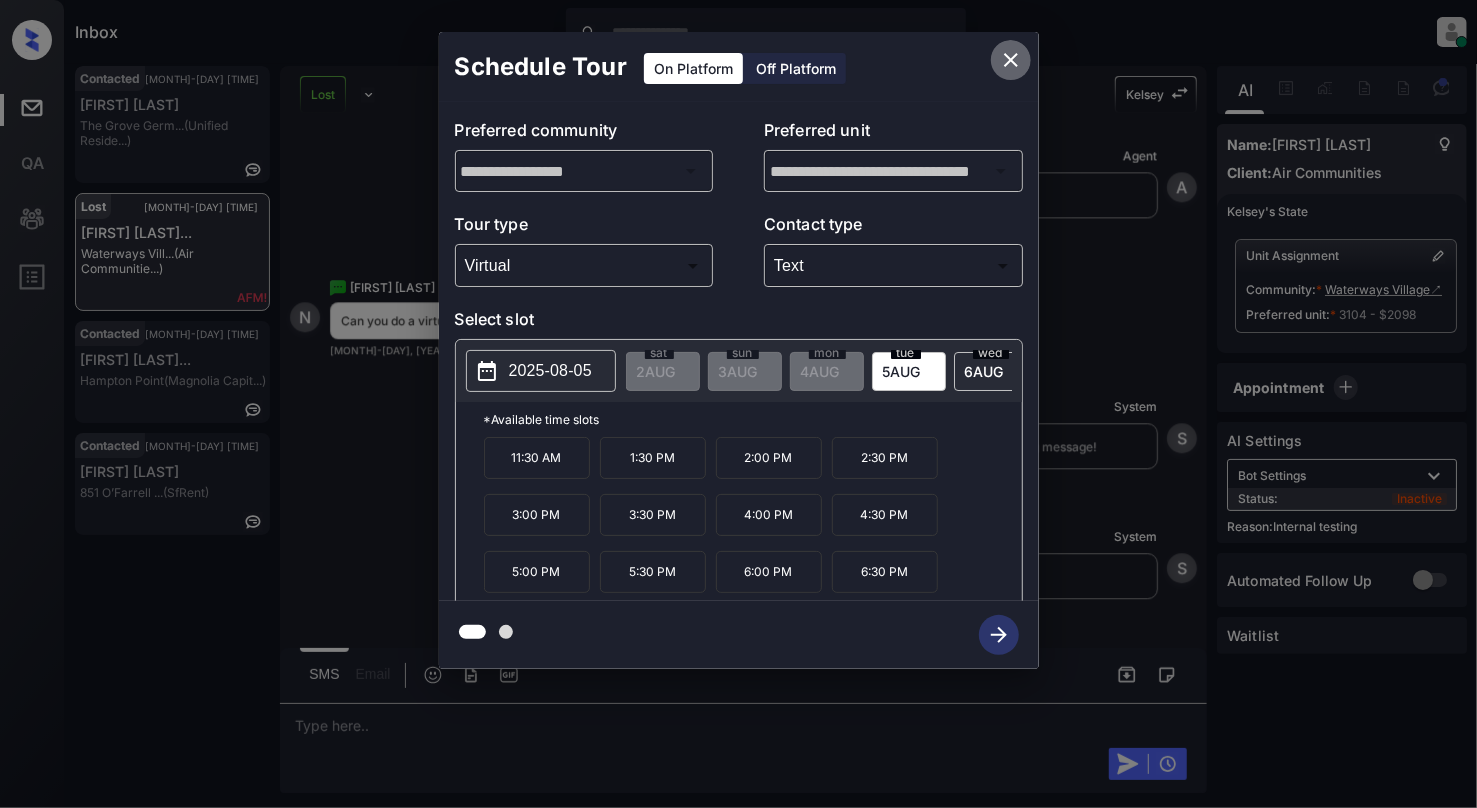 click 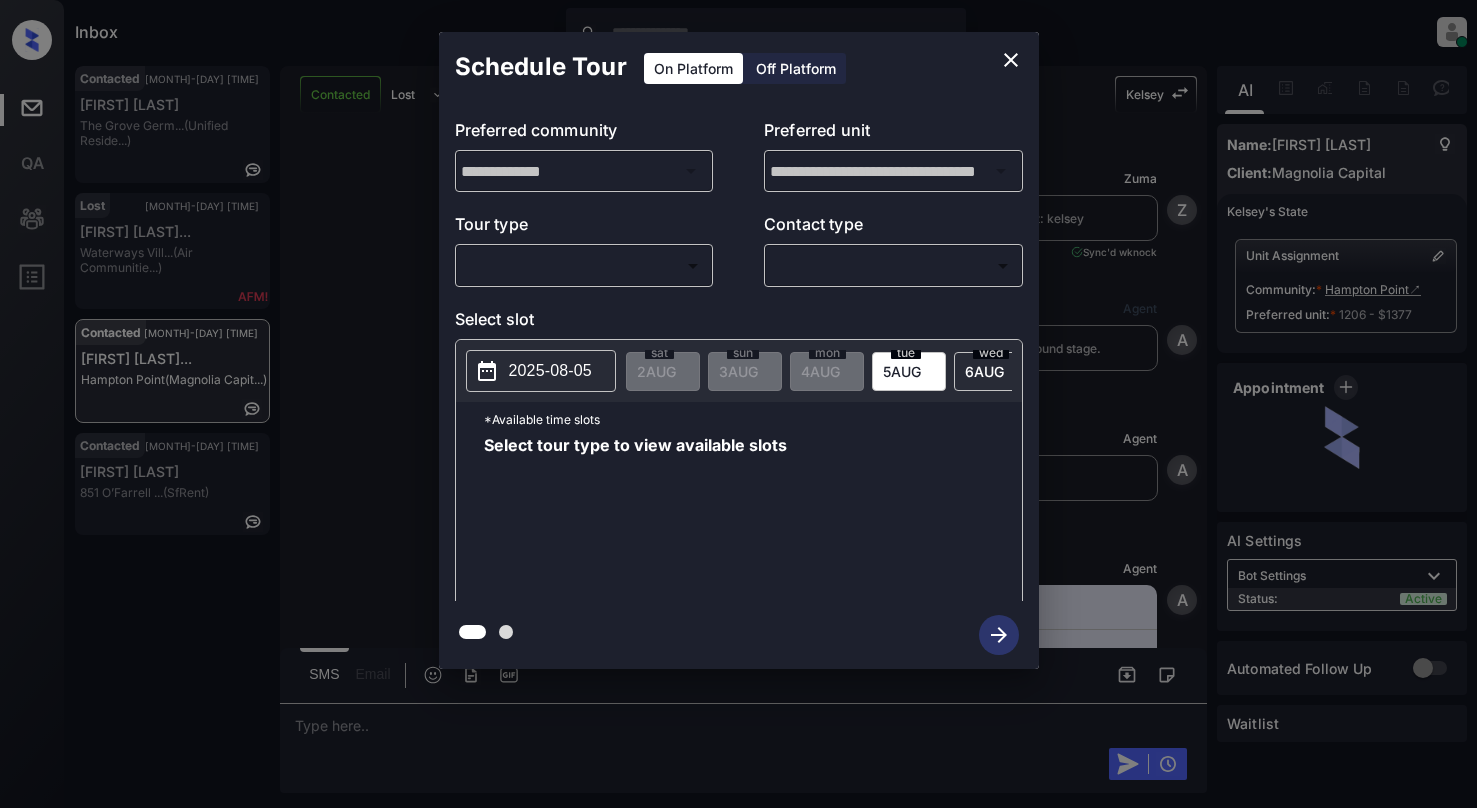 scroll, scrollTop: 0, scrollLeft: 0, axis: both 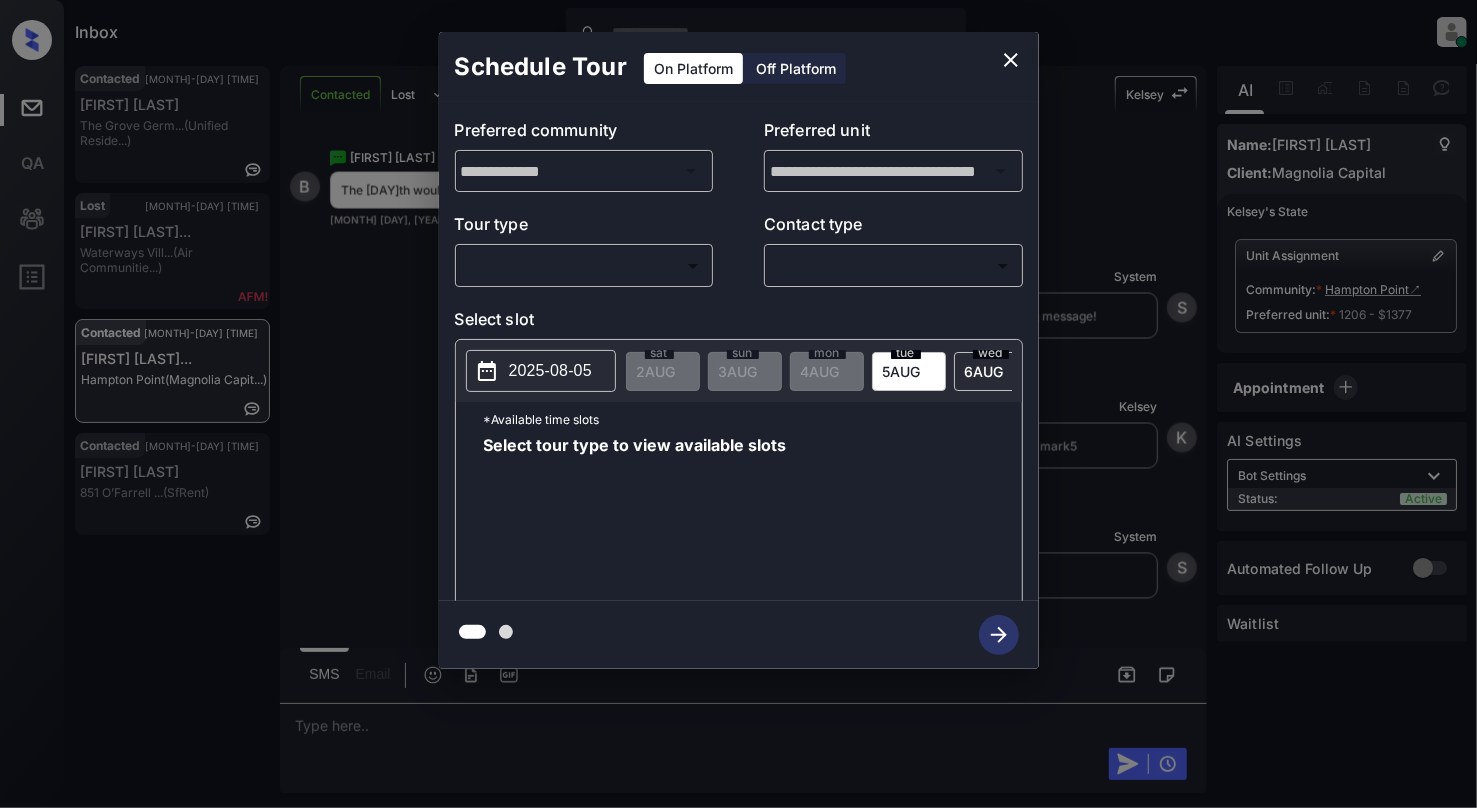 click on "Inbox Cynthia Montañez Online Set yourself   offline Set yourself   on break Profile Switch to  light  mode Sign out Contacted Aug-02 06:37 pm   Sheri Chapel The Grove Germ...  (Unified Reside...) Lost Aug-02 06:42 pm   Natasha Navarr... Waterways Vill...  (Air Communitie...) Contacted Aug-02 06:42 pm   Brittani Outla... Hampton Point  (Magnolia Capit...) Contacted Aug-02 06:45 pm   Elias Hensman 851 O’Farrell ...  (SfRent) Contacted Lost Lead Sentiment: Angry Upon sliding the acknowledgement:  Lead will move to lost stage. * ​ SMS and call option will be set to opt out. AFM will be turned off for the lead. Kelsey New Message Zuma Lead transferred to leasing agent: kelsey Aug 02, 2025 06:38 pm  Sync'd w  knock Z New Message Agent Lead created via webhook in Inbound stage. Aug 02, 2025 06:38 pm A New Message Agent AFM Request sent to Kelsey. Aug 02, 2025 06:38 pm A New Message Agent Notes Note: Structured Note:
Move In Date: 2025-09-01
Aug 02, 2025 06:38 pm A New Message Kelsey Aug 02, 2025 06:38 pm K" at bounding box center (738, 404) 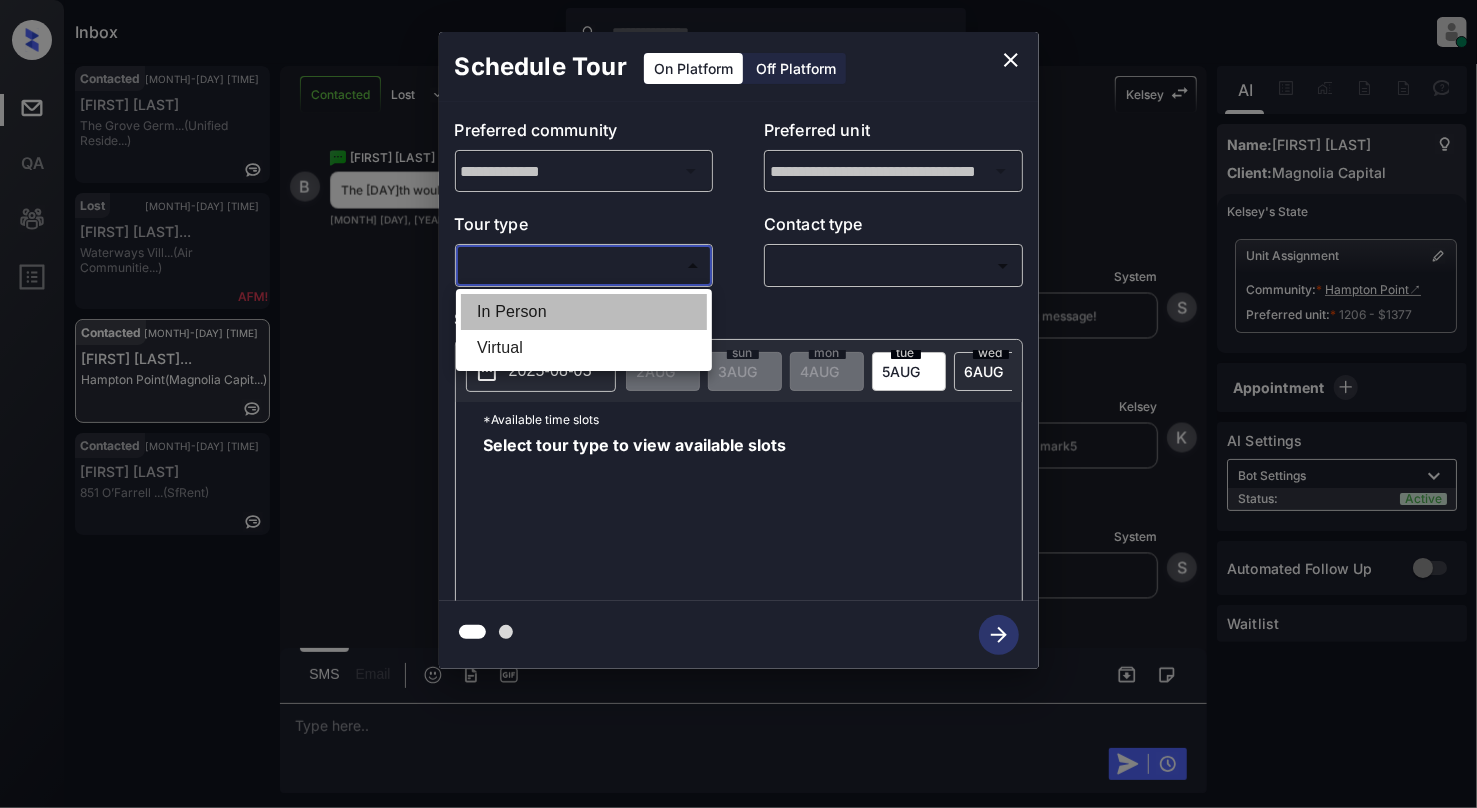 click on "In Person" at bounding box center [584, 312] 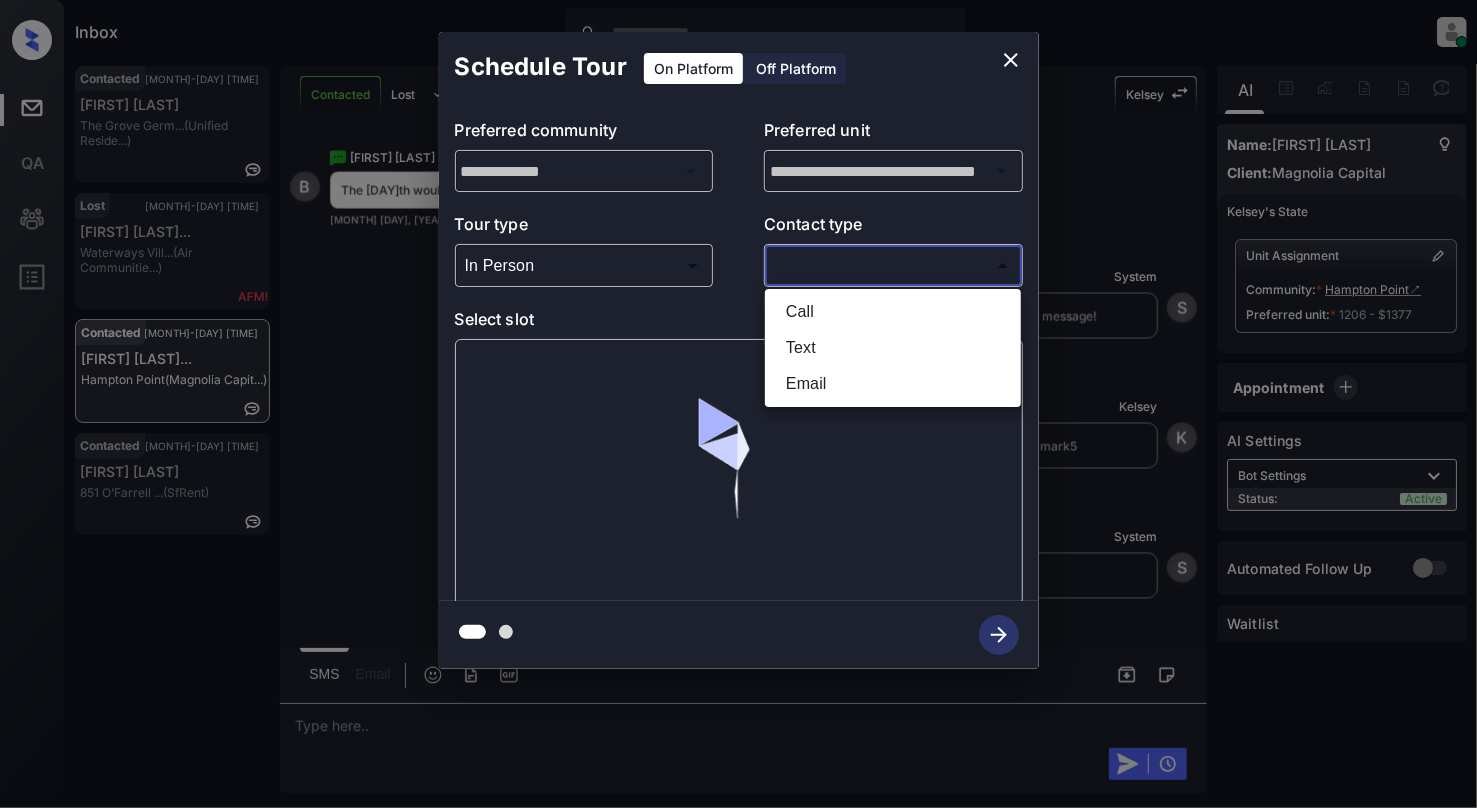 drag, startPoint x: 842, startPoint y: 280, endPoint x: 814, endPoint y: 282, distance: 28.071337 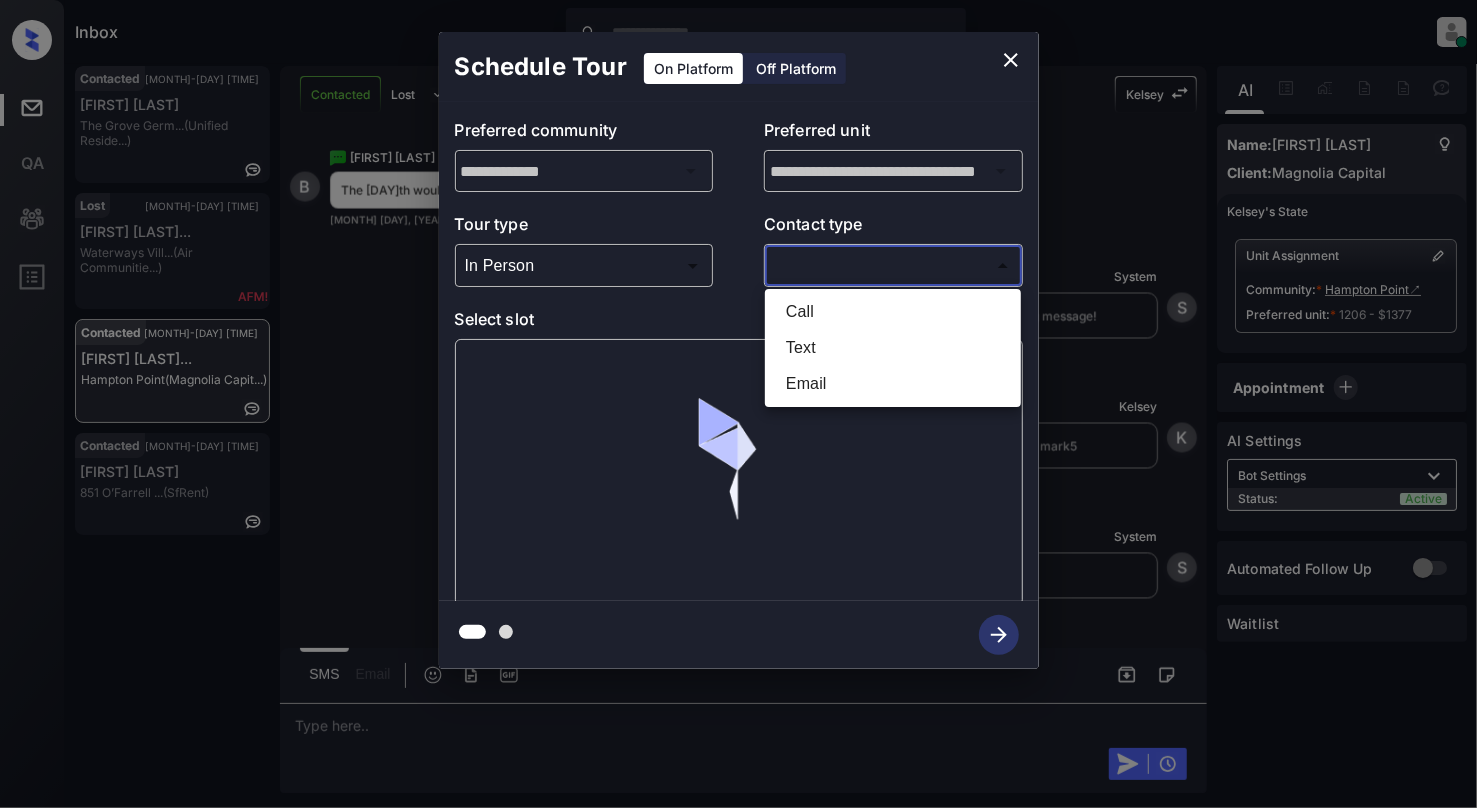click on "Inbox Cynthia Montañez Online Set yourself   offline Set yourself   on break Profile Switch to  light  mode Sign out Contacted Aug-02 06:37 pm   Sheri Chapel The Grove Germ...  (Unified Reside...) Lost Aug-02 06:42 pm   Natasha Navarr... Waterways Vill...  (Air Communitie...) Contacted Aug-02 06:42 pm   Brittani Outla... Hampton Point  (Magnolia Capit...) Contacted Aug-02 06:45 pm   Elias Hensman 851 O’Farrell ...  (SfRent) Contacted Lost Lead Sentiment: Angry Upon sliding the acknowledgement:  Lead will move to lost stage. * ​ SMS and call option will be set to opt out. AFM will be turned off for the lead. Kelsey New Message Zuma Lead transferred to leasing agent: kelsey Aug 02, 2025 06:38 pm  Sync'd w  knock Z New Message Agent Lead created via webhook in Inbound stage. Aug 02, 2025 06:38 pm A New Message Agent AFM Request sent to Kelsey. Aug 02, 2025 06:38 pm A New Message Agent Notes Note: Structured Note:
Move In Date: 2025-09-01
Aug 02, 2025 06:38 pm A New Message Kelsey Aug 02, 2025 06:38 pm K" at bounding box center [738, 404] 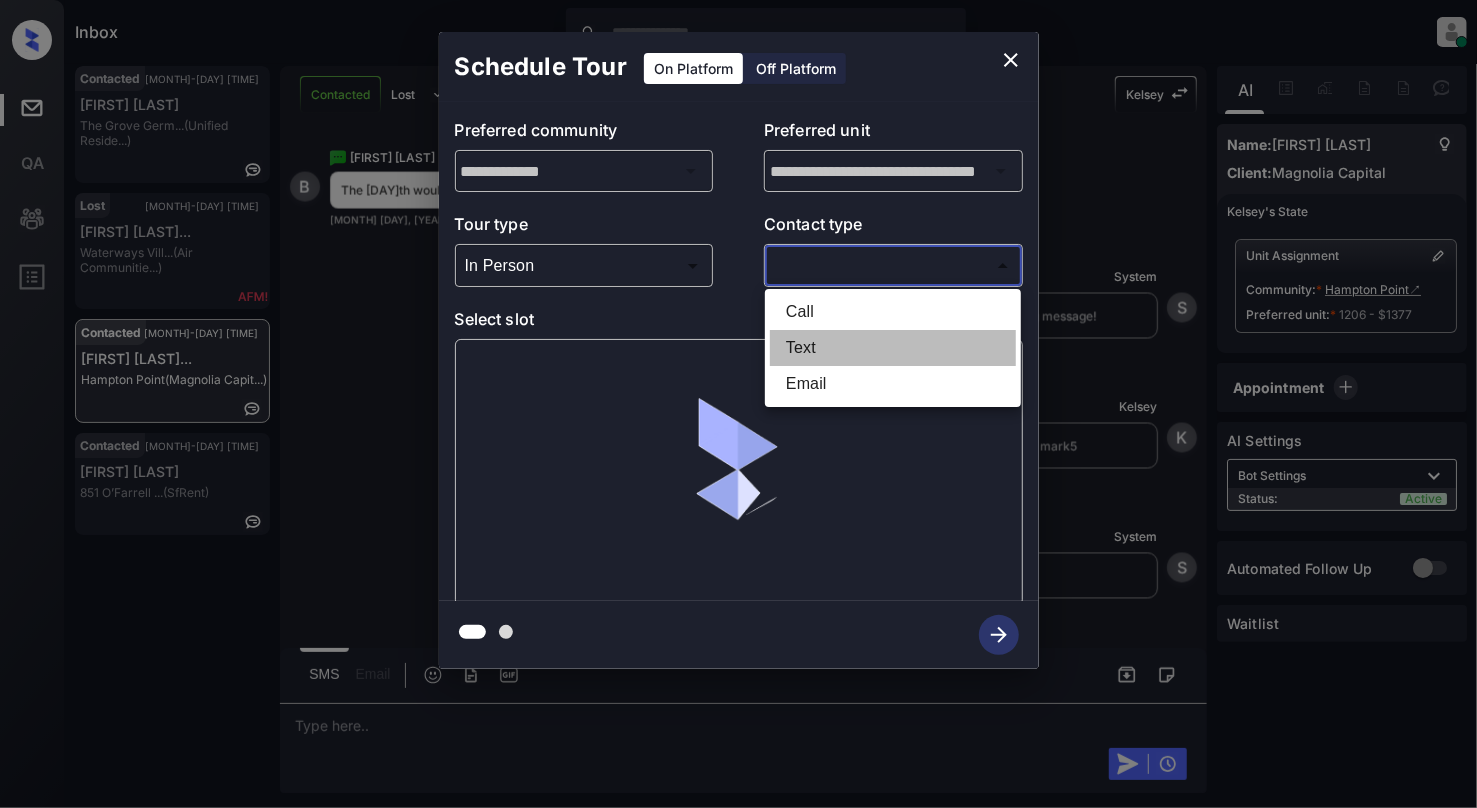 click on "Text" at bounding box center (893, 348) 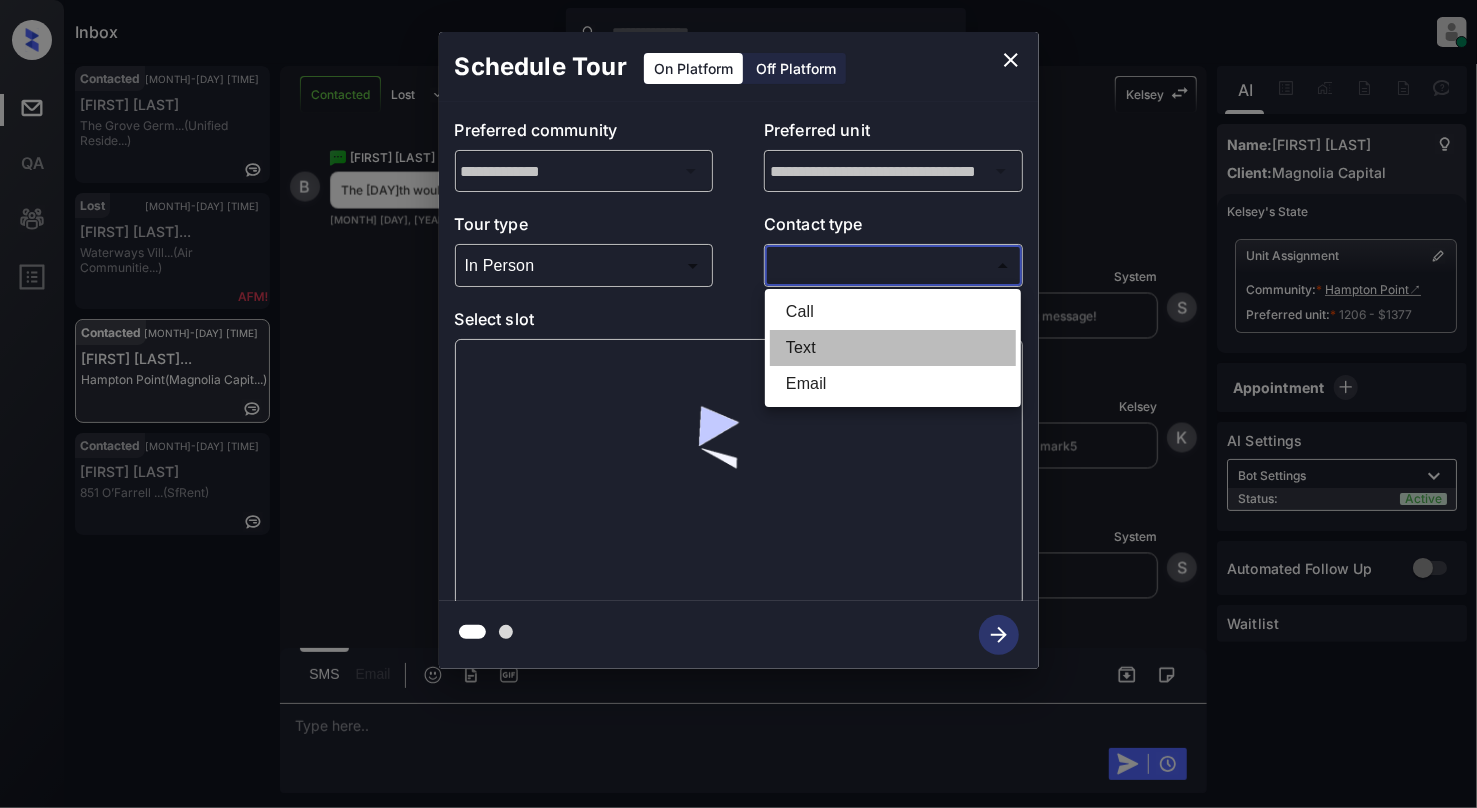 type on "****" 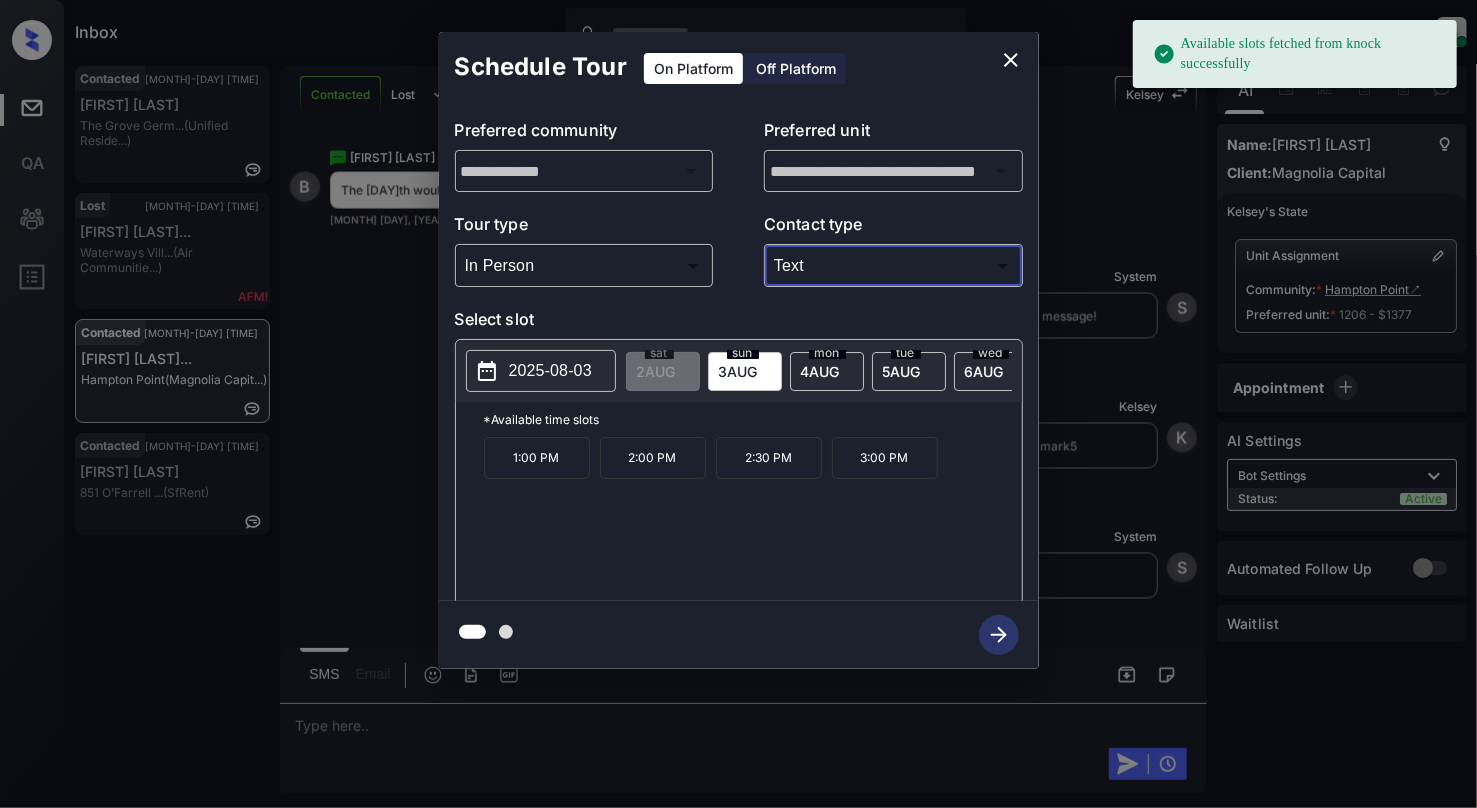 click on "2025-08-03" at bounding box center [550, 371] 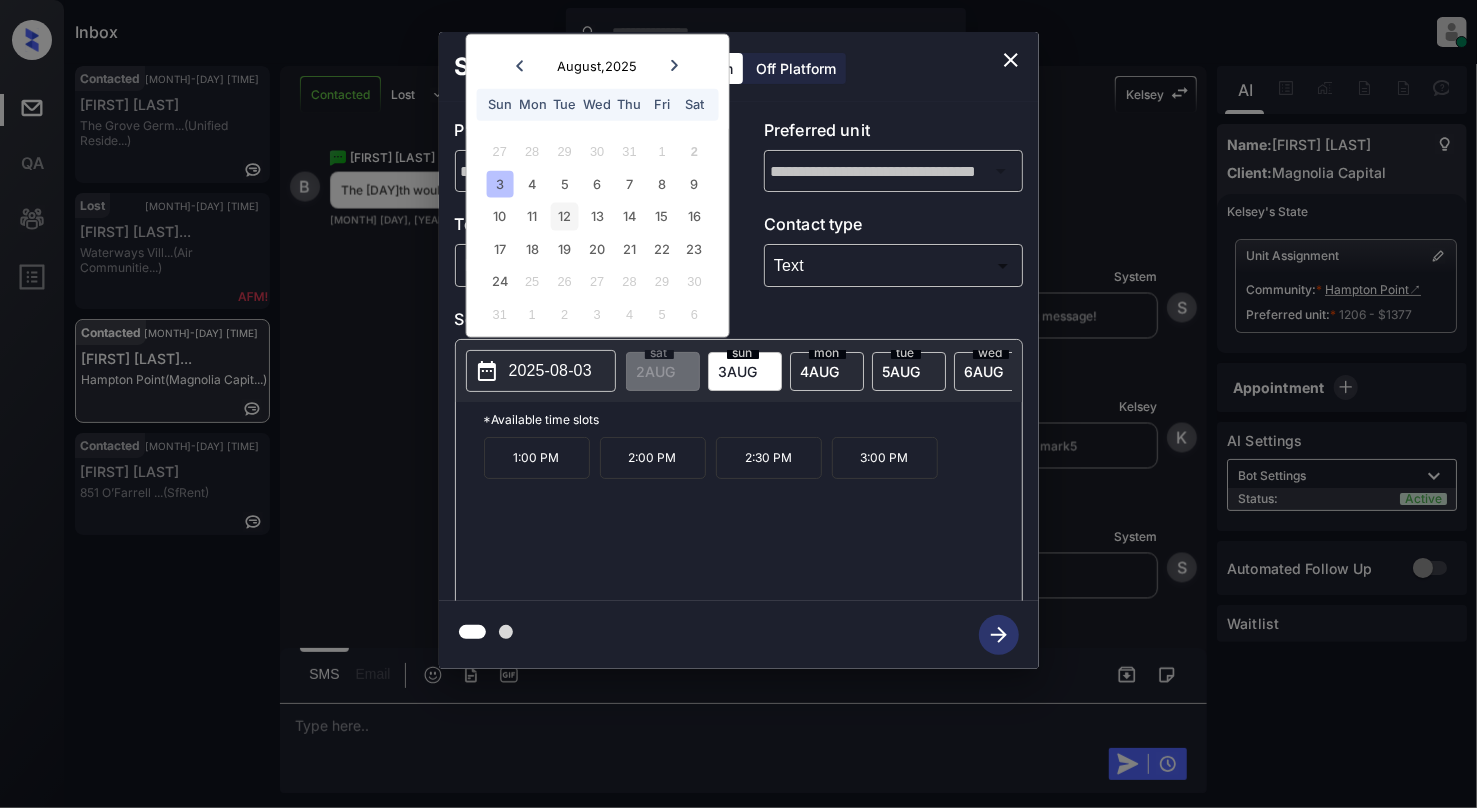 click on "12" at bounding box center (564, 216) 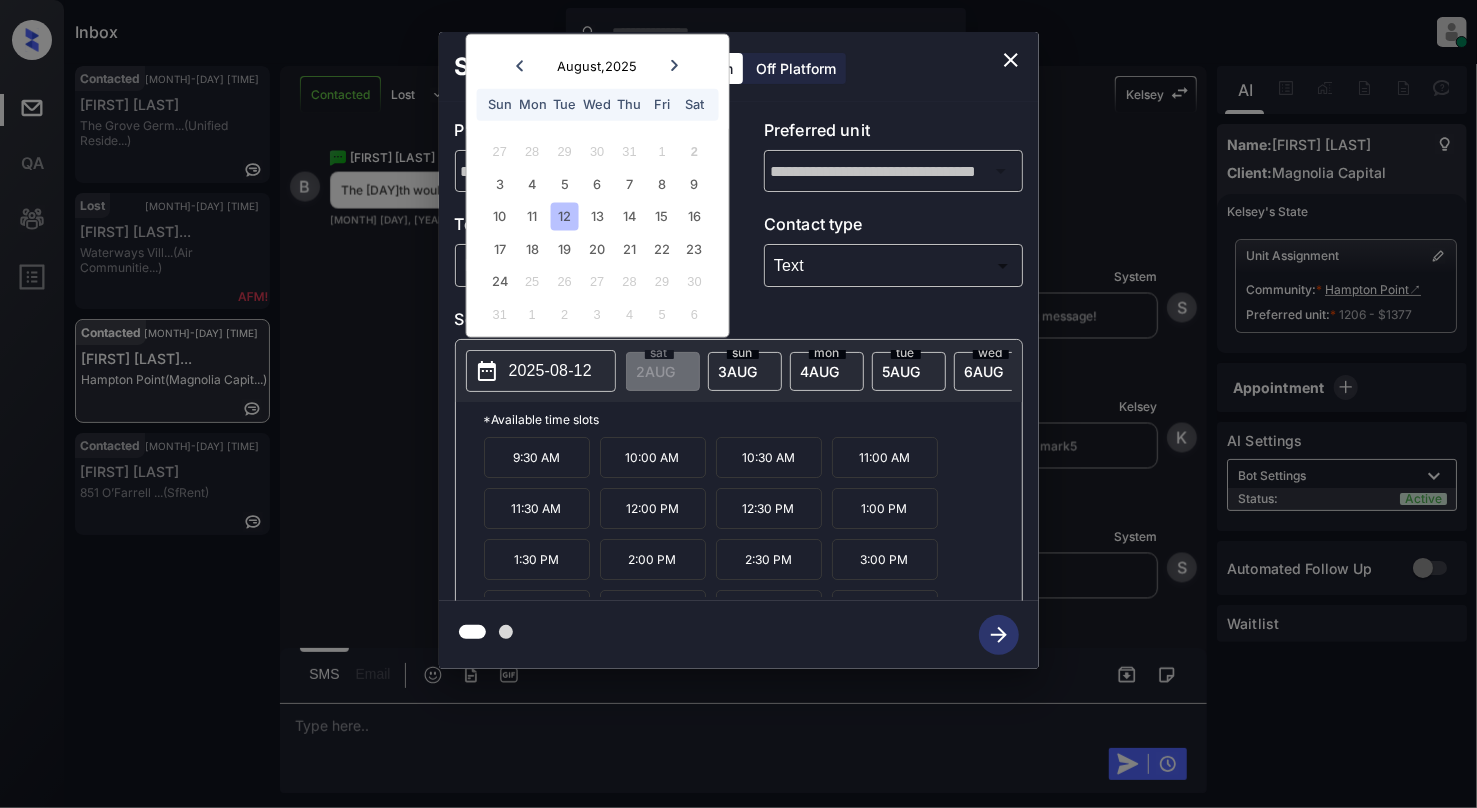 click on "9:30 AM" at bounding box center (537, 457) 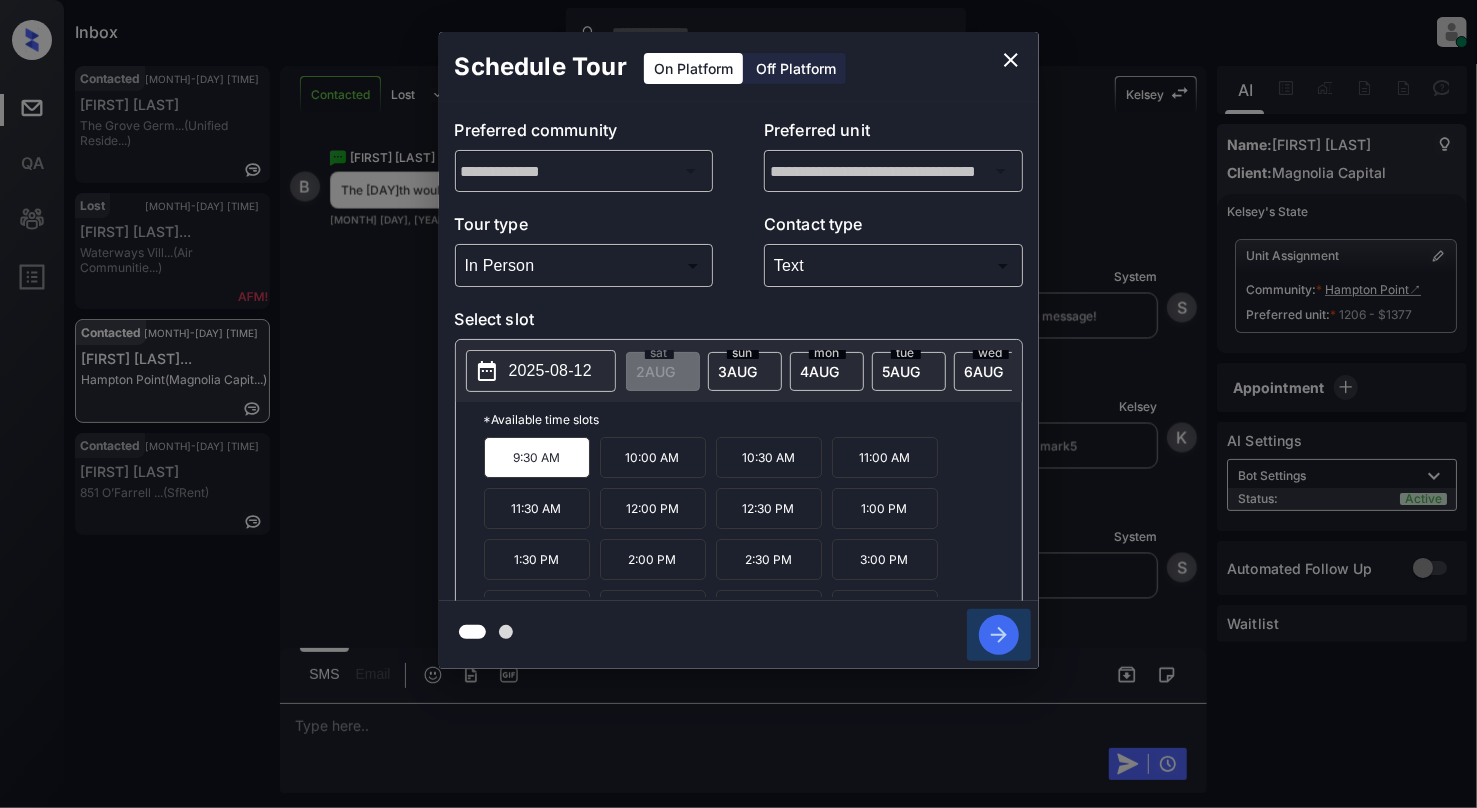 click 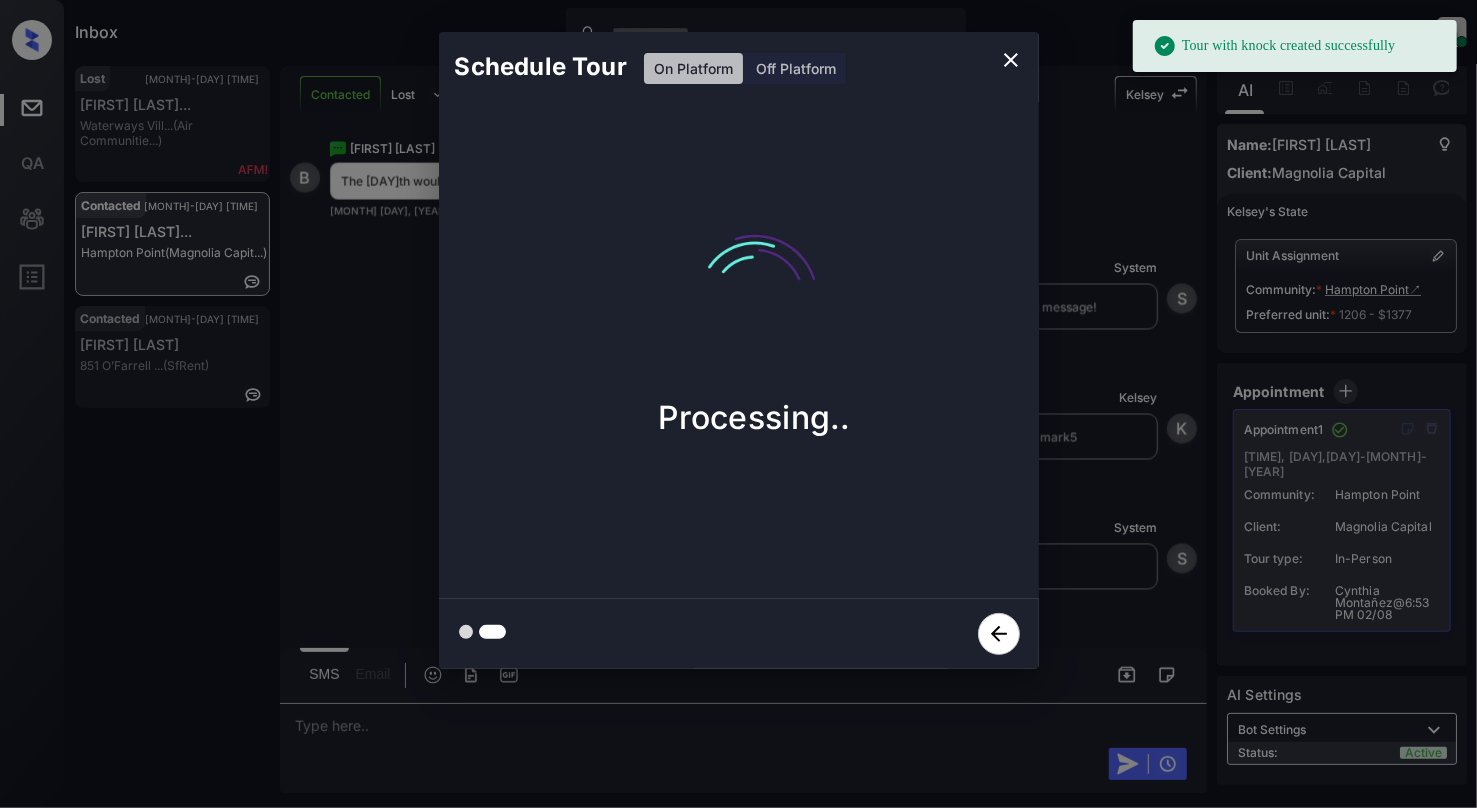 scroll, scrollTop: 2654, scrollLeft: 0, axis: vertical 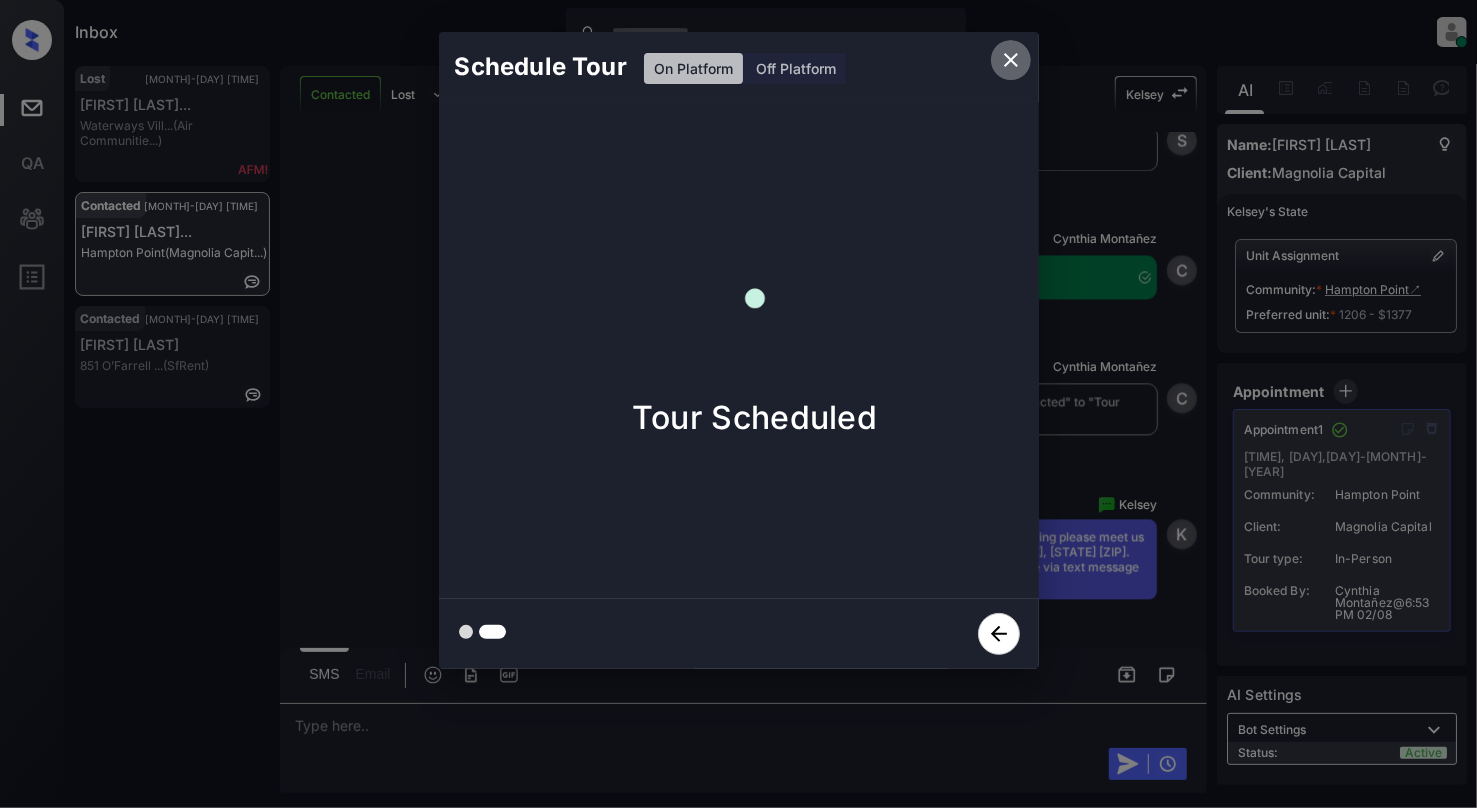 click 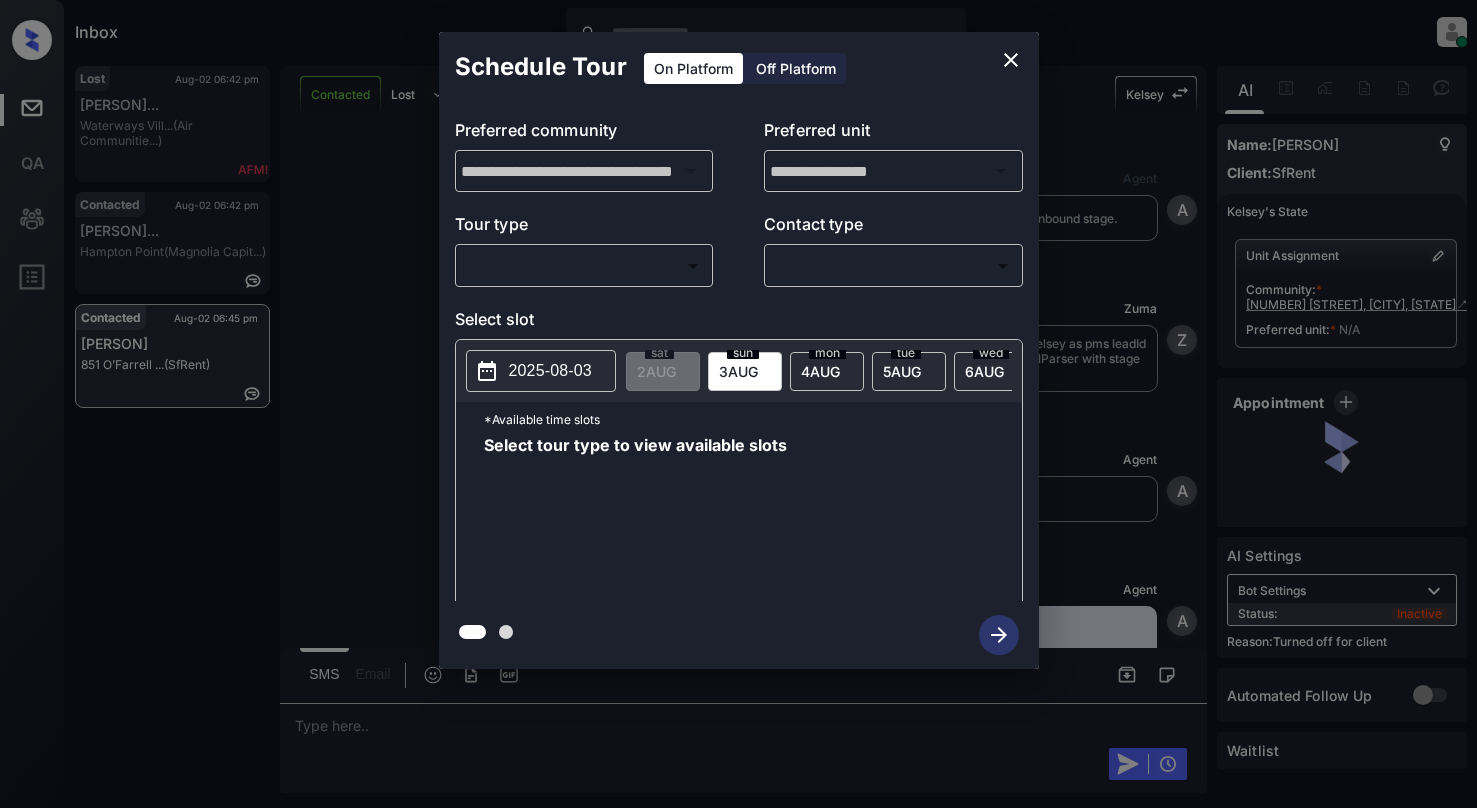 scroll, scrollTop: 0, scrollLeft: 0, axis: both 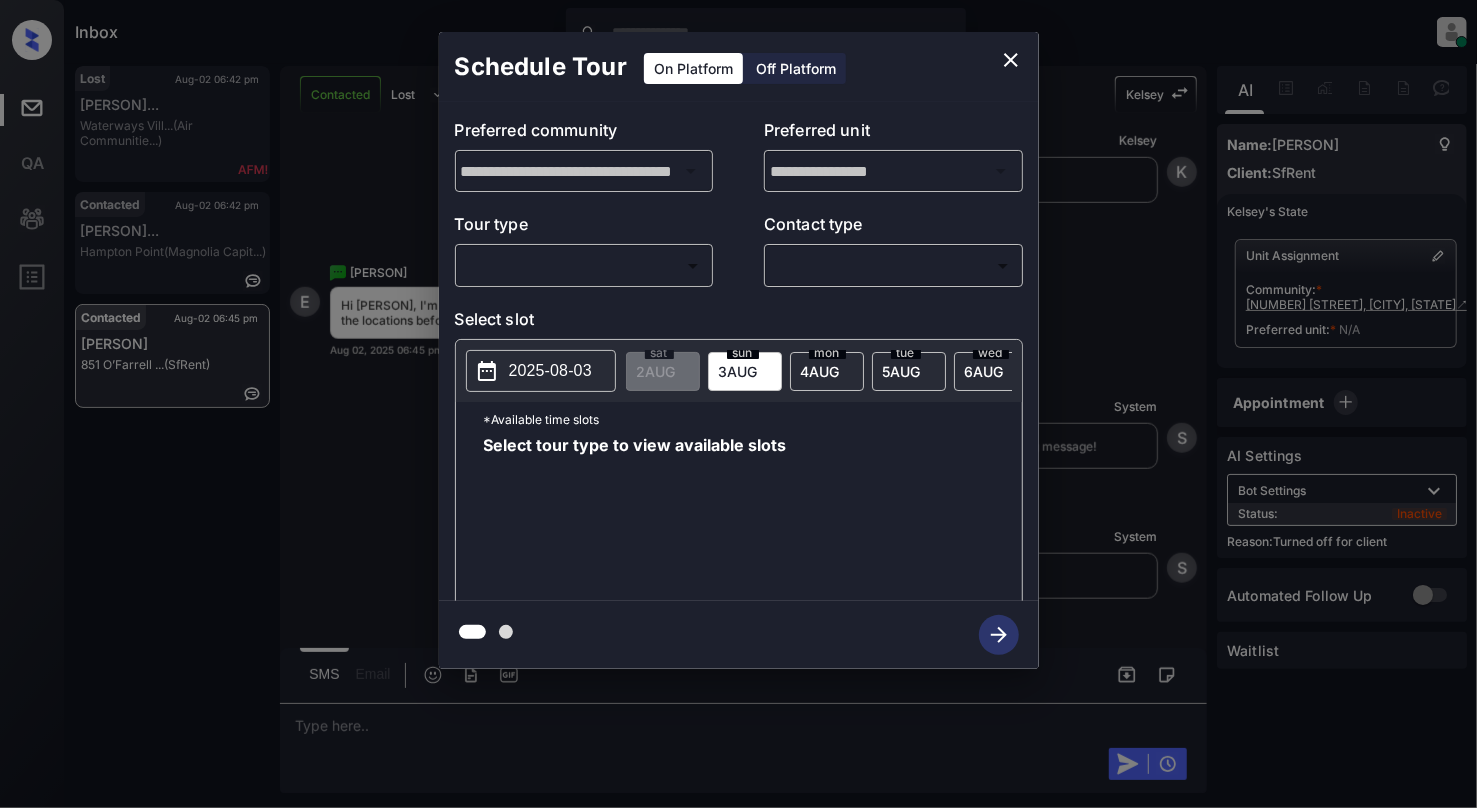 click on "Inbox [PERSON] Online Set yourself   offline Set yourself   on break Profile Switch to  light  mode Sign out Lost Aug-02 06:42 pm   [PERSON] ... Waterways Vill...  (Air Communitie...) Contacted Aug-02 06:42 pm   [PERSON] ... Hampton Point  (Magnolia Capit...) Contacted Aug-02 06:45 pm   [PERSON] [NUMBER] [STREET] ...  (SfRent) Contacted Lost Lead Sentiment: Angry Upon sliding the acknowledgement:  Lead will move to lost stage. * ​ SMS and call option will be set to opt out. AFM will be turned off for the lead. [PERSON] New Message Agent Lead created via emailParser in Inbound stage. Aug 02, 2025 06:40 pm A New Message Zuma Lead transfer skipped to agent: [PERSON] as pms leadId does not exists for leadType emailParser with stage Inbound Aug 02, 2025 06:40 pm Z New Message Agent AFM Request sent to [PERSON]. Aug 02, 2025 06:40 pm A New Message Agent Notes Note: Aug 02, 2025 06:40 pm A New Message [PERSON] Lead Details Updated
Bath Room: 1
Aug 02, 2025 06:40 pm K New Message [PERSON] [PERSON]" at bounding box center (738, 404) 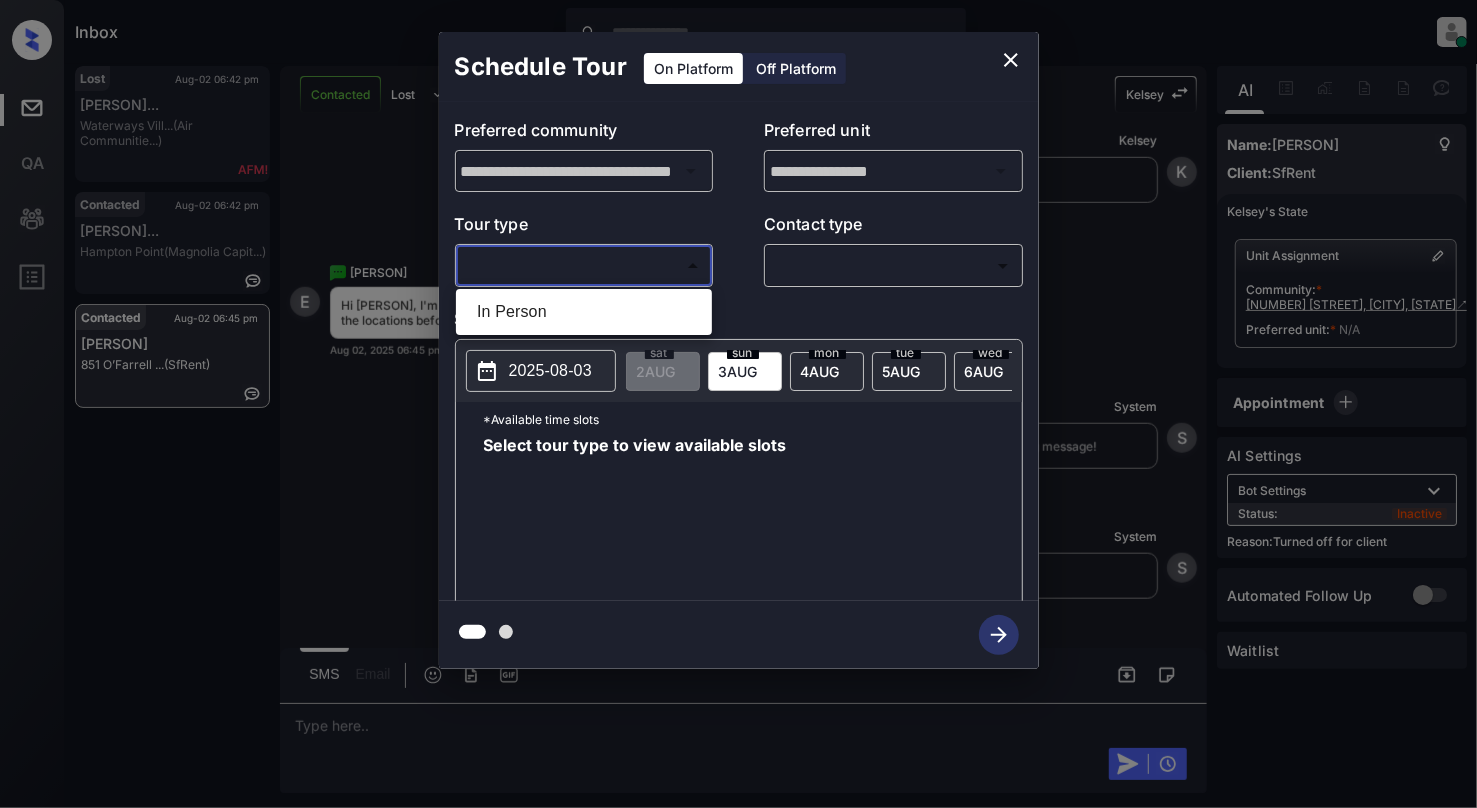 click at bounding box center (738, 404) 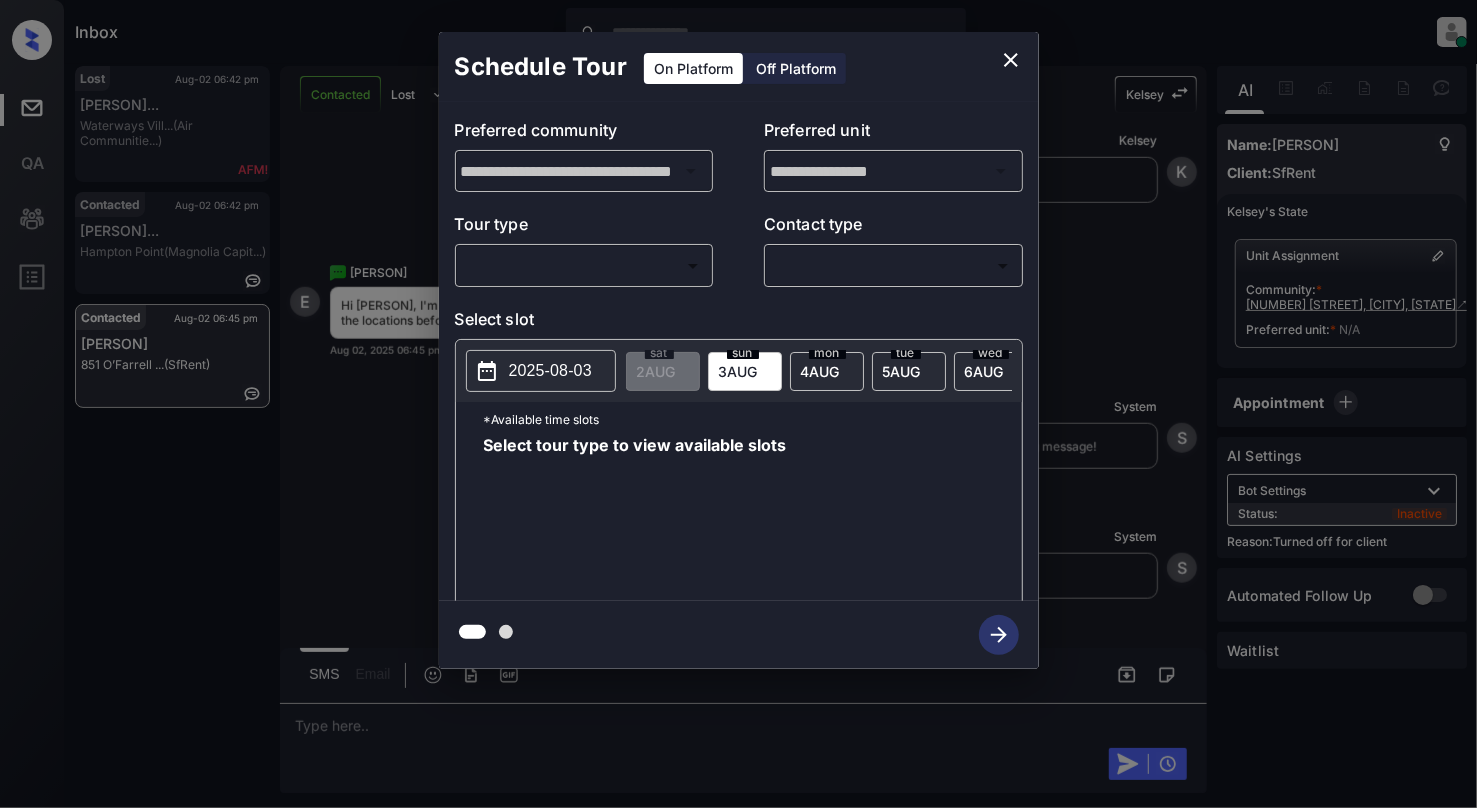 click on "**********" at bounding box center (738, 350) 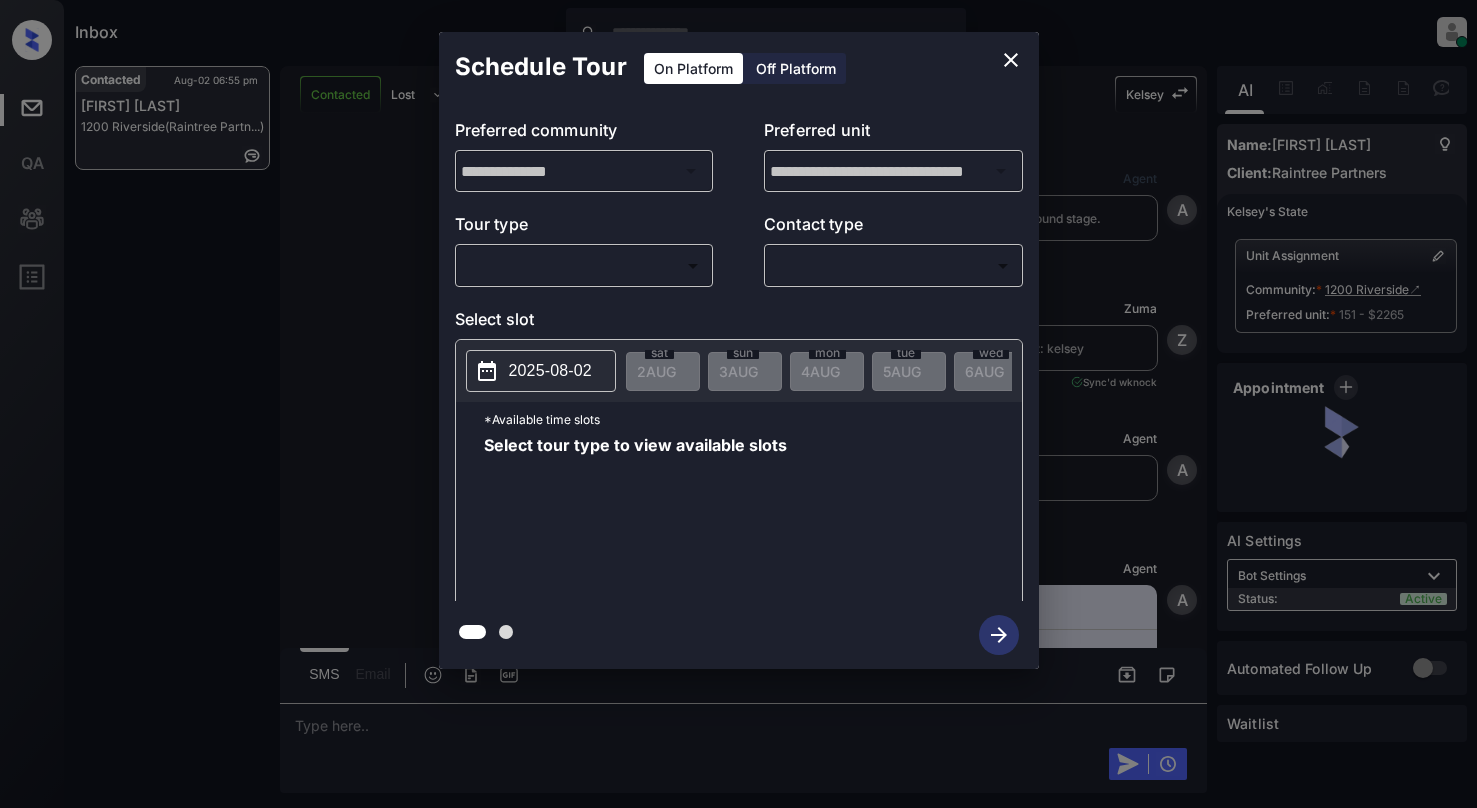 scroll, scrollTop: 0, scrollLeft: 0, axis: both 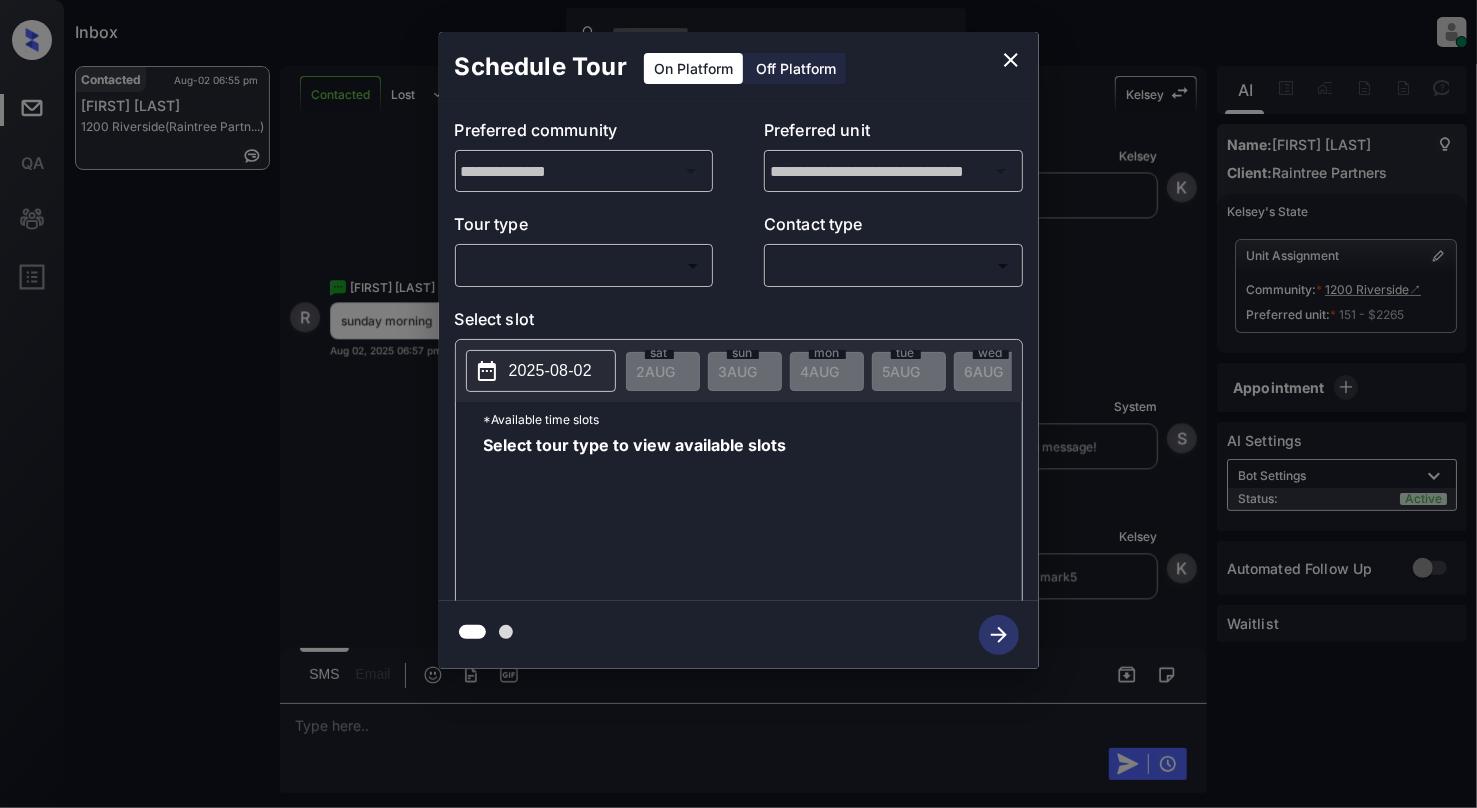 click on "Inbox Cynthia Montañez Online Set yourself   offline Set yourself   on break Profile Switch to  light  mode Sign out Contacted Aug-02 06:55 pm   [FIRST] [LAST] 1200 Riverside  (Raintree Partn...) Contacted Lost Lead Sentiment: Angry Upon sliding the acknowledgement:  Lead will move to lost stage. * ​ SMS and call option will be set to opt out. AFM will be turned off for the lead. Kelsey New Message Agent Lead created via webhook in Inbound stage. Aug 02, 2025 06:53 pm A New Message Zuma Lead transferred to leasing agent: kelsey Aug 02, 2025 06:53 pm  Sync'd w  knock Z New Message Agent AFM Request sent to Kelsey. Aug 02, 2025 06:53 pm A New Message Agent Notes Note: Structured Note:
Move In Date: 2025-08-16
Aug 02, 2025 06:53 pm A New Message Kelsey Lead Details Updated
Move In Date:  16-8-2025
Aug 02, 2025 06:53 pm K New Message Kelsey Aug 02, 2025 06:53 pm   | SmarterAFMV2Sms  Sync'd w  knock K New Message Kelsey Lead archived by Kelsey! Aug 02, 2025 06:53 pm K New Message [FIRST] [LAST]    Sync'd w  R" at bounding box center [738, 404] 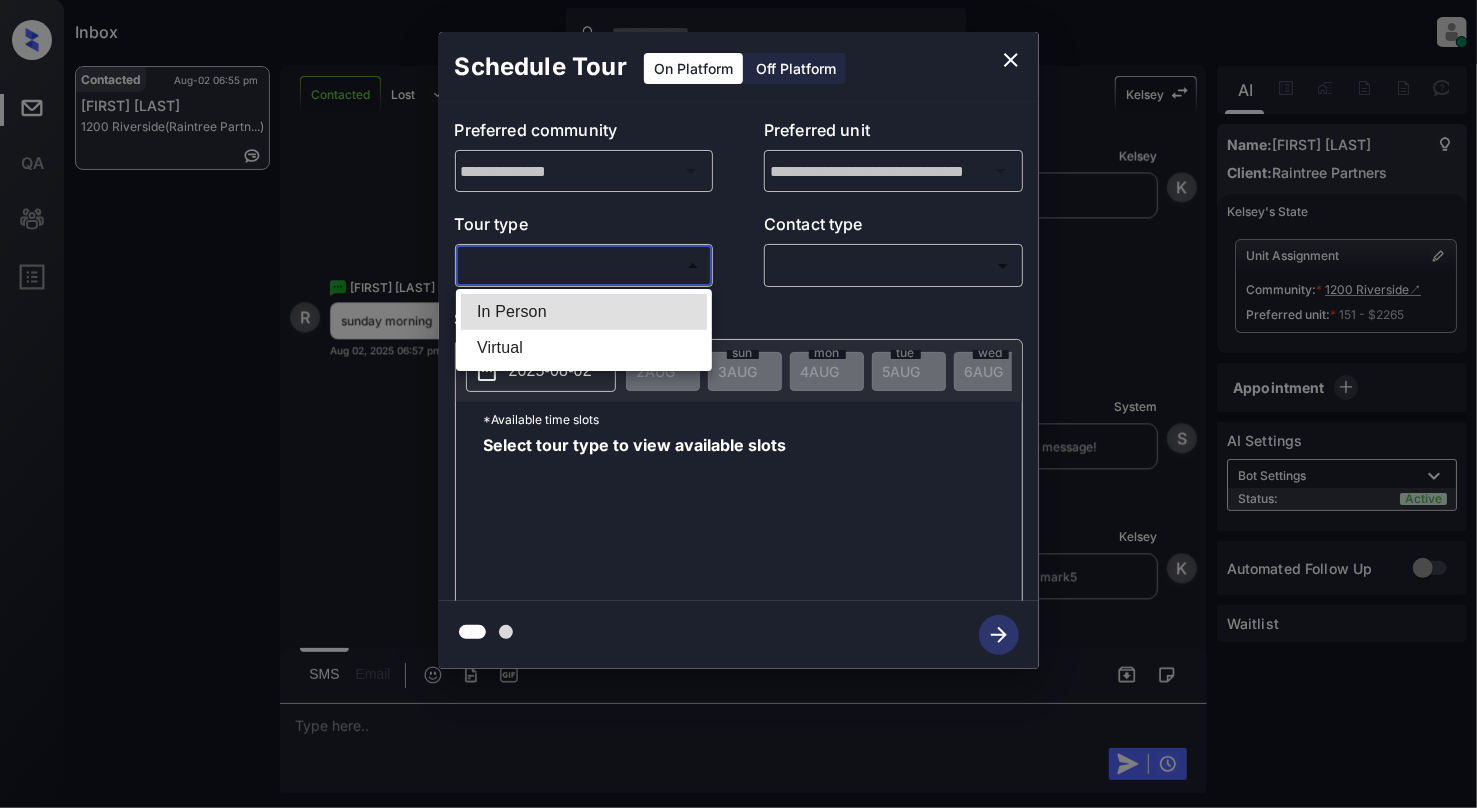drag, startPoint x: 520, startPoint y: 306, endPoint x: 841, endPoint y: 270, distance: 323.0124 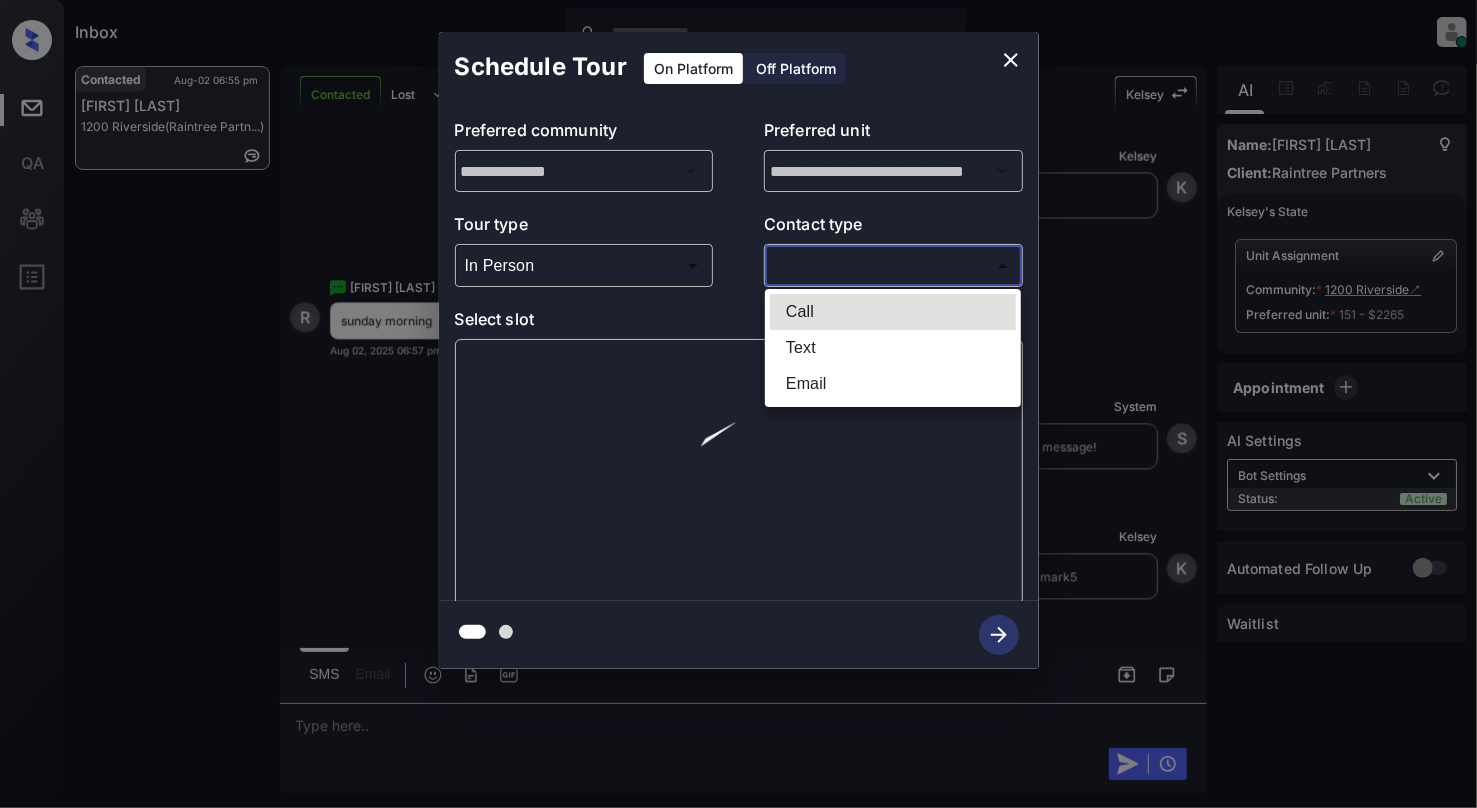 click on "Inbox Cynthia Montañez Online Set yourself   offline Set yourself   on break Profile Switch to  light  mode Sign out Contacted Aug-02 06:55 pm   [FIRST] [LAST] 1200 Riverside  (Raintree Partn...) Contacted Lost Lead Sentiment: Angry Upon sliding the acknowledgement:  Lead will move to lost stage. * ​ SMS and call option will be set to opt out. AFM will be turned off for the lead. Kelsey New Message Agent Lead created via webhook in Inbound stage. Aug 02, 2025 06:53 pm A New Message Zuma Lead transferred to leasing agent: kelsey Aug 02, 2025 06:53 pm  Sync'd w  knock Z New Message Agent AFM Request sent to Kelsey. Aug 02, 2025 06:53 pm A New Message Agent Notes Note: Structured Note:
Move In Date: 2025-08-16
Aug 02, 2025 06:53 pm A New Message Kelsey Lead Details Updated
Move In Date:  16-8-2025
Aug 02, 2025 06:53 pm K New Message Kelsey Aug 02, 2025 06:53 pm   | SmarterAFMV2Sms  Sync'd w  knock K New Message Kelsey Lead archived by Kelsey! Aug 02, 2025 06:53 pm K New Message [FIRST] [LAST]    Sync'd w  R" at bounding box center (738, 404) 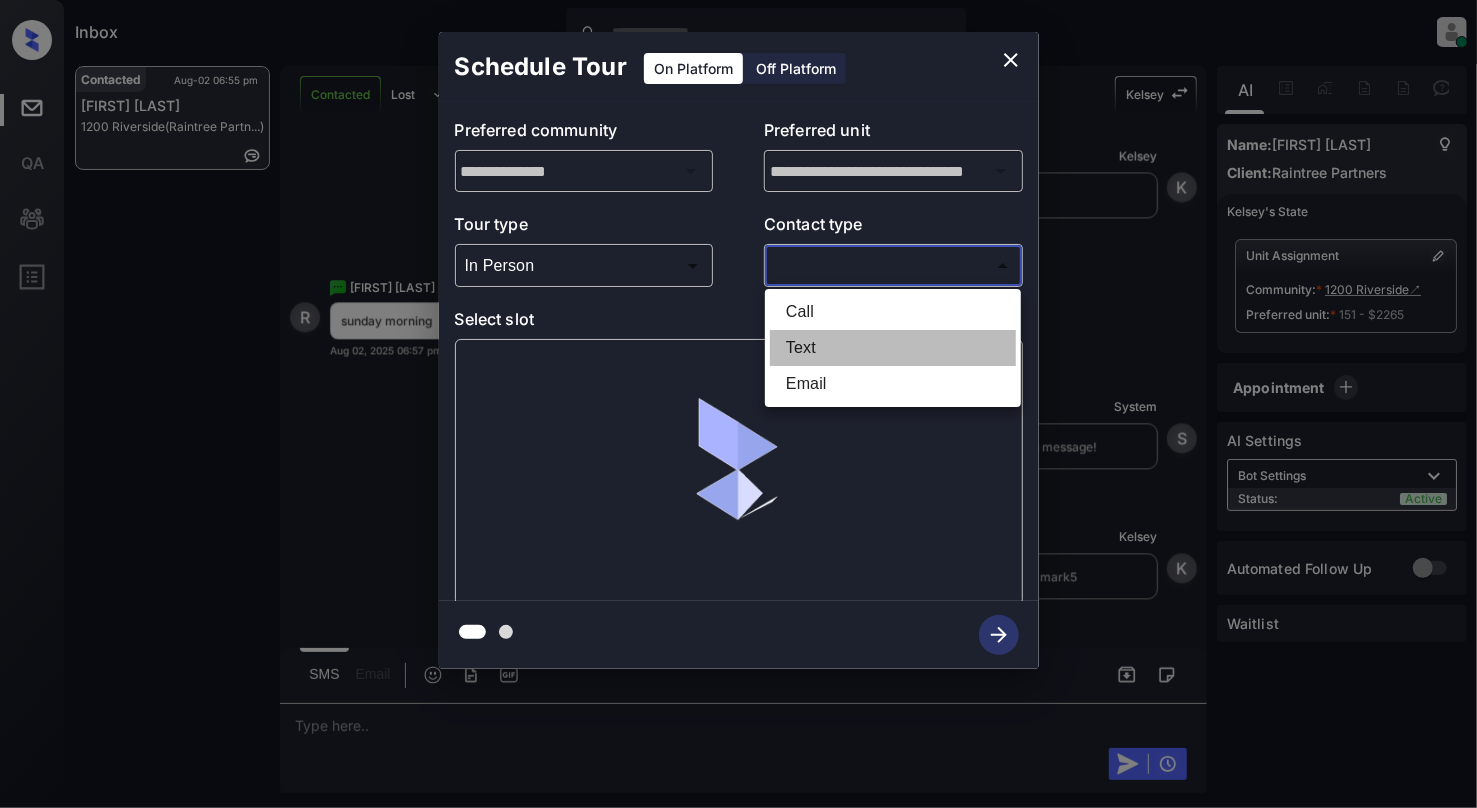click on "Text" at bounding box center (893, 348) 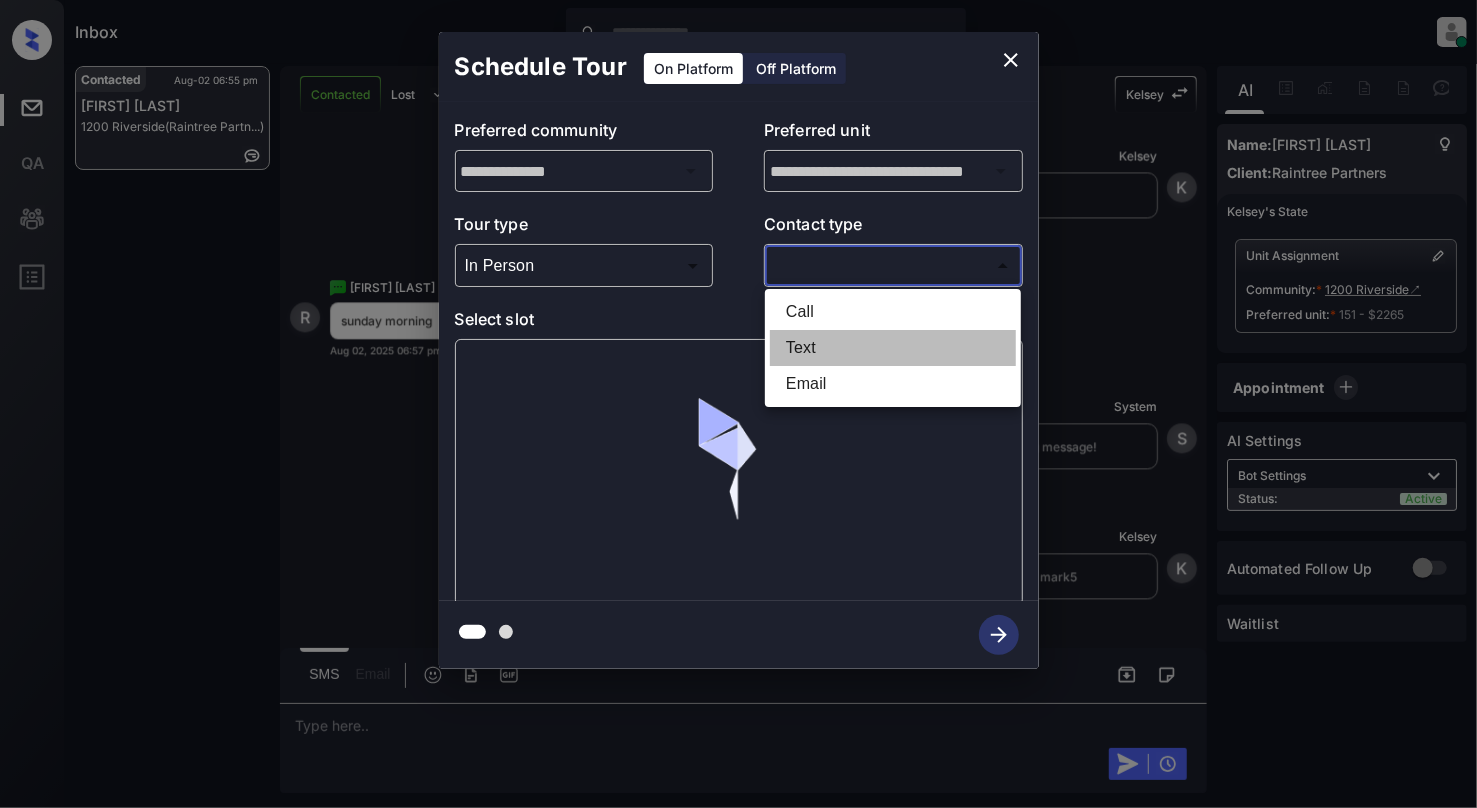 type on "****" 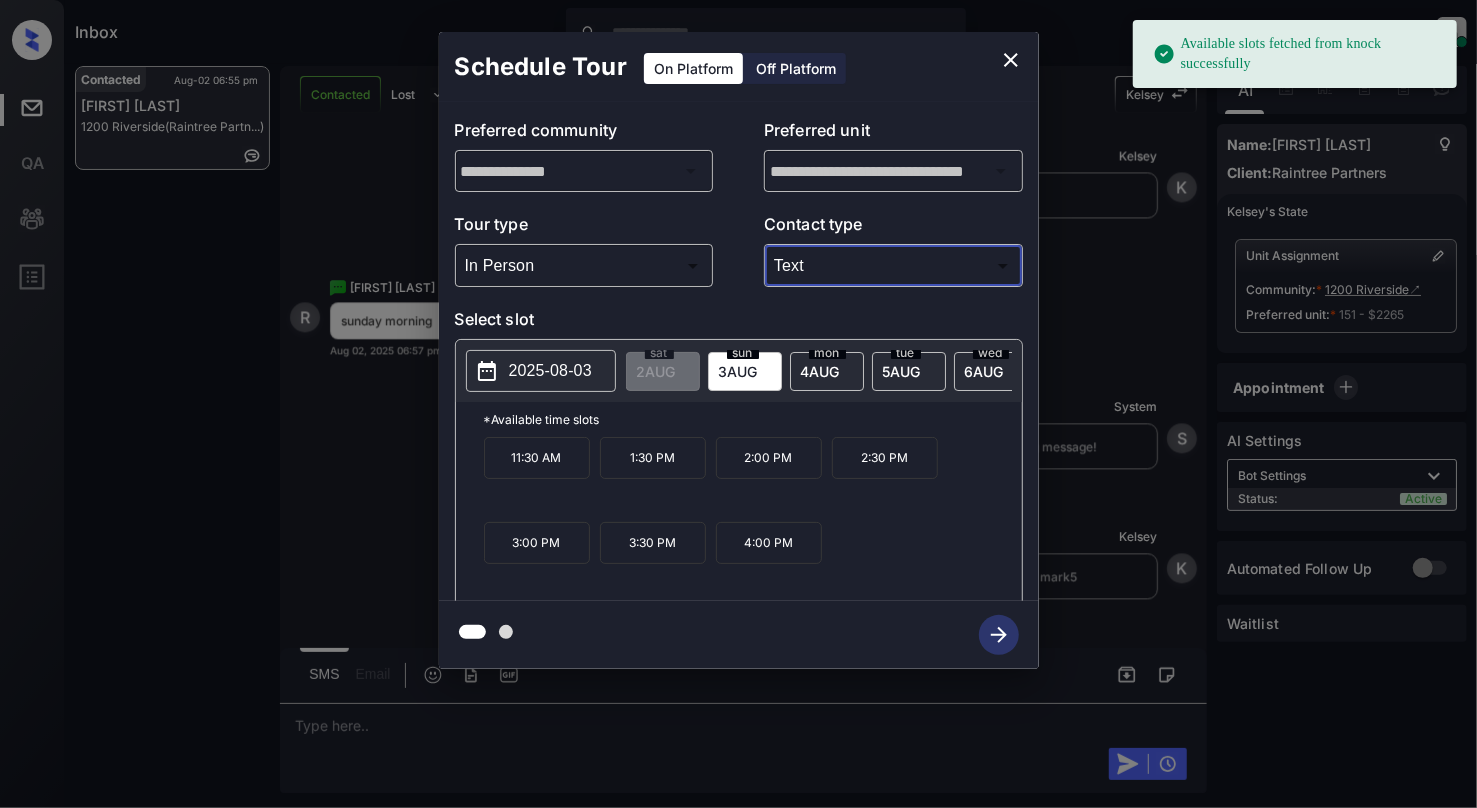click on "2025-08-03" at bounding box center [550, 371] 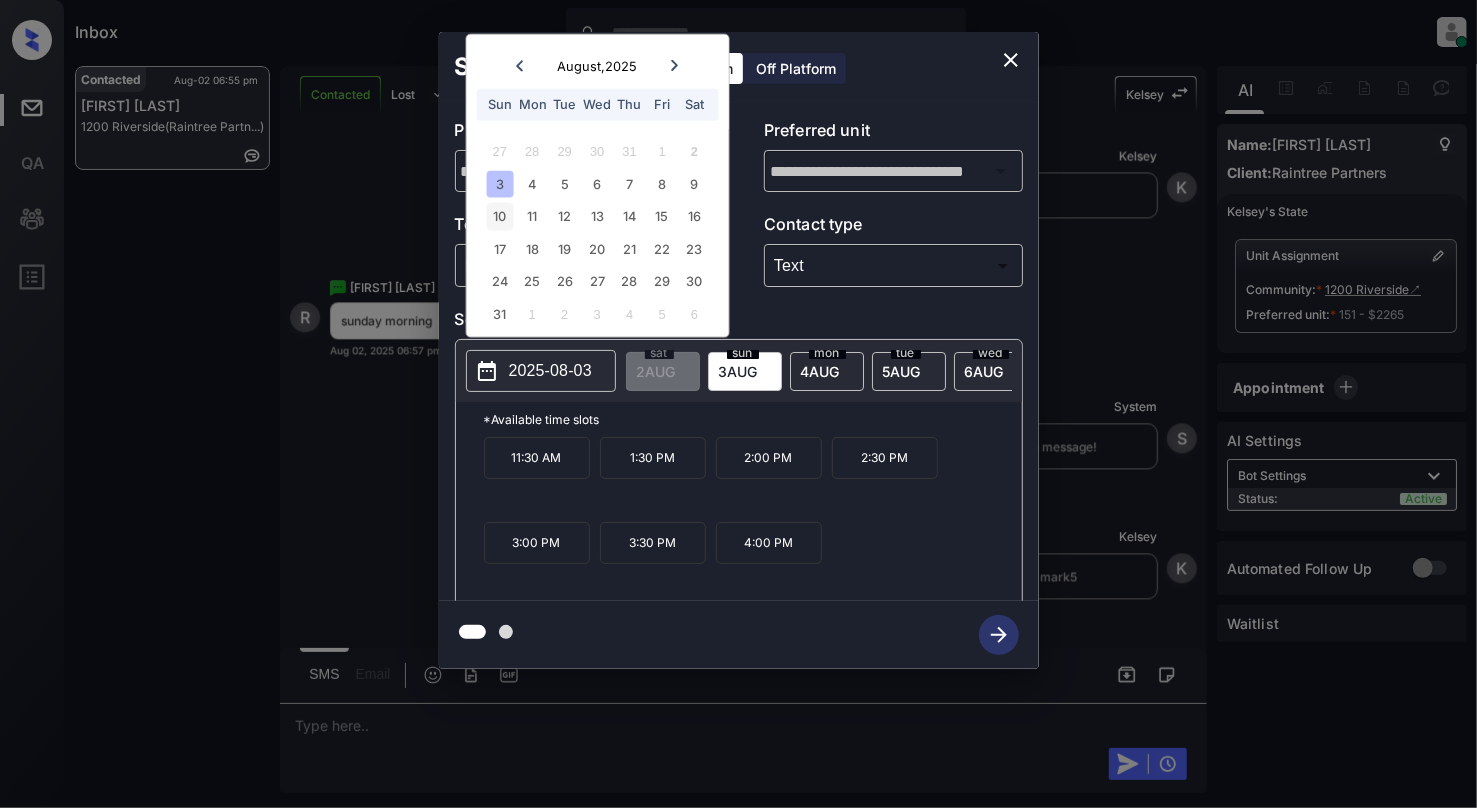 click on "10" at bounding box center (499, 216) 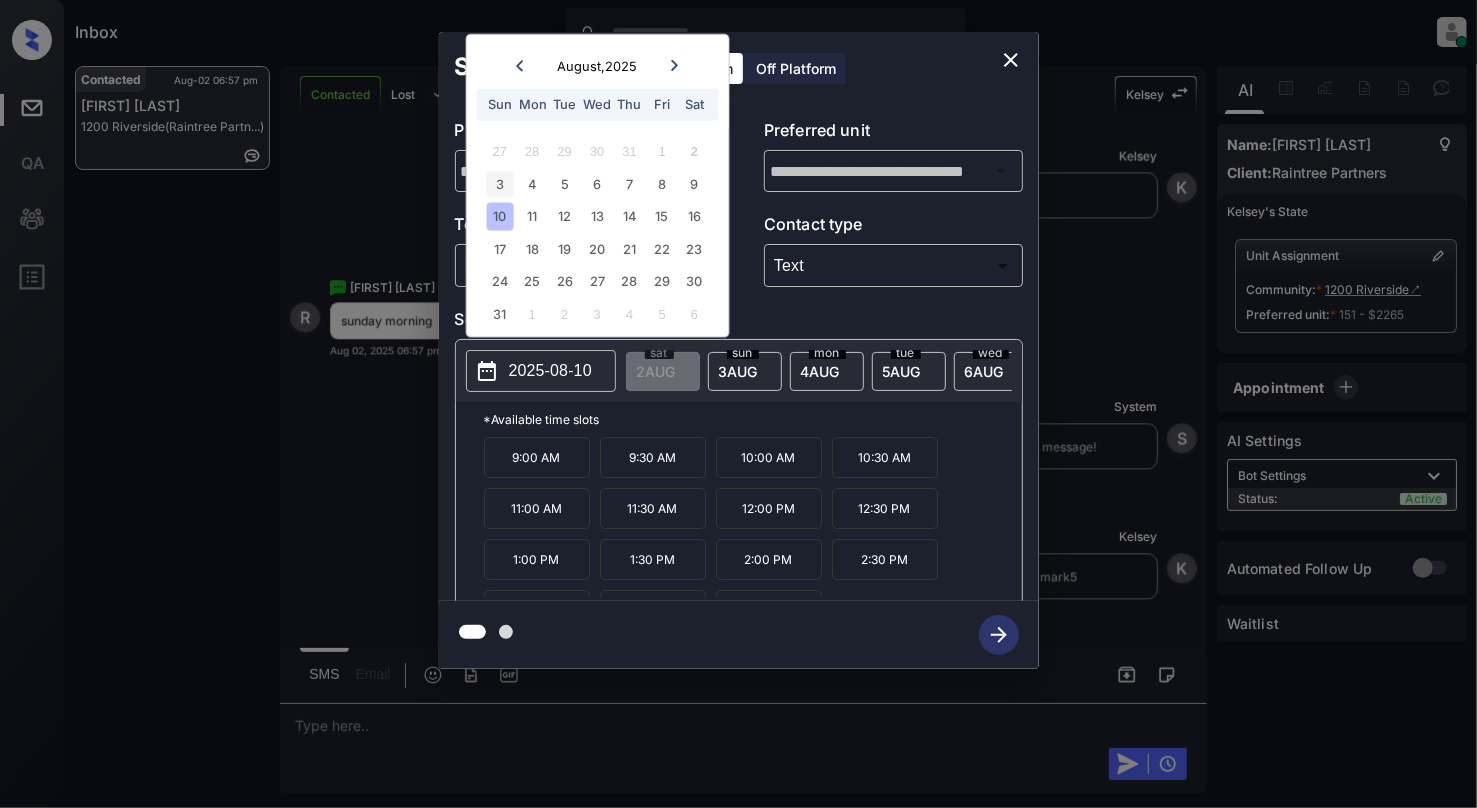 click on "3" at bounding box center (499, 183) 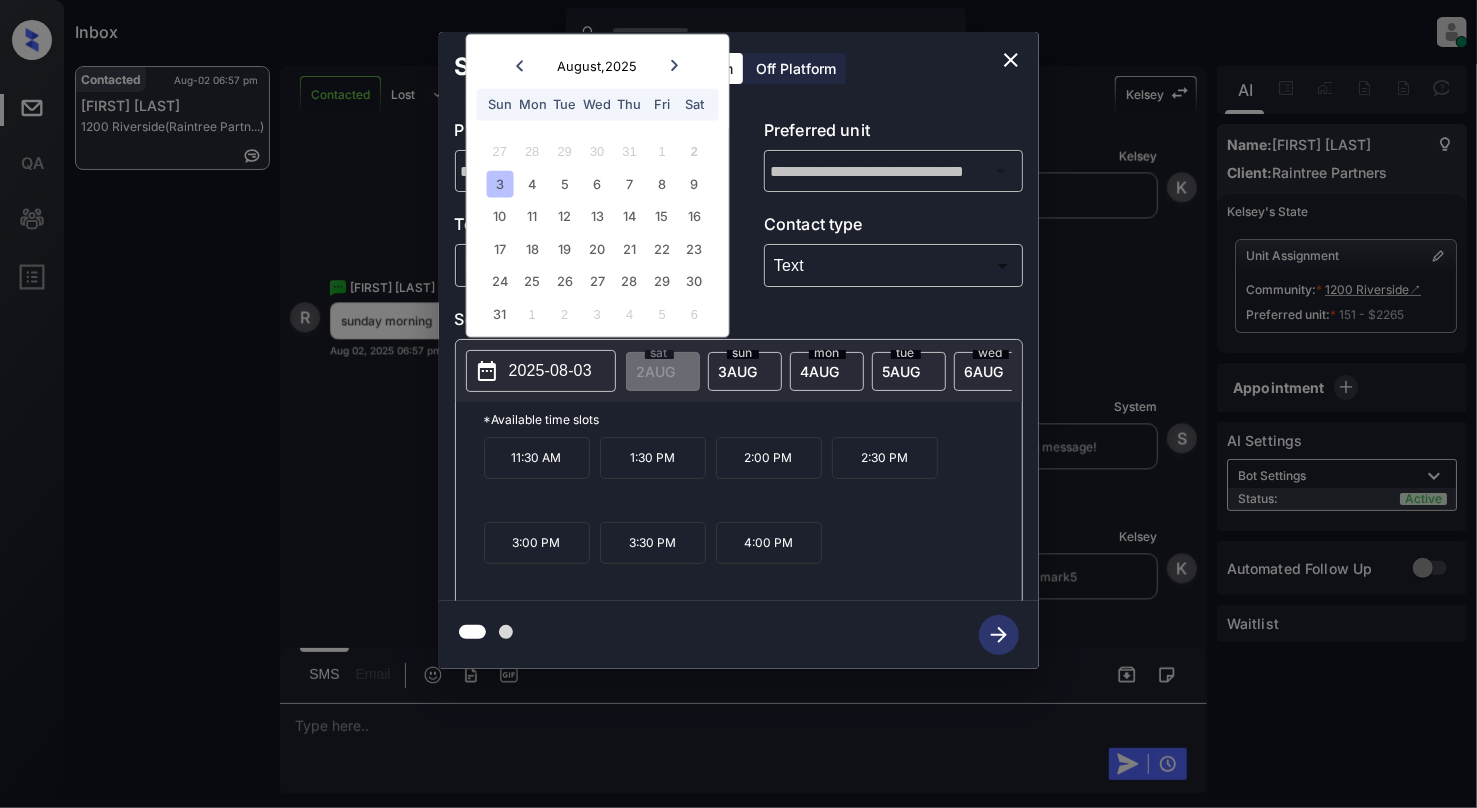 click 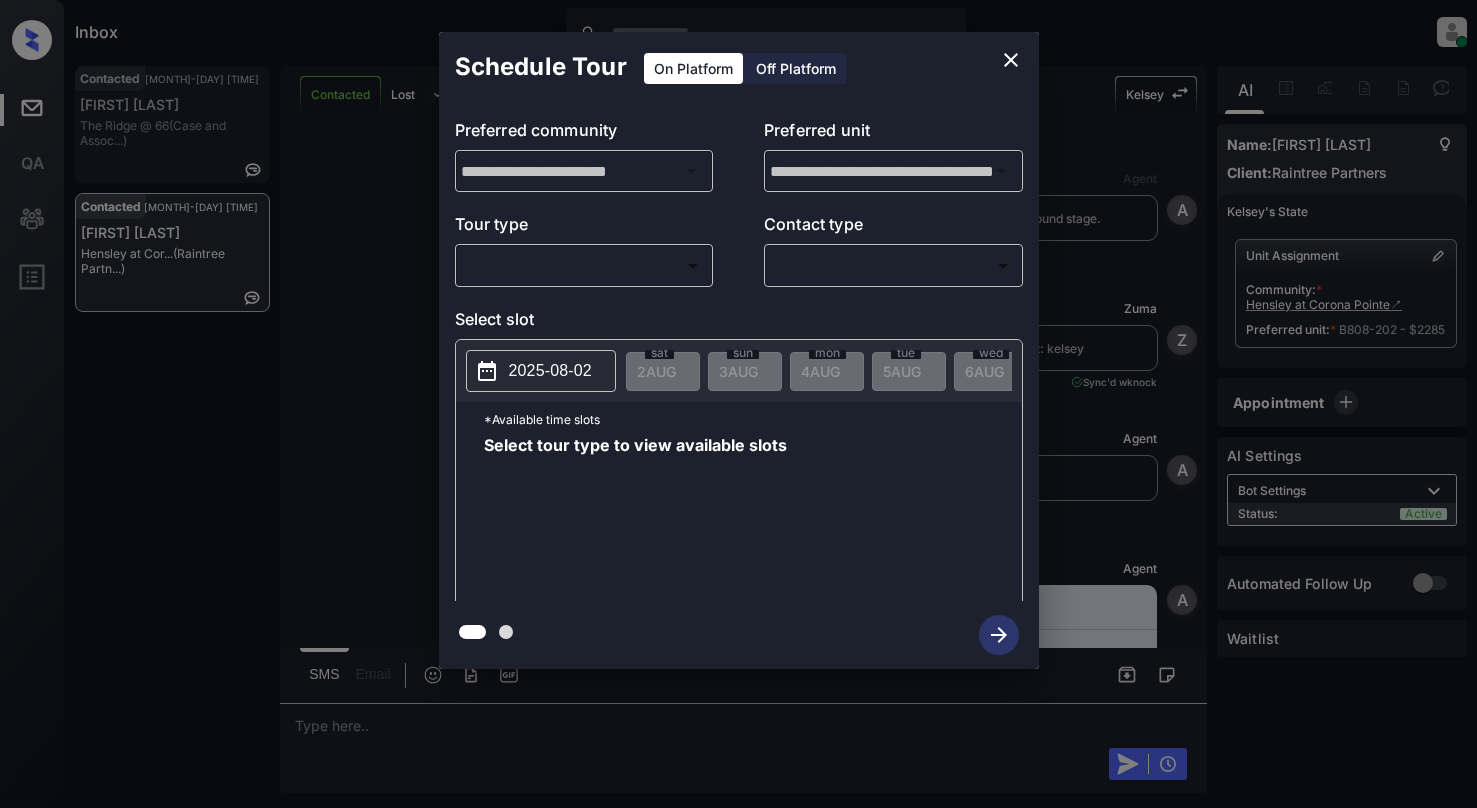 scroll, scrollTop: 0, scrollLeft: 0, axis: both 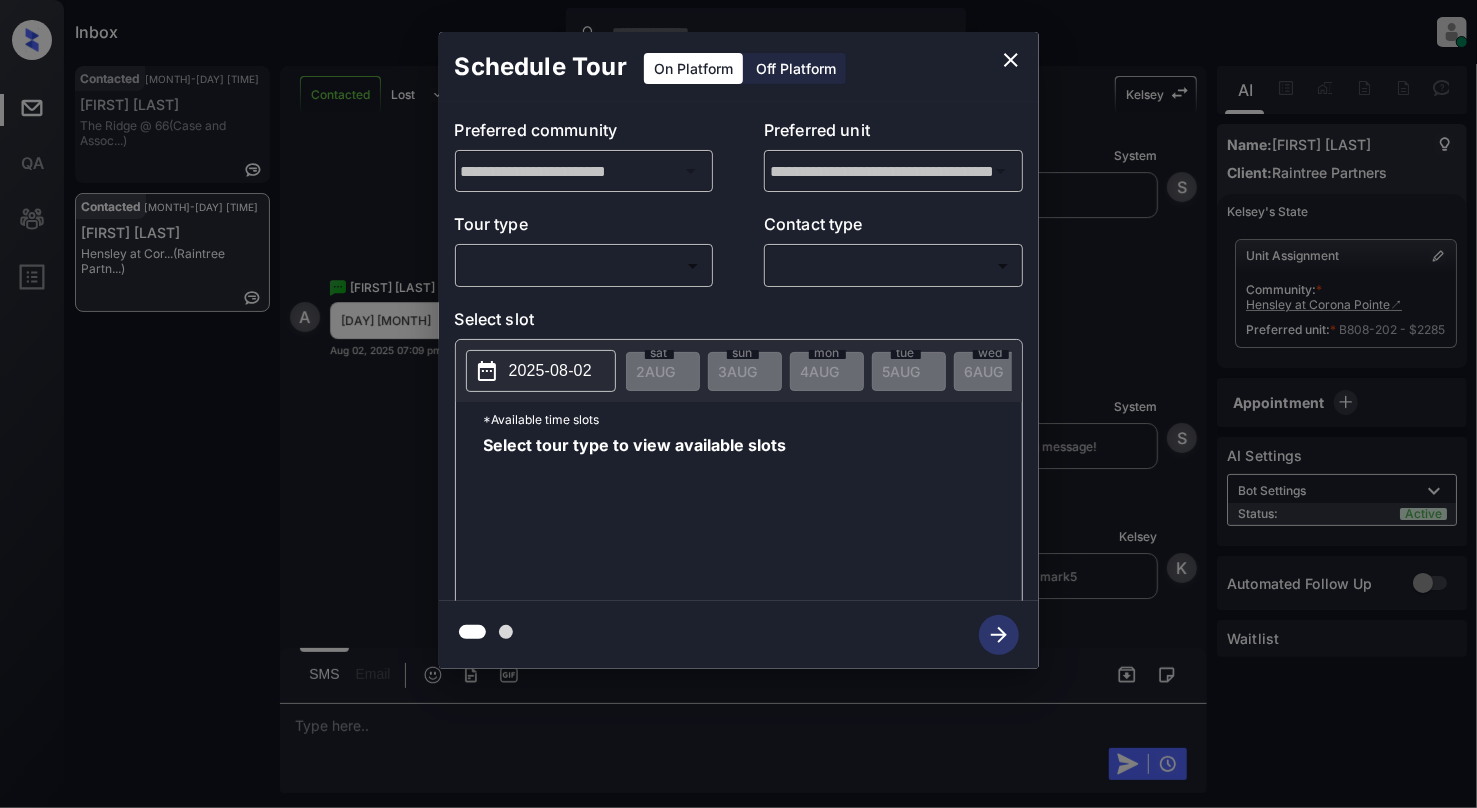 click on "Inbox [FIRST] [LAST] Online Set yourself   offline Set yourself   on break Profile Switch to  light  mode Sign out Contacted [MONTH]-[DAY] [TIME]   [FIRST] [LAST] The Ridge @ 66  (Case and Assoc...) Contacted [MONTH]-[DAY] [TIME]   [FIRST] [LAST] Hensley at Cor...  (Raintree Partn...) Contacted Lost Lead Sentiment: Angry Upon sliding the acknowledgement:  Lead will move to lost stage. * ​ SMS and call option will be set to opt out. AFM will be turned off for the lead. [FIRST] New Message Agent Lead created via webhook in Inbound stage. [MONTH] [DAY], [YEAR] [TIME] A New Message [FIRST] Lead transferred to leasing agent: [FIRST] [MONTH] [DAY], [YEAR] [TIME]  Sync'd w  knock [FIRST] New Message Agent AFM Request sent to [FIRST]. [MONTH] [DAY], [YEAR] [TIME] A New Message Agent Notes Note: Structured Note:
Move In Date: [DATE]
[MONTH] [DAY], [YEAR] [TIME] A New Message [FIRST] Lead Details Updated
Move In Date:  [DATE]
[MONTH] [DAY], [YEAR] [TIME] [FIRST] New Message [FIRST] [MONTH] [DAY], [YEAR] [TIME]   | SmarterAFMV2Sms  Sync'd w  knock [FIRST] New Message [FIRST]   [FIRST]" at bounding box center [738, 404] 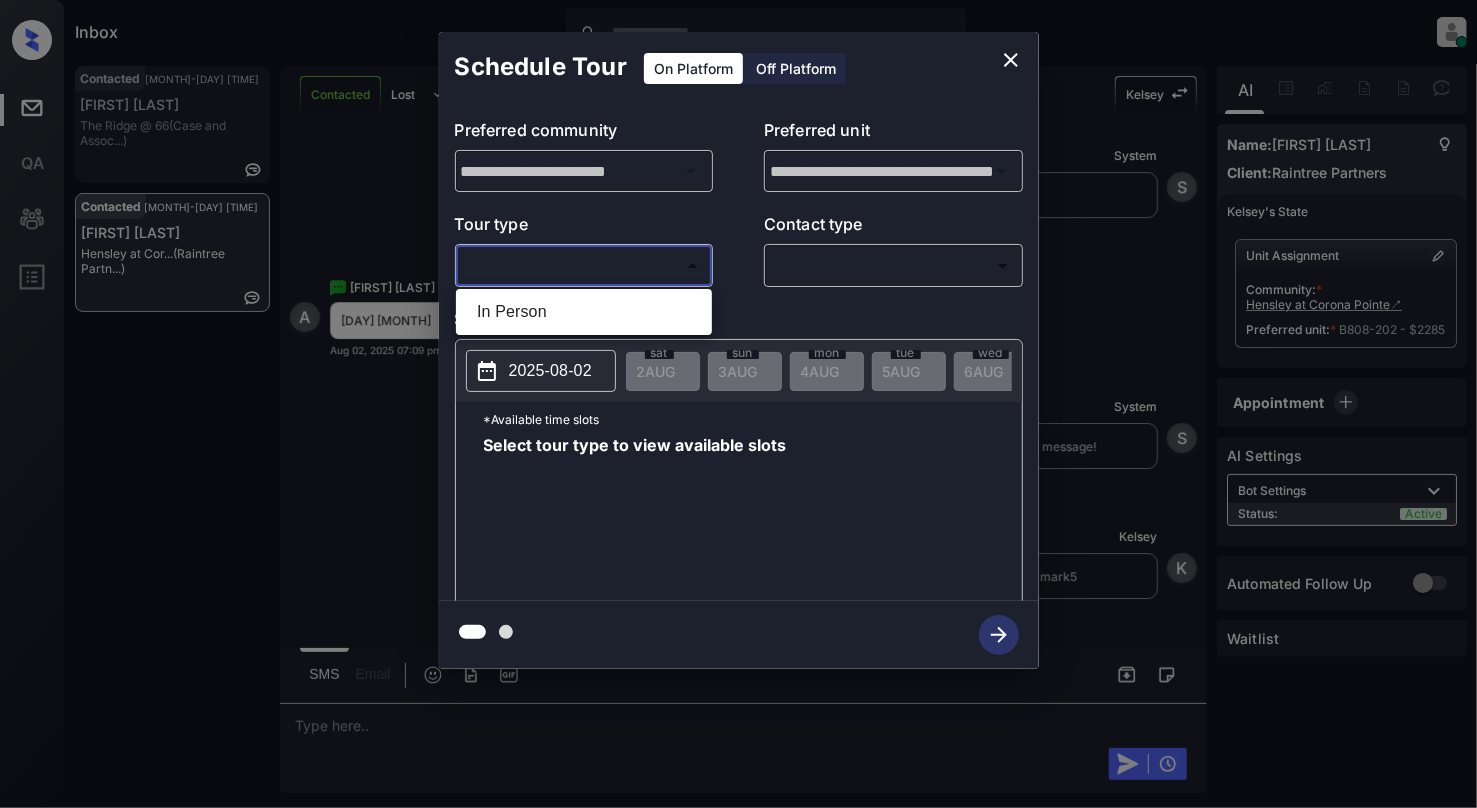 click on "In Person" at bounding box center [584, 312] 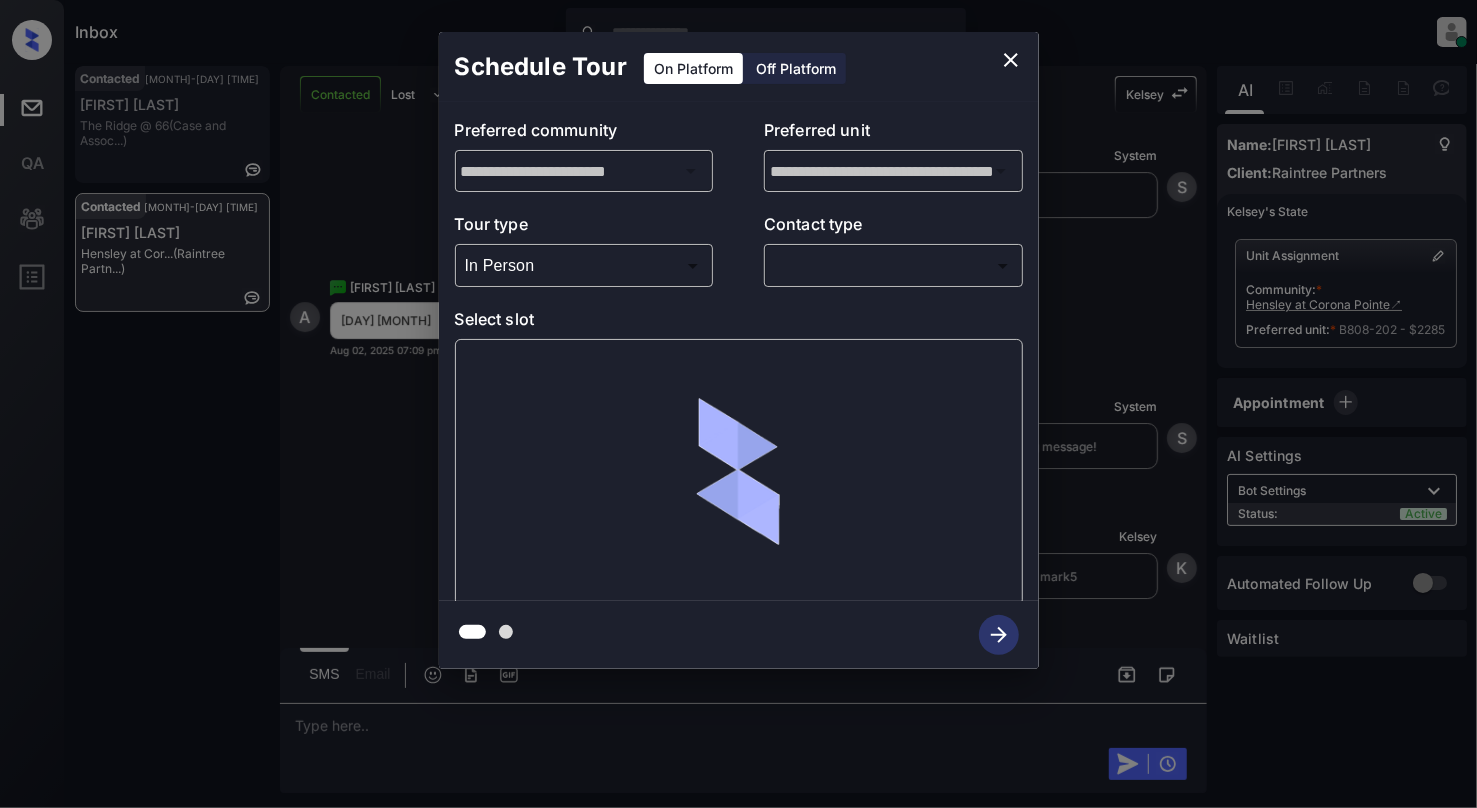 drag, startPoint x: 964, startPoint y: 248, endPoint x: 948, endPoint y: 258, distance: 18.867962 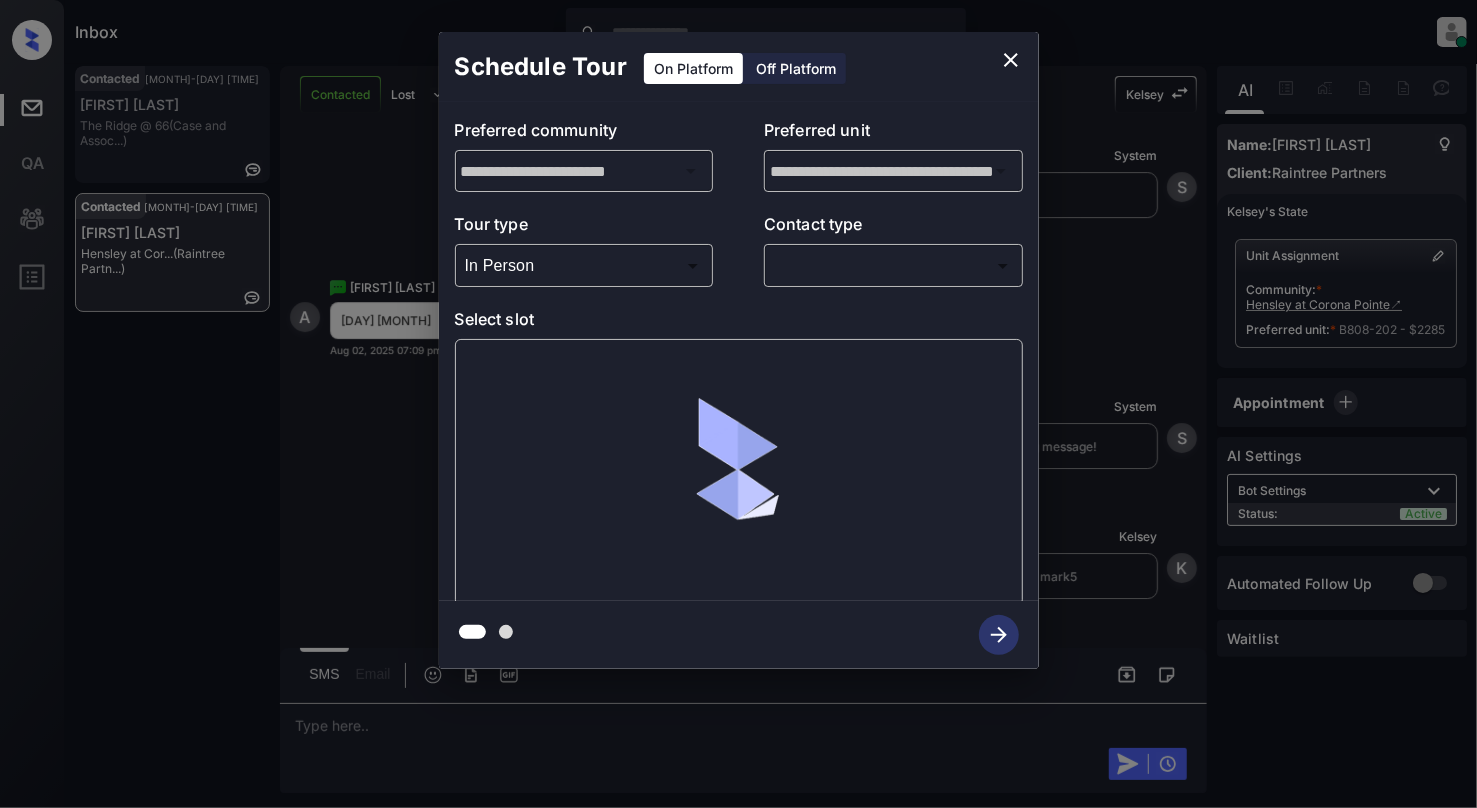 click on "​ ​" at bounding box center (893, 265) 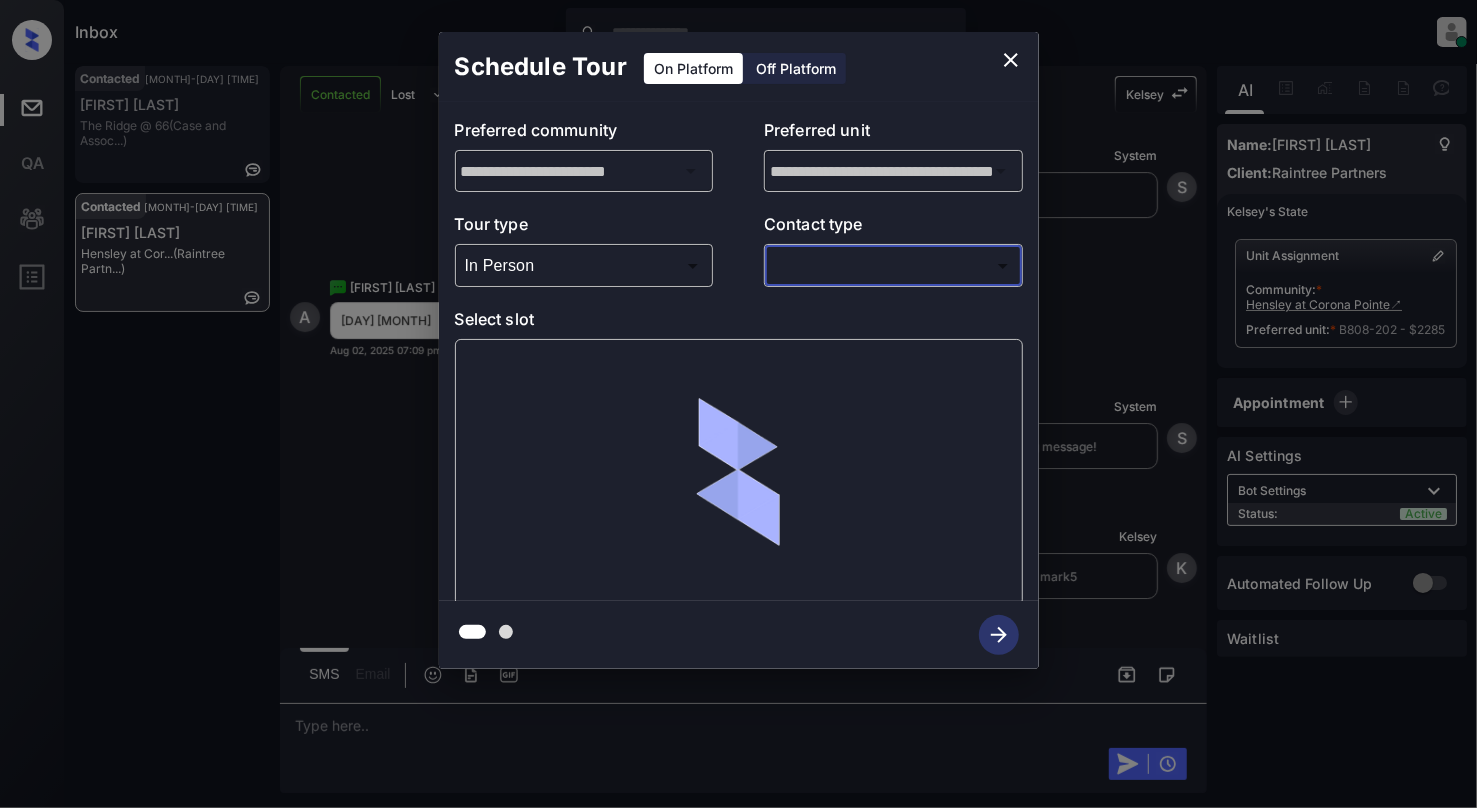 click on "Inbox [FIRST] [LAST] Online Set yourself   offline Set yourself   on break Profile Switch to  light  mode Sign out Contacted [MONTH]-[DAY] [TIME]   [FIRST] [LAST] The Ridge @ 66  (Case and Assoc...) Contacted [MONTH]-[DAY] [TIME]   [FIRST] [LAST] Hensley at Cor...  (Raintree Partn...) Contacted Lost Lead Sentiment: Angry Upon sliding the acknowledgement:  Lead will move to lost stage. * ​ SMS and call option will be set to opt out. AFM will be turned off for the lead. [FIRST] New Message Agent Lead created via webhook in Inbound stage. [MONTH] [DAY], [YEAR] [TIME] A New Message [FIRST] Lead transferred to leasing agent: [FIRST] [MONTH] [DAY], [YEAR] [TIME]  Sync'd w  knock [FIRST] New Message Agent AFM Request sent to [FIRST]. [MONTH] [DAY], [YEAR] [TIME] A New Message Agent Notes Note: Structured Note:
Move In Date: [DATE]
[MONTH] [DAY], [YEAR] [TIME] A New Message [FIRST] Lead Details Updated
Move In Date:  [DATE]
[MONTH] [DAY], [YEAR] [TIME] [FIRST] New Message [FIRST] [MONTH] [DAY], [YEAR] [TIME]   | SmarterAFMV2Sms  Sync'd w  knock [FIRST] New Message [FIRST]   [FIRST]" at bounding box center [738, 404] 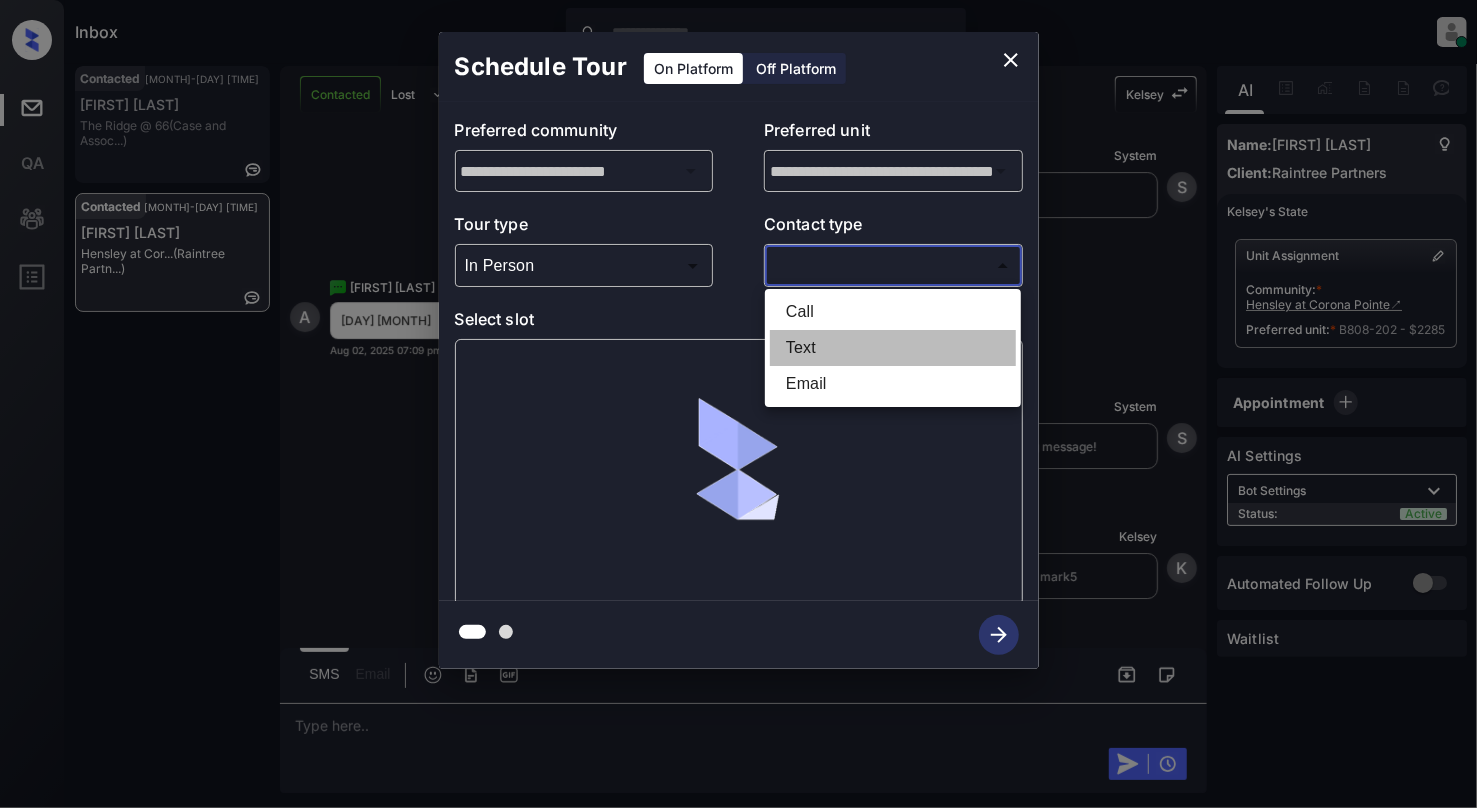 click on "Text" at bounding box center [893, 348] 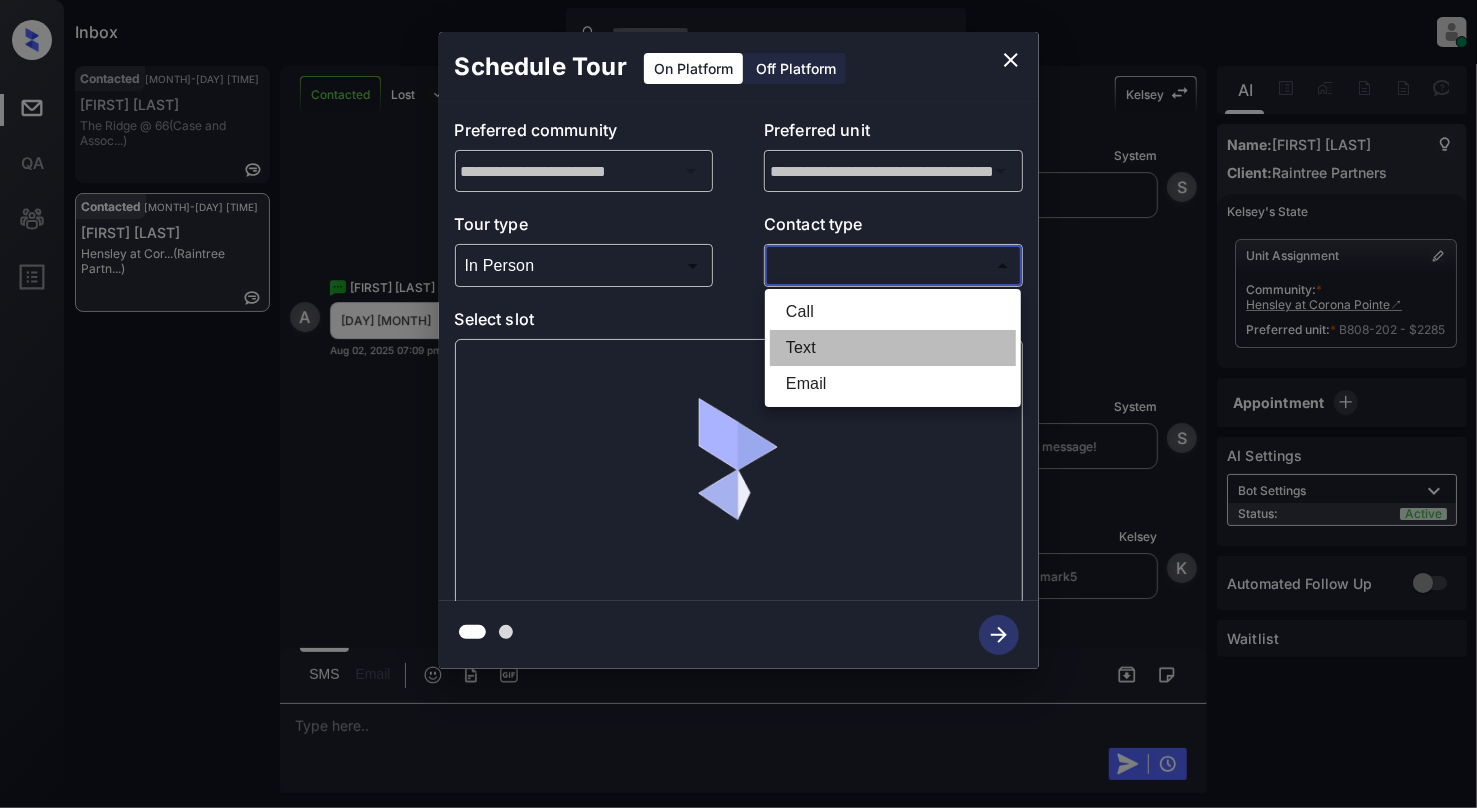 type on "****" 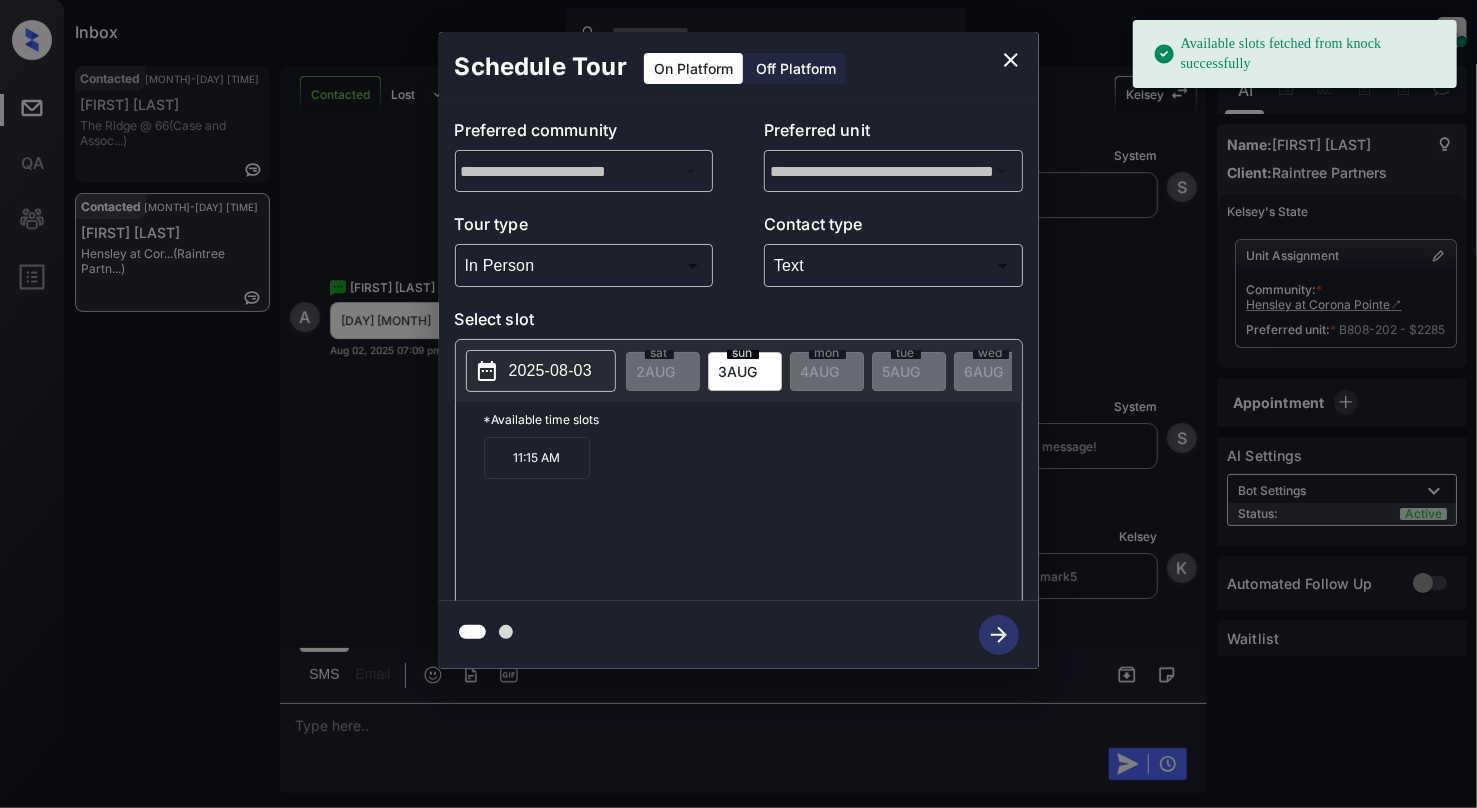 click on "2025-08-03" at bounding box center [550, 371] 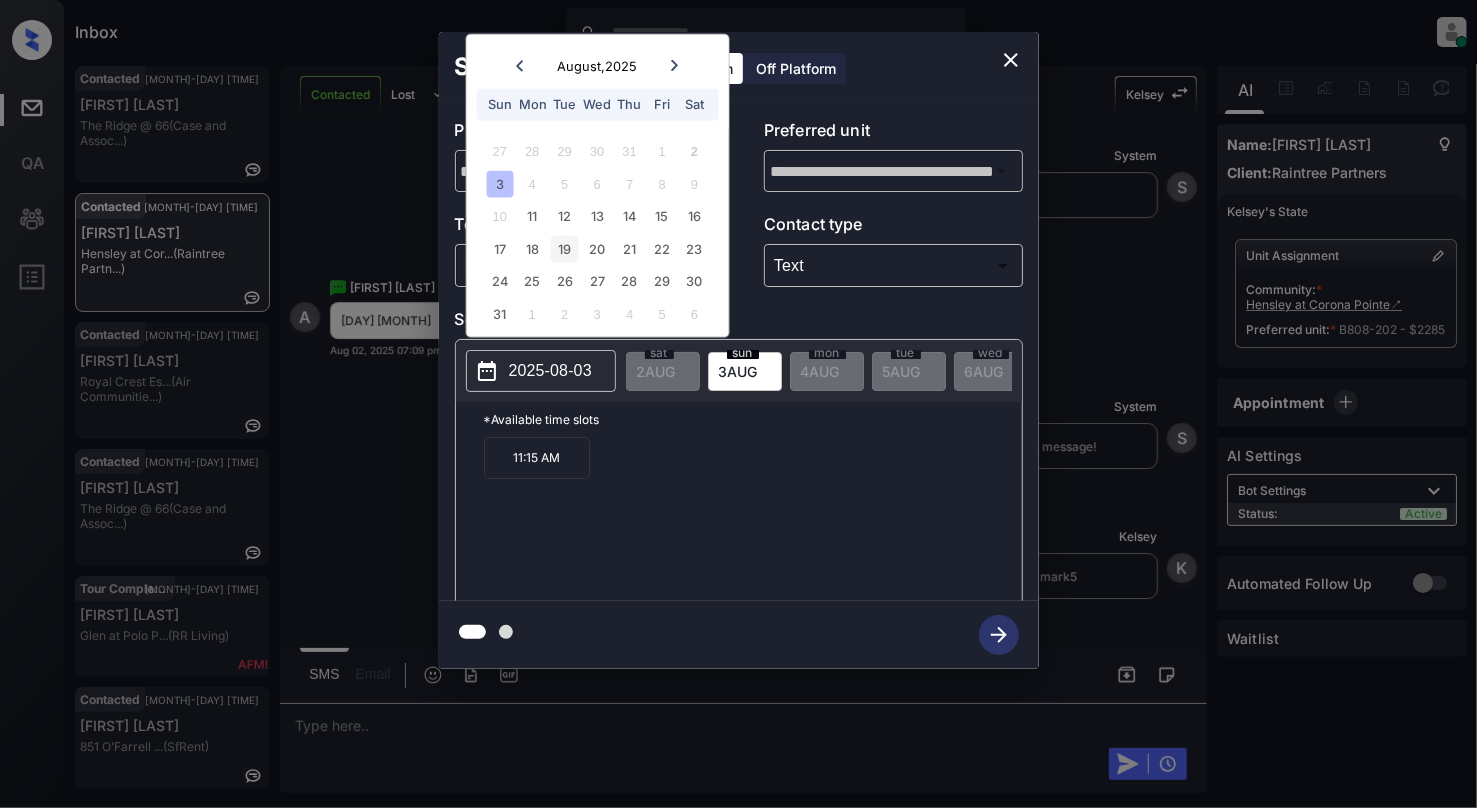 click on "19" at bounding box center (564, 248) 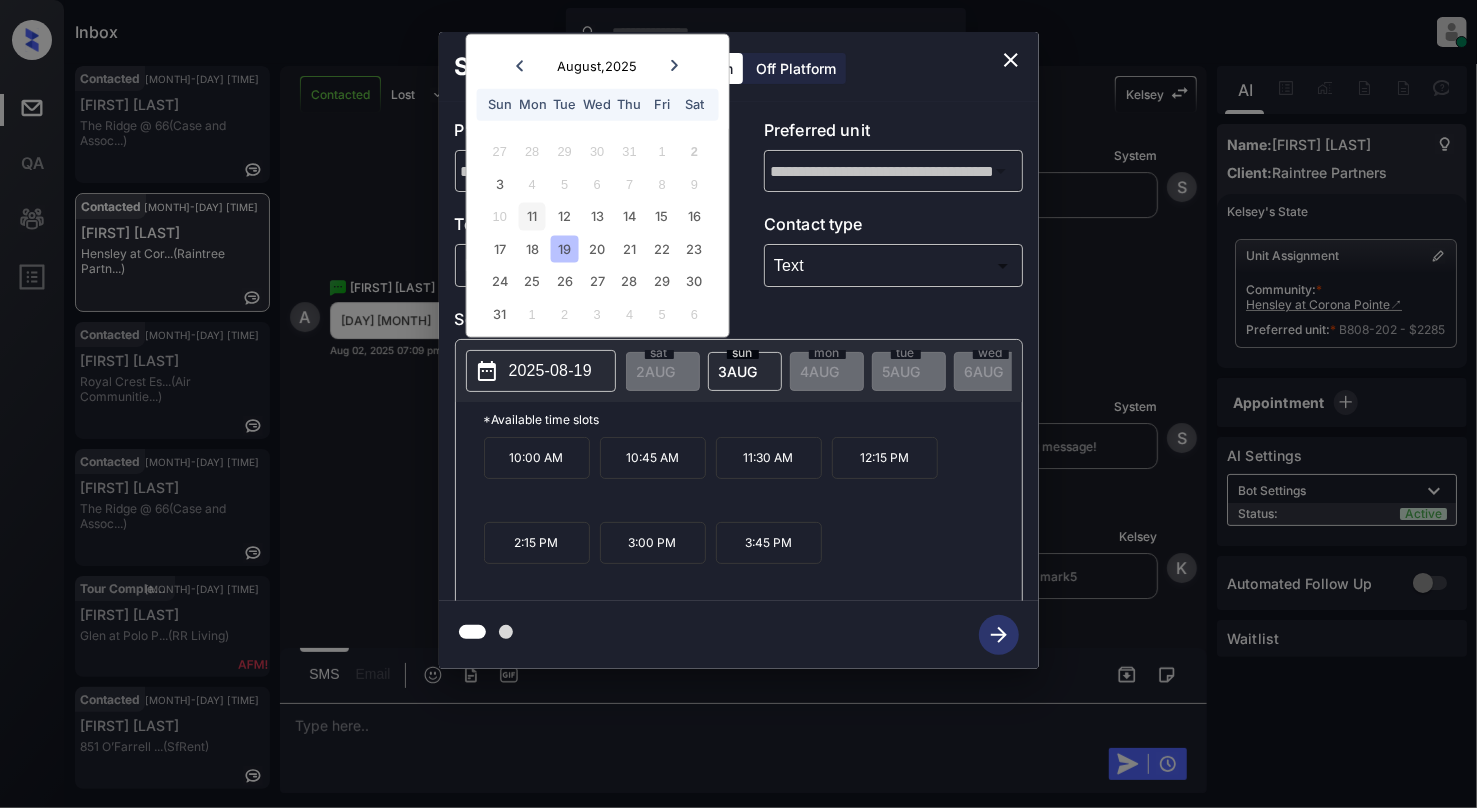 click on "11" at bounding box center [532, 216] 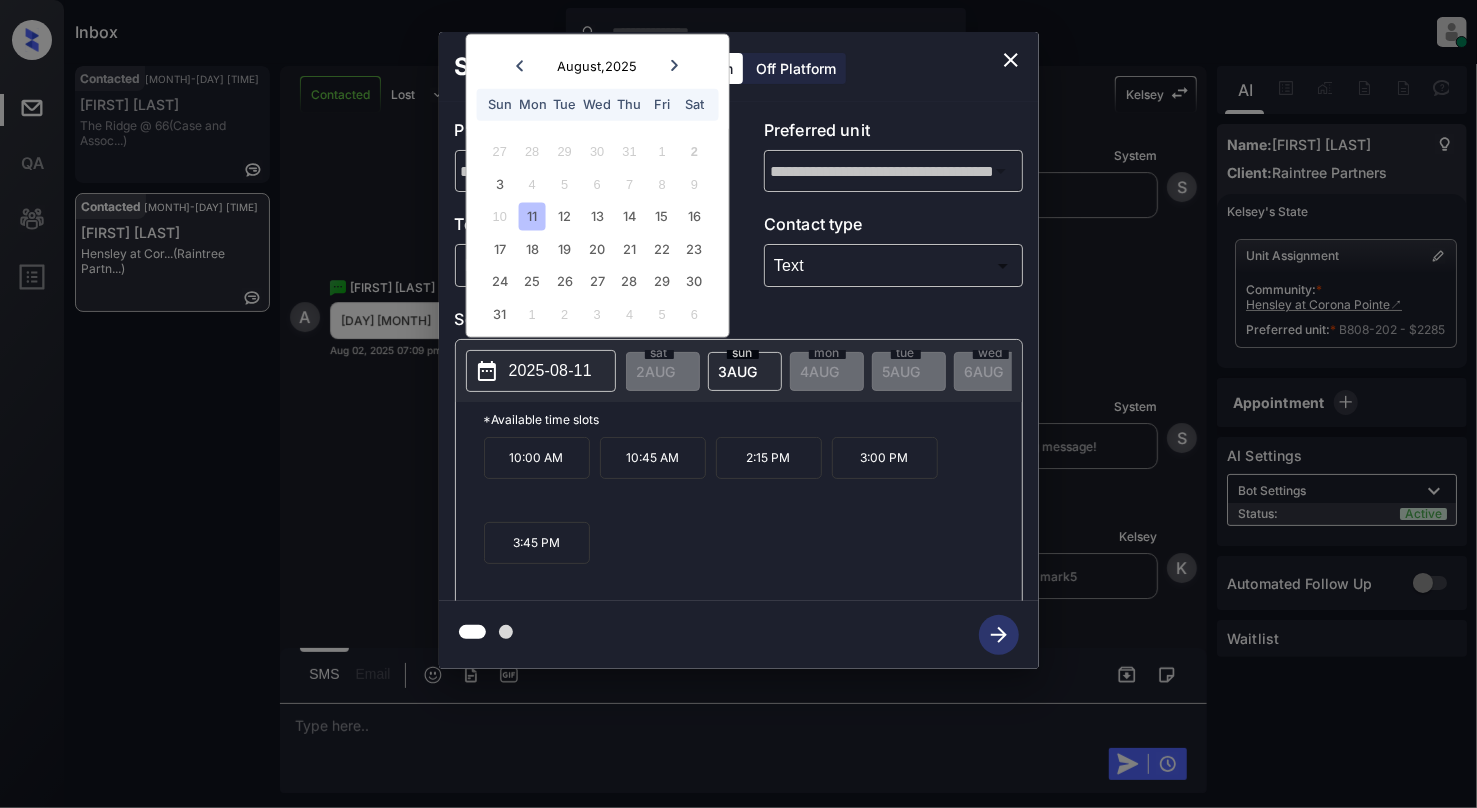 click 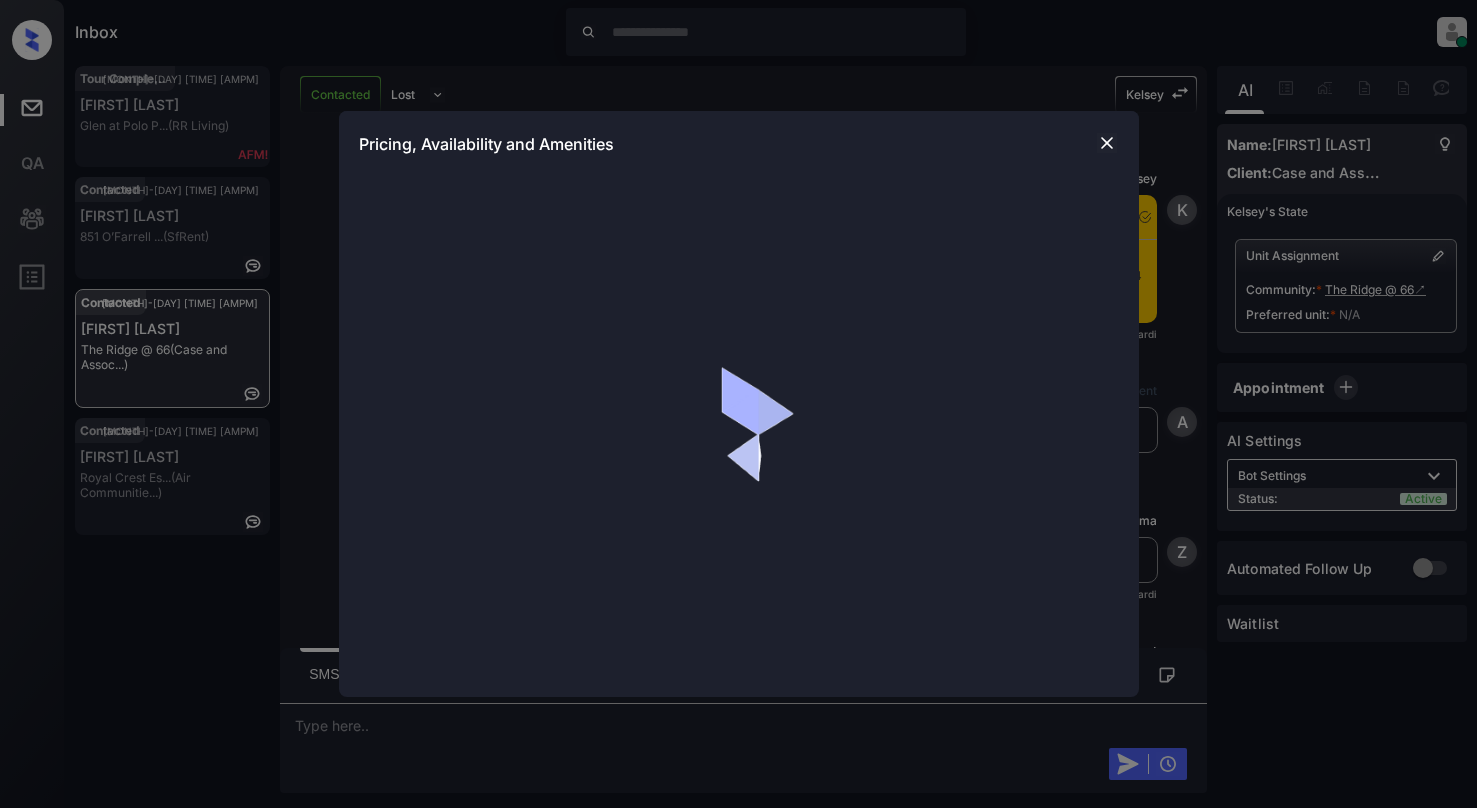 scroll, scrollTop: 0, scrollLeft: 0, axis: both 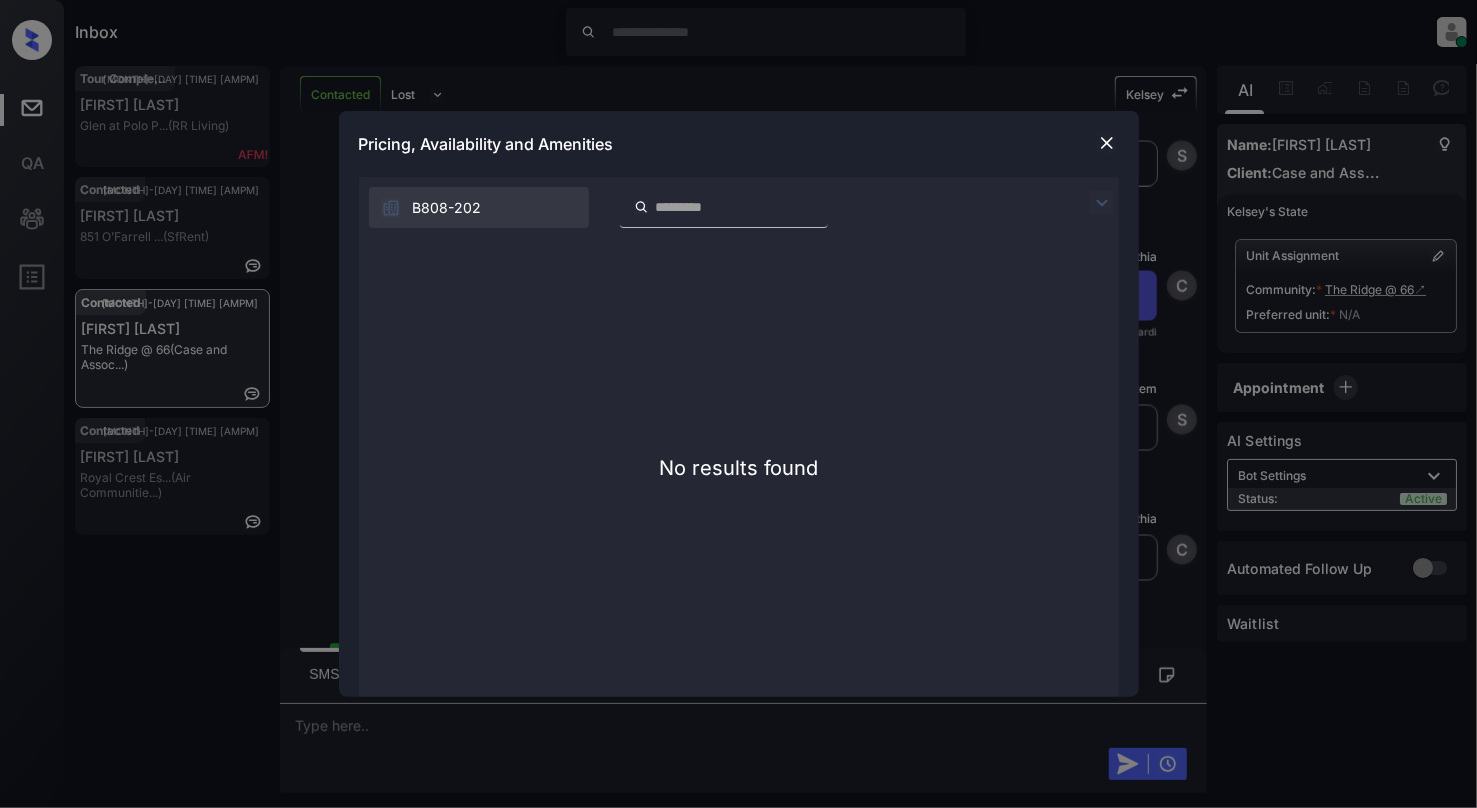 click at bounding box center (1107, 143) 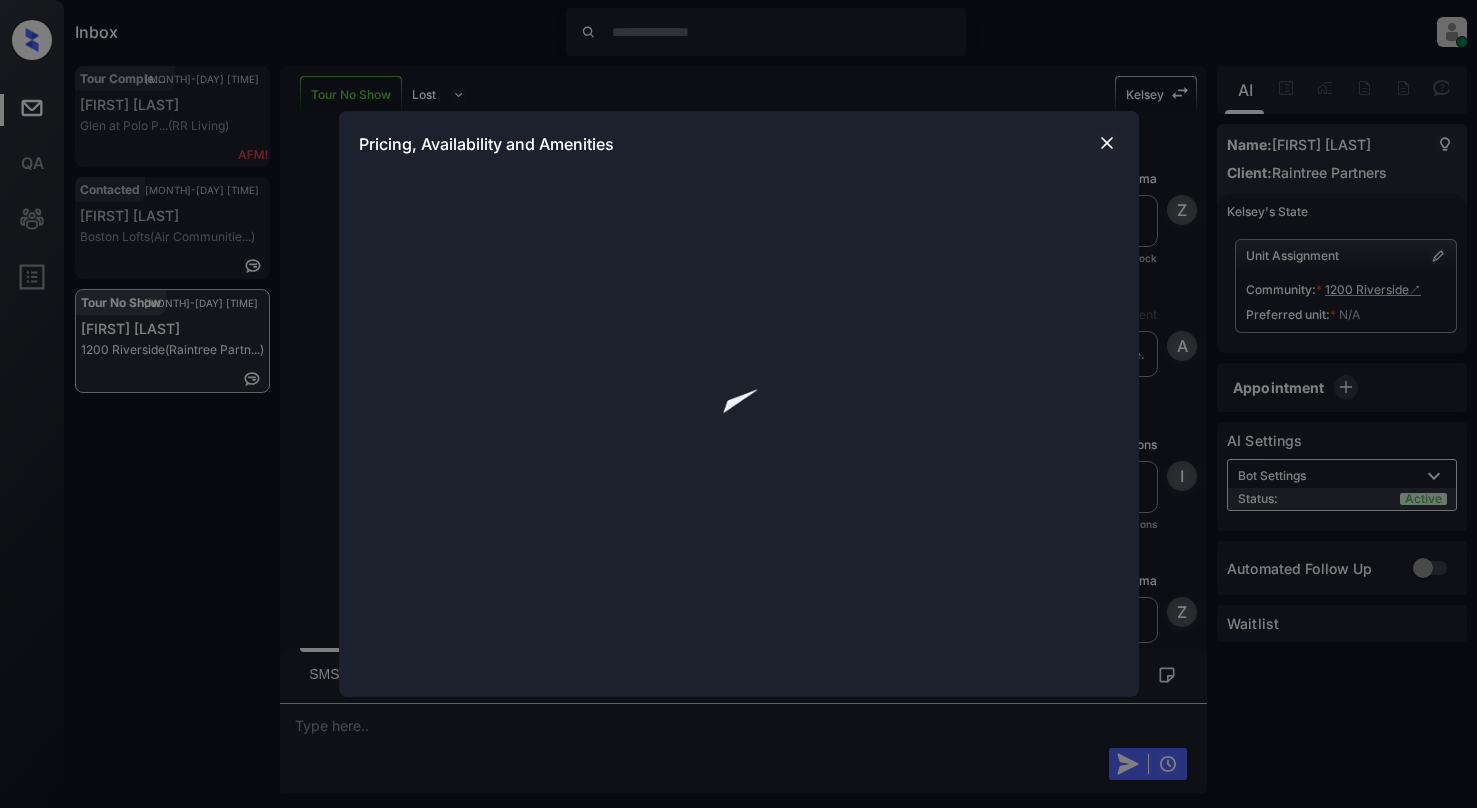 scroll, scrollTop: 0, scrollLeft: 0, axis: both 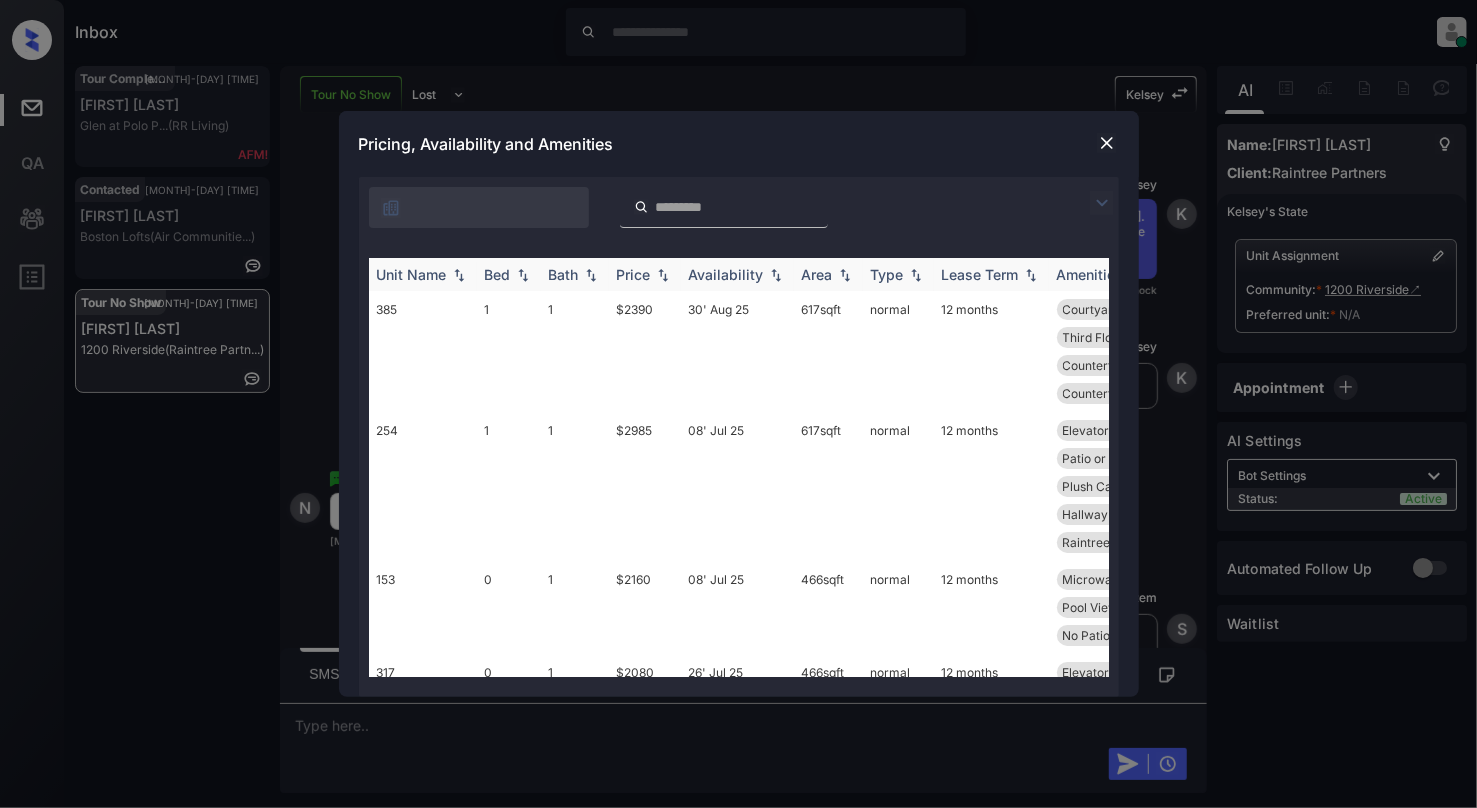 click at bounding box center (523, 275) 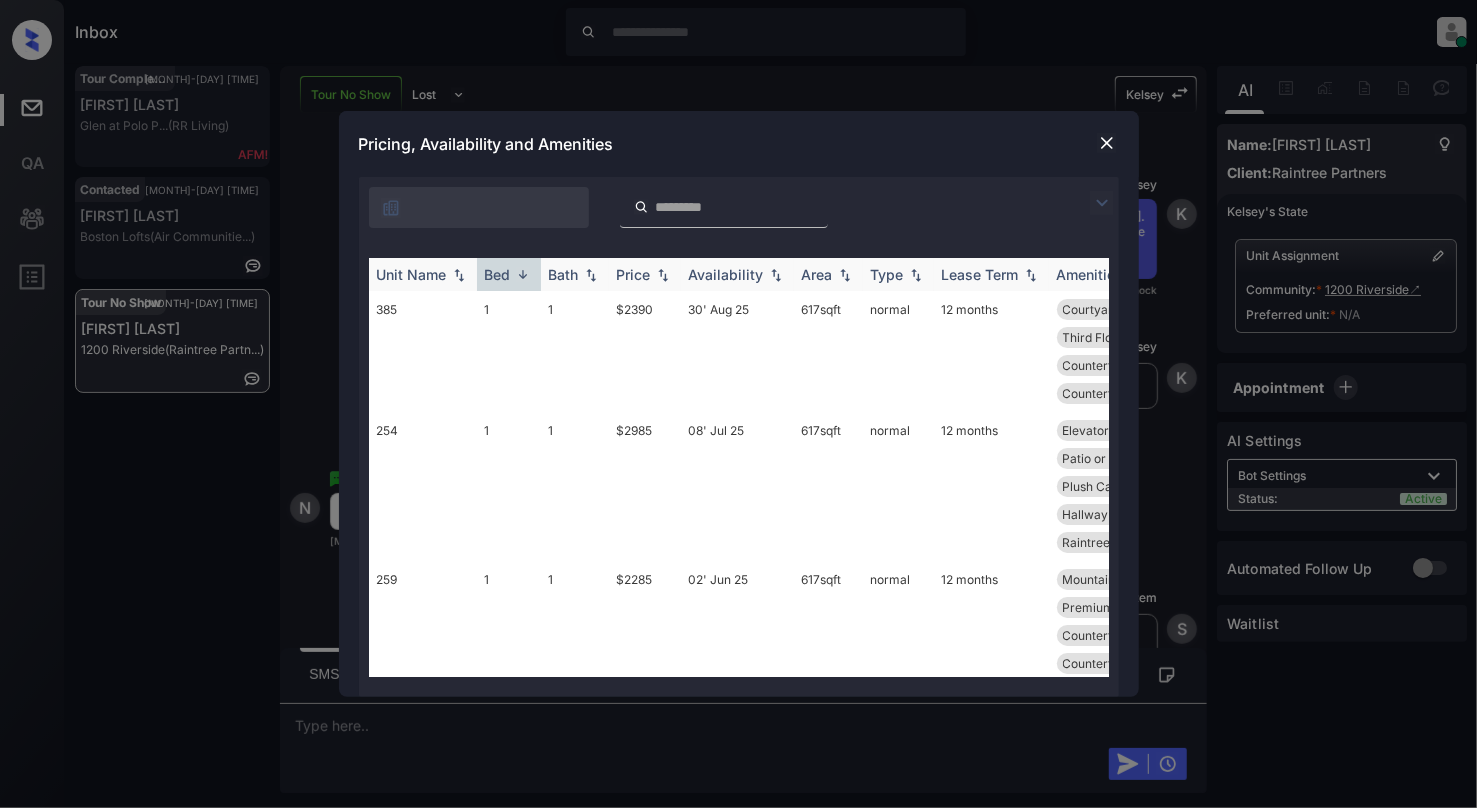 click at bounding box center [523, 274] 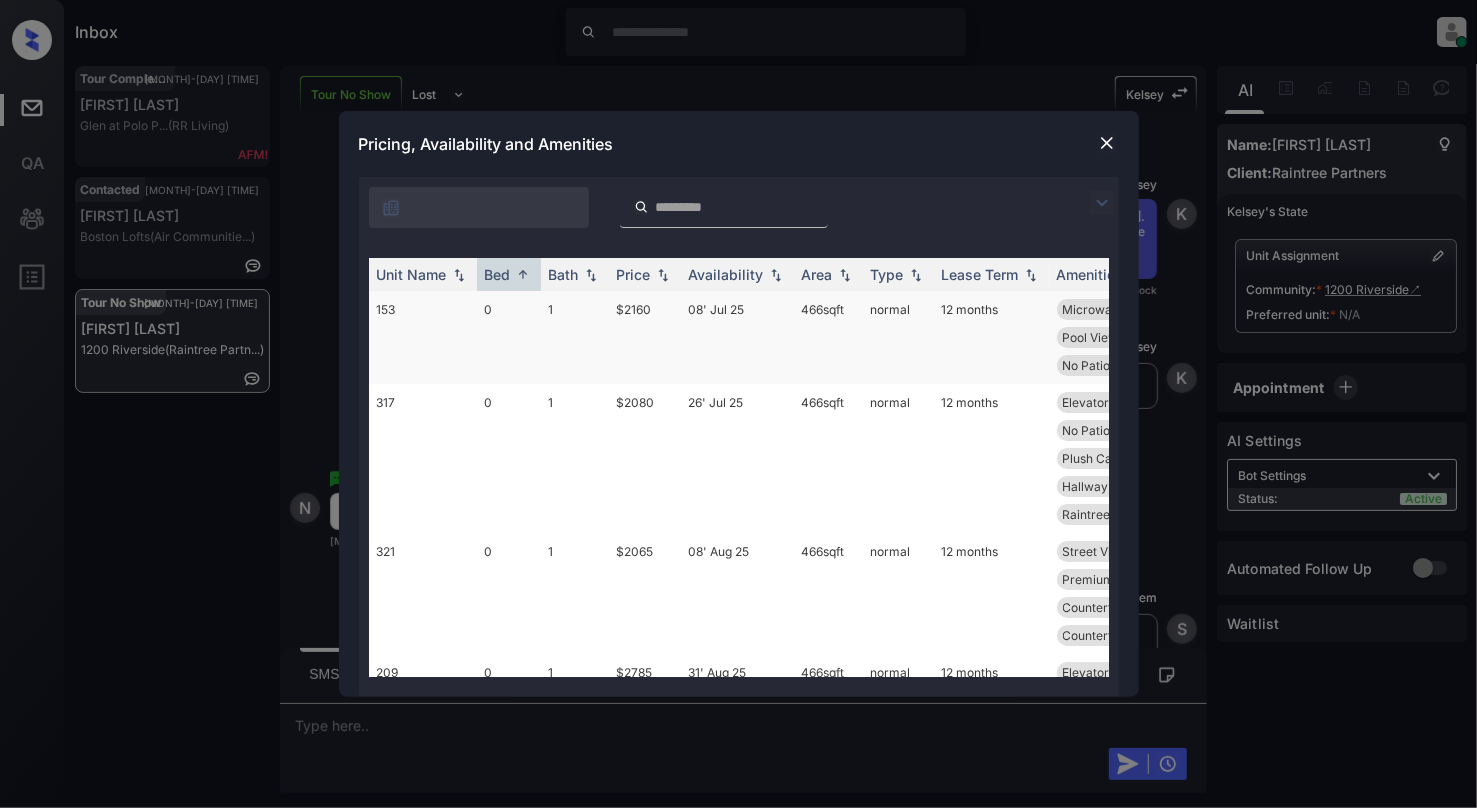 click on "0" at bounding box center [509, 337] 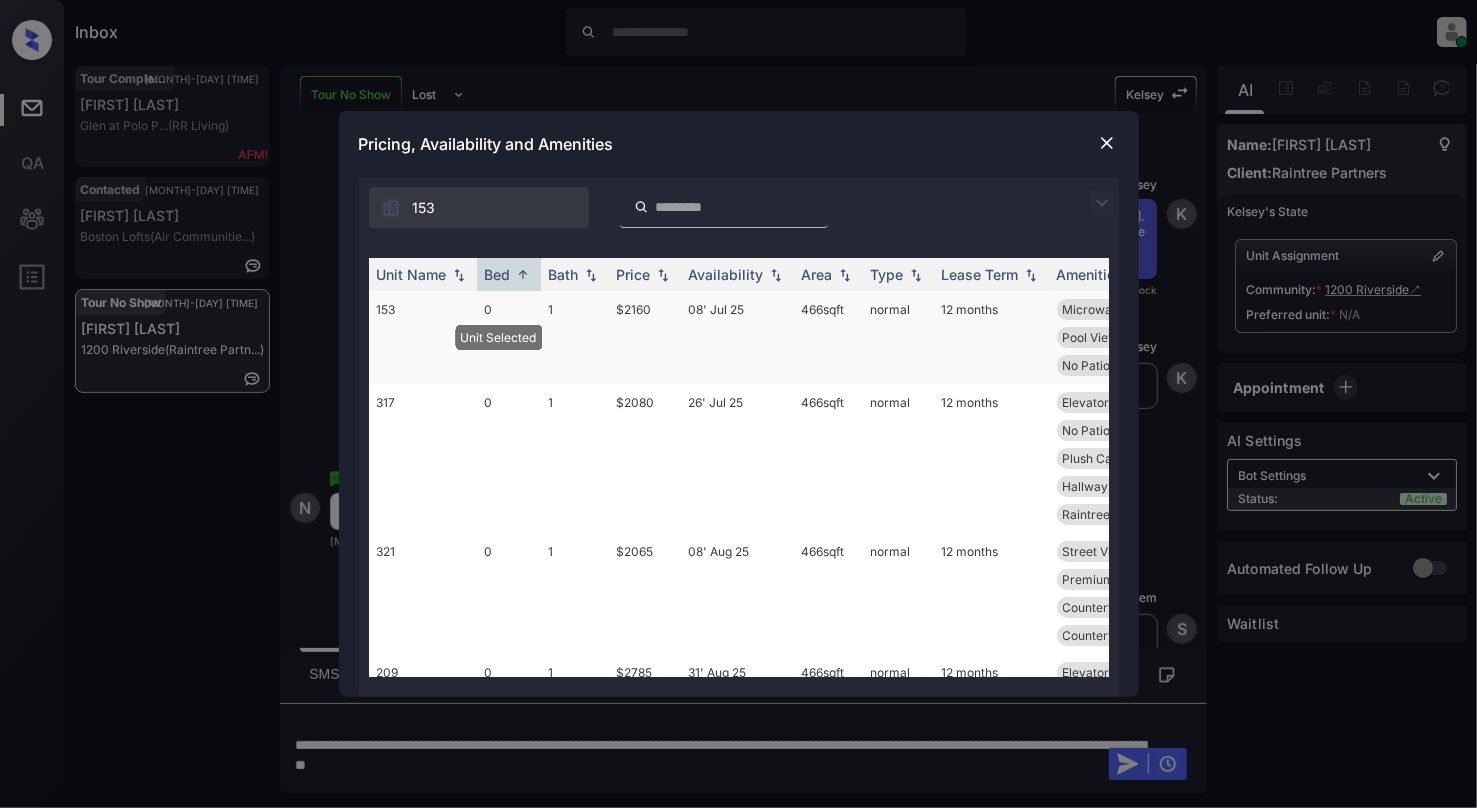 click on "0" at bounding box center (509, 337) 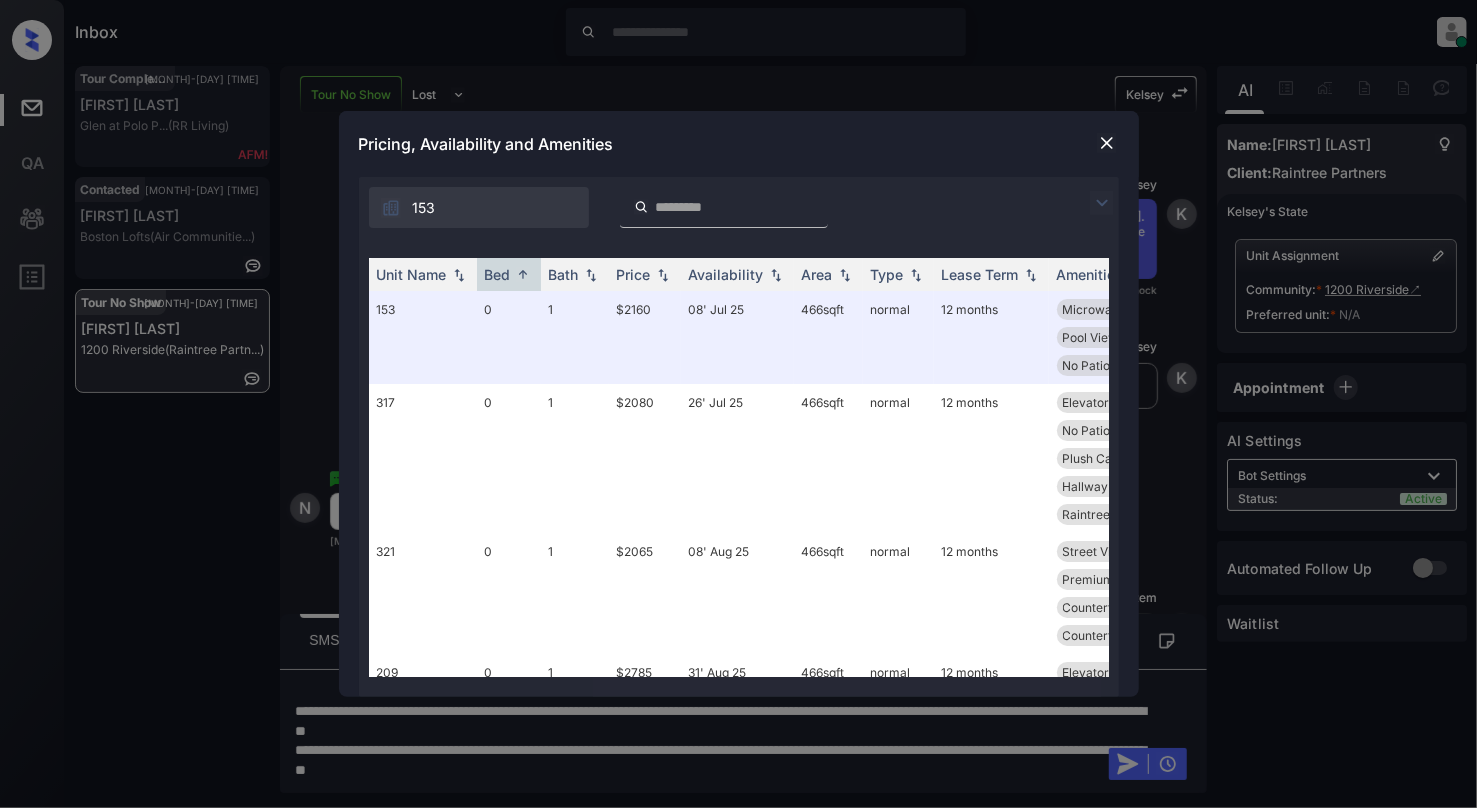 click at bounding box center (1107, 143) 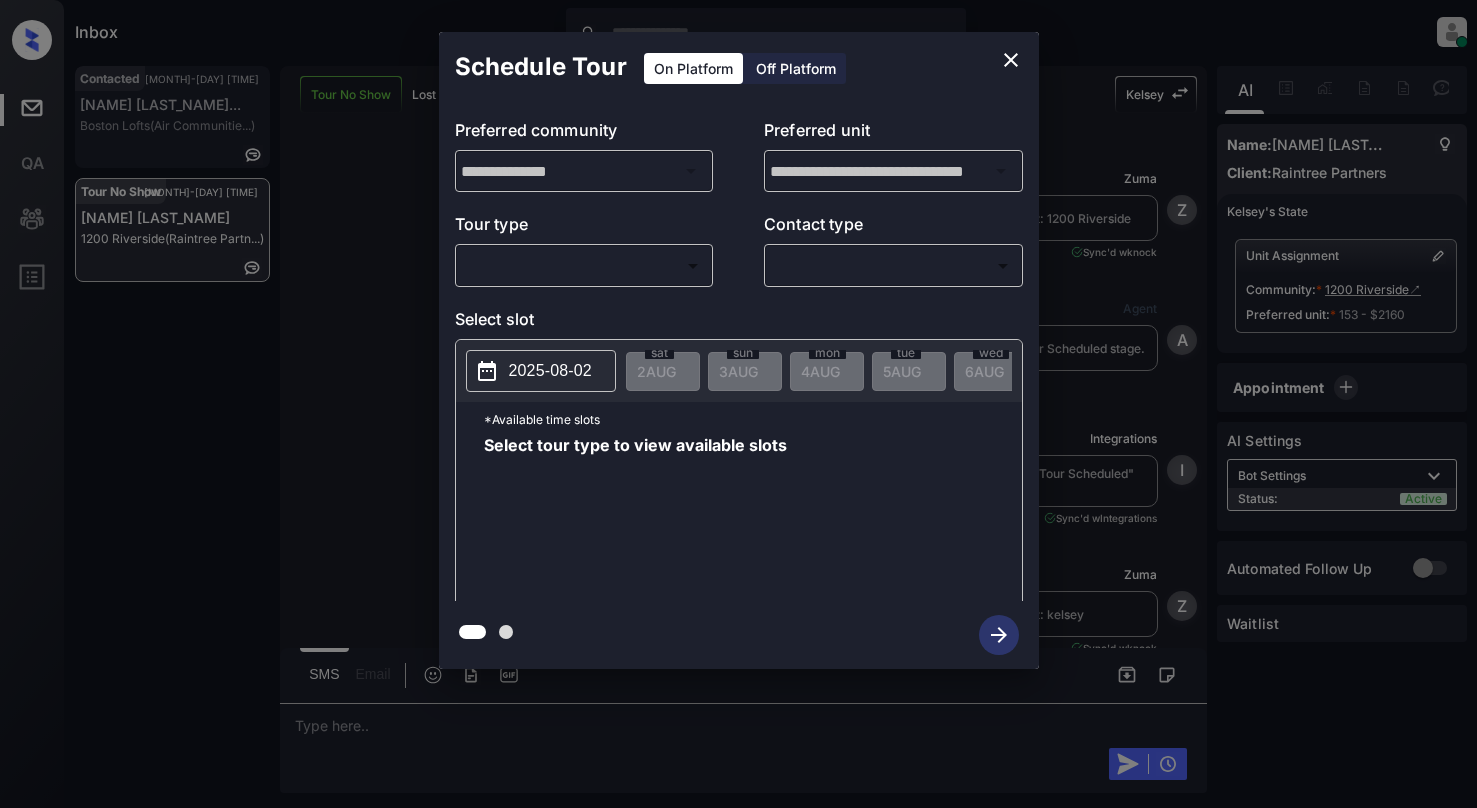 scroll, scrollTop: 0, scrollLeft: 0, axis: both 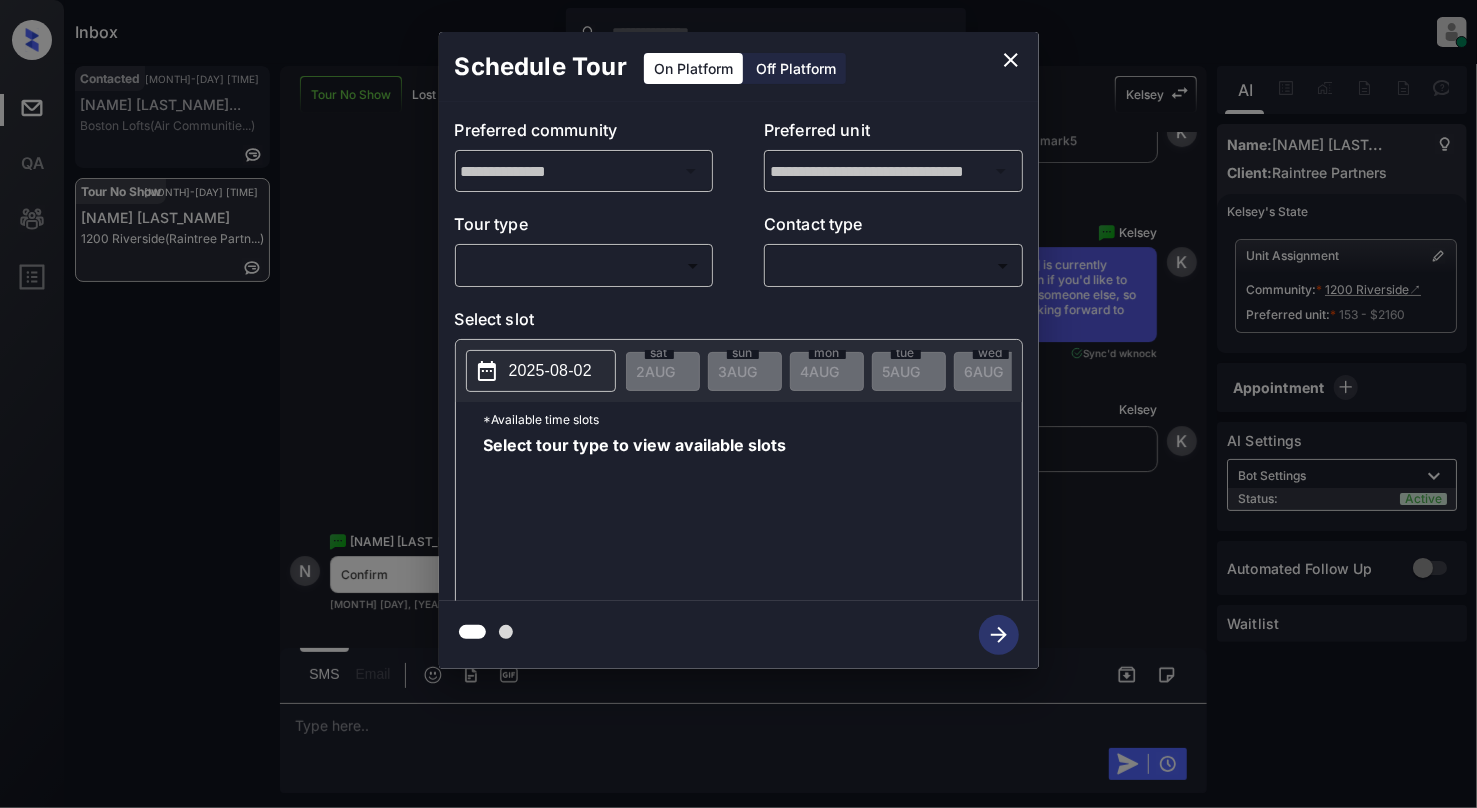 click on "Inbox [NAME] [LAST_NAME] Online Set yourself   offline Set yourself   on break Profile Switch to  light  mode Sign out Contacted [MONTH]-[DAY] [TIME]   [NAME] [LAST_NAME] Boston Lofts  (Air Communitie...) Tour No Show [MONTH]-[DAY] [TIME]   [NAME] [LAST_NAME] 1200 Riverside  (Raintree Partn...) Tour No Show Lost Lead Sentiment: Angry Upon sliding the acknowledgement:  Lead will move to lost stage. * ​ SMS and call option will be set to opt out. AFM will be turned off for the lead. Kelsey New Message Zuma Lead transferred to leasing agent: 1200 Riverside [MONTH] [DAY], [YEAR] [TIME]  Sync'd w  knock Z New Message Agent Lead created via webhook in Tour Scheduled stage. [MONTH] [DAY], [YEAR] [TIME]  A New Message Integrations knock changed lead status from "Tour Scheduled" to "Tour No Show" [MONTH] [DAY], [YEAR] [TIME]  Sync'd w  Integrations I New Message Zuma Lead transferred to leasing agent: Kelsey [MONTH] [DAY], [YEAR] [TIME]  Sync'd w  knock Z New Message Agent AFM Request sent to Kelsey. [MONTH] [DAY], [YEAR] [TIME]  A New Message Agent Notes Note: A   K K" at bounding box center (738, 404) 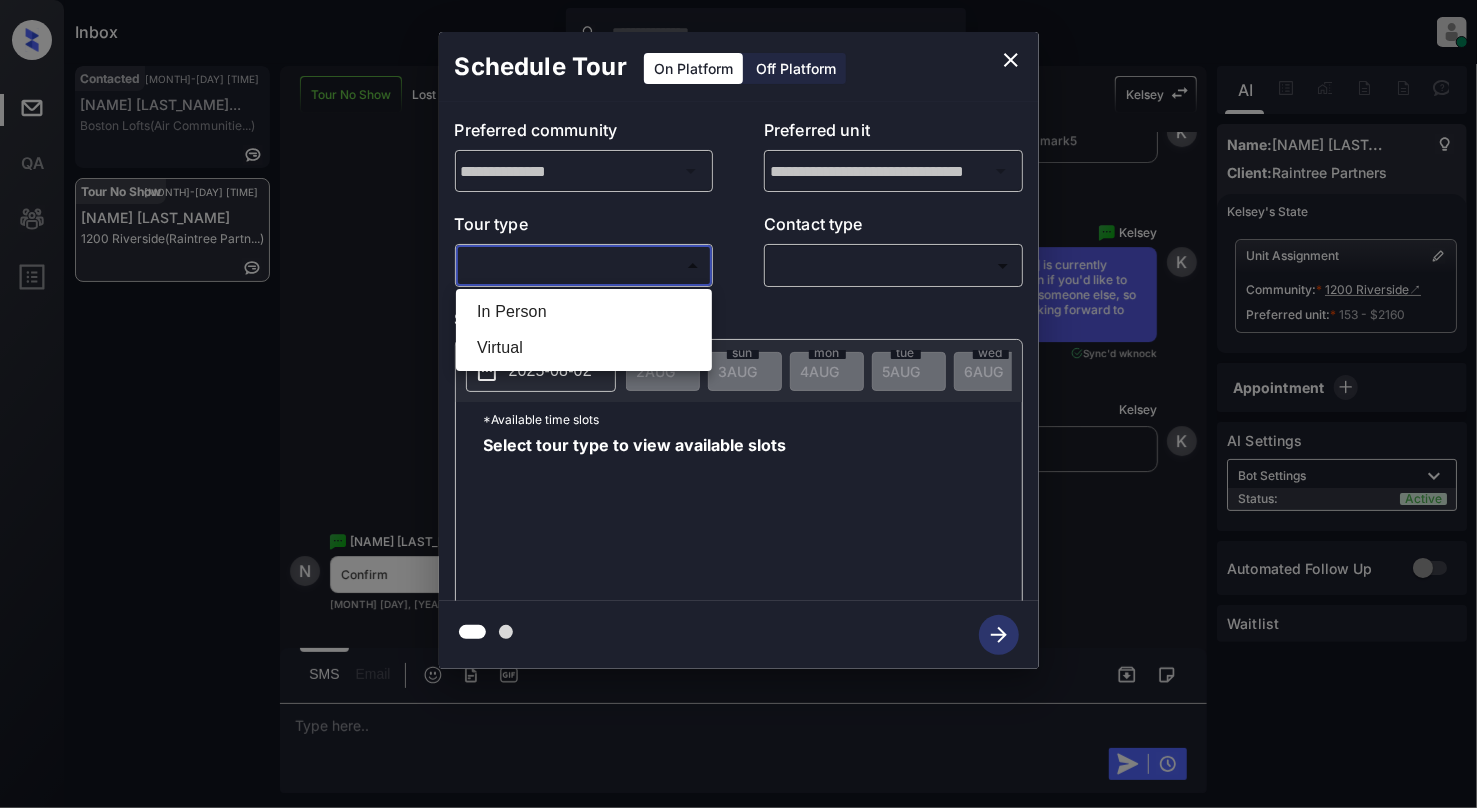 click on "In Person" at bounding box center (584, 312) 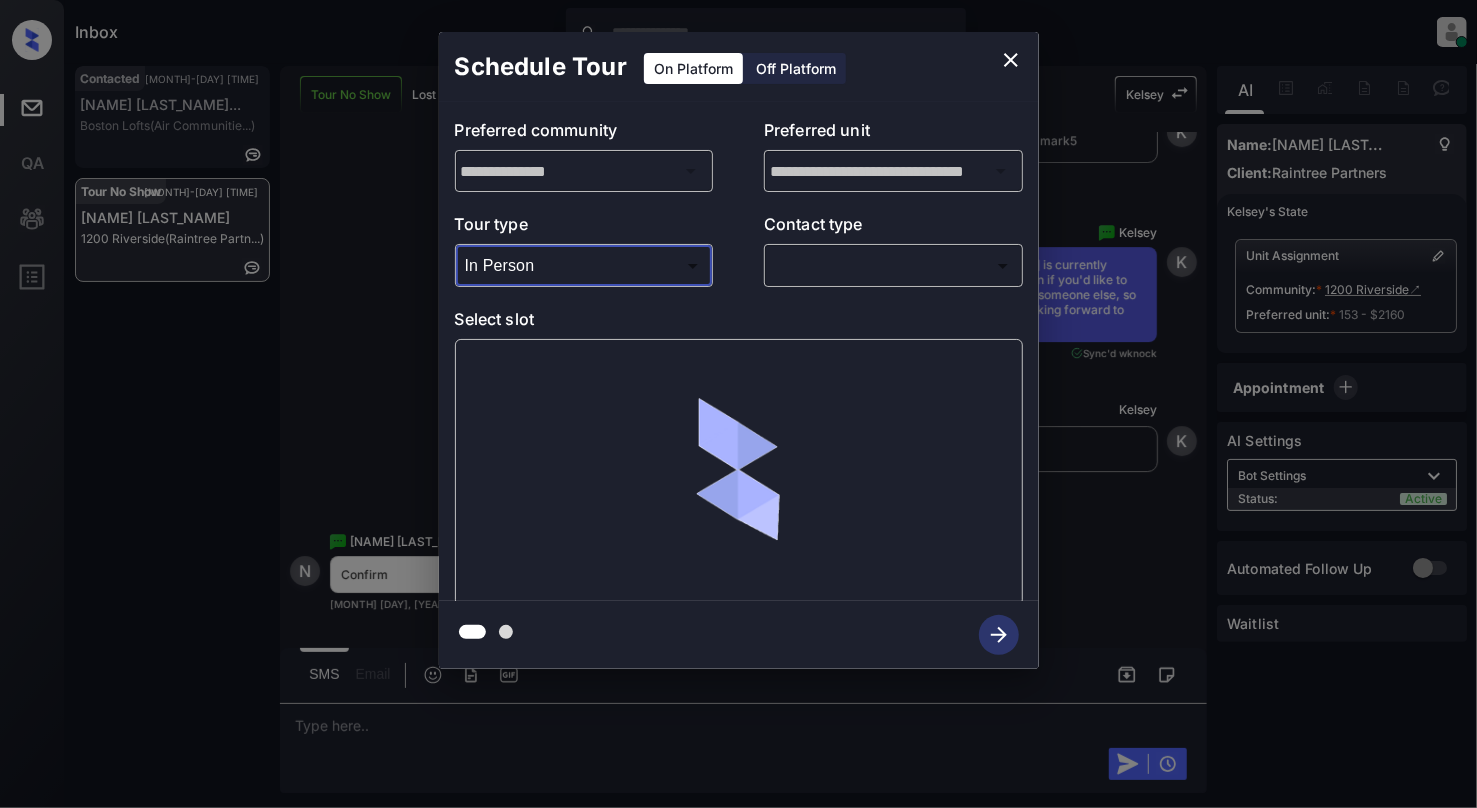 click on "Inbox Cynthia Montañez Online Set yourself   offline Set yourself   on break Profile Switch to  light  mode Sign out Contacted Aug-02 07:18 pm   Jaleigha Marti... Boston Lofts  (Air Communitie...) Tour No Show Aug-02 07:20 pm   Nikhil Suresh 1200 Riverside  (Raintree Partn...) Tour No Show Lost Lead Sentiment: Angry Upon sliding the acknowledgement:  Lead will move to lost stage. * ​ SMS and call option will be set to opt out. AFM will be turned off for the lead. Kelsey New Message Zuma Lead transferred to leasing agent: 1200 Riverside Jul 24, 2025 05:02 pm  Sync'd w  knock Z New Message Agent Lead created via webhook in Tour Scheduled stage. Jul 24, 2025 05:02 pm A New Message Integrations knock changed lead status from "Tour Scheduled" to "Tour No Show" Jul 27, 2025 11:26 am  Sync'd w  Integrations I New Message Zuma Lead transferred to leasing agent: kelsey Jul 27, 2025 11:26 am  Sync'd w  knock Z New Message Agent AFM Request sent to Kelsey. Jul 27, 2025 11:26 am A New Message Agent Notes Note: A   K K" at bounding box center [738, 404] 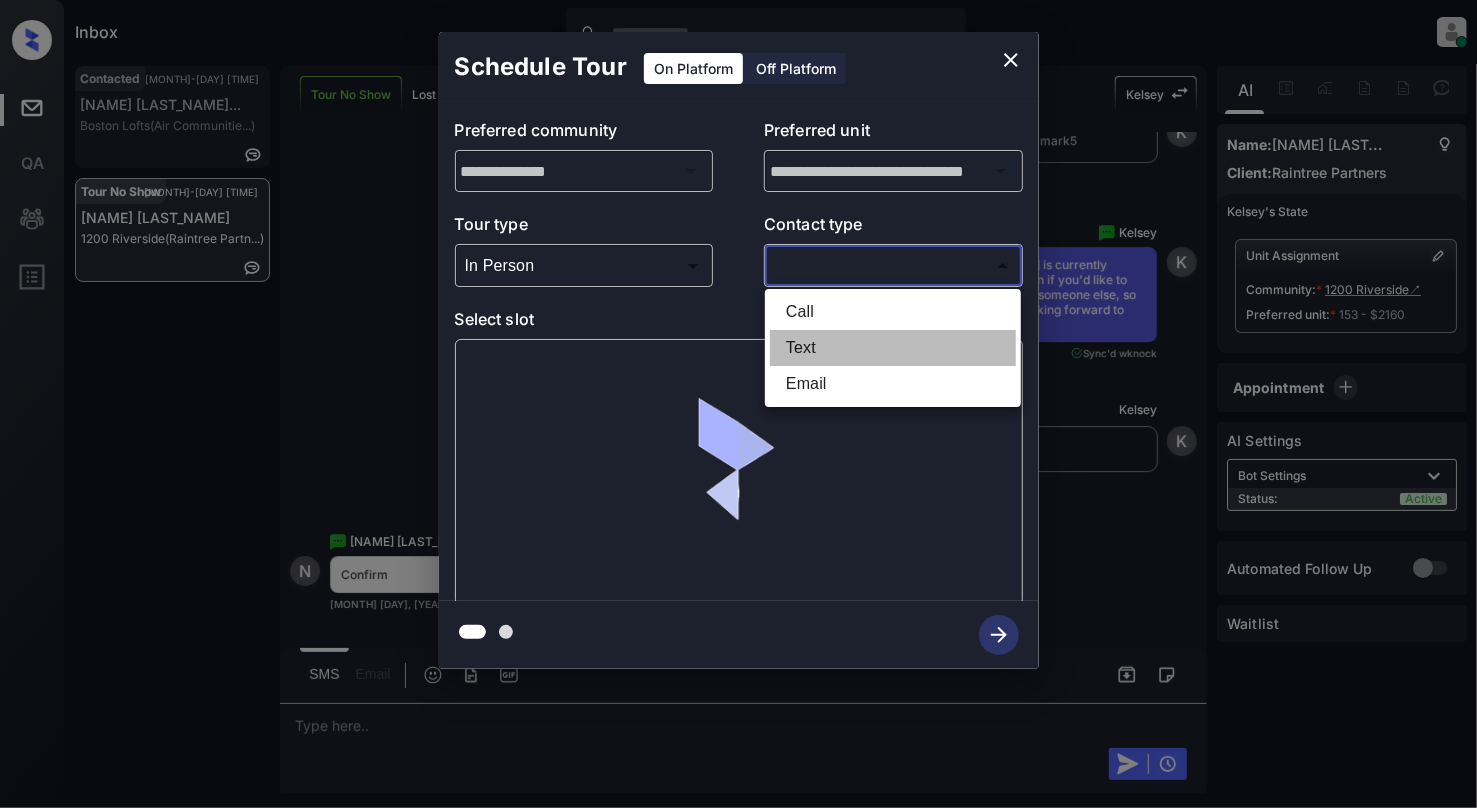 click on "Text" at bounding box center [893, 348] 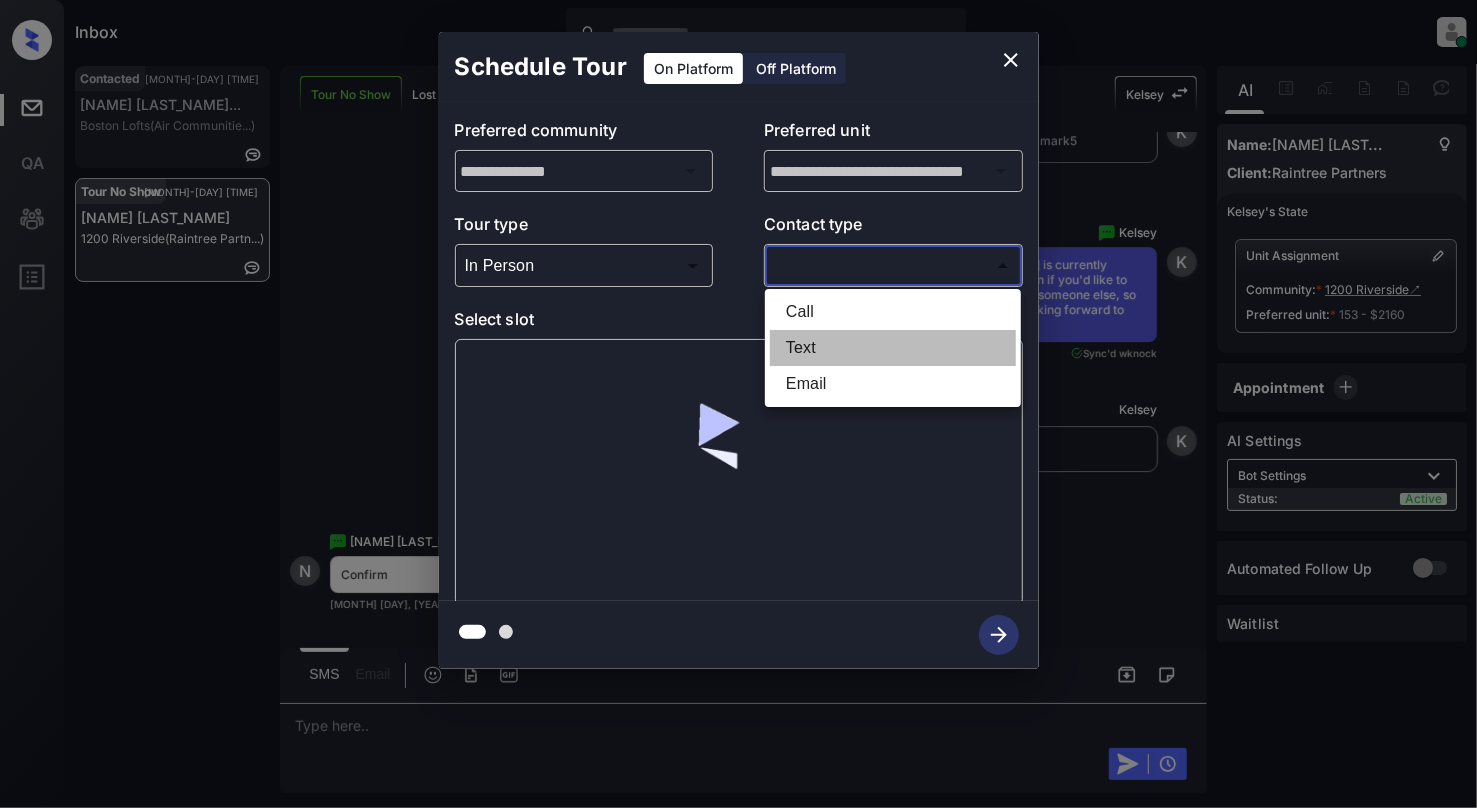type on "****" 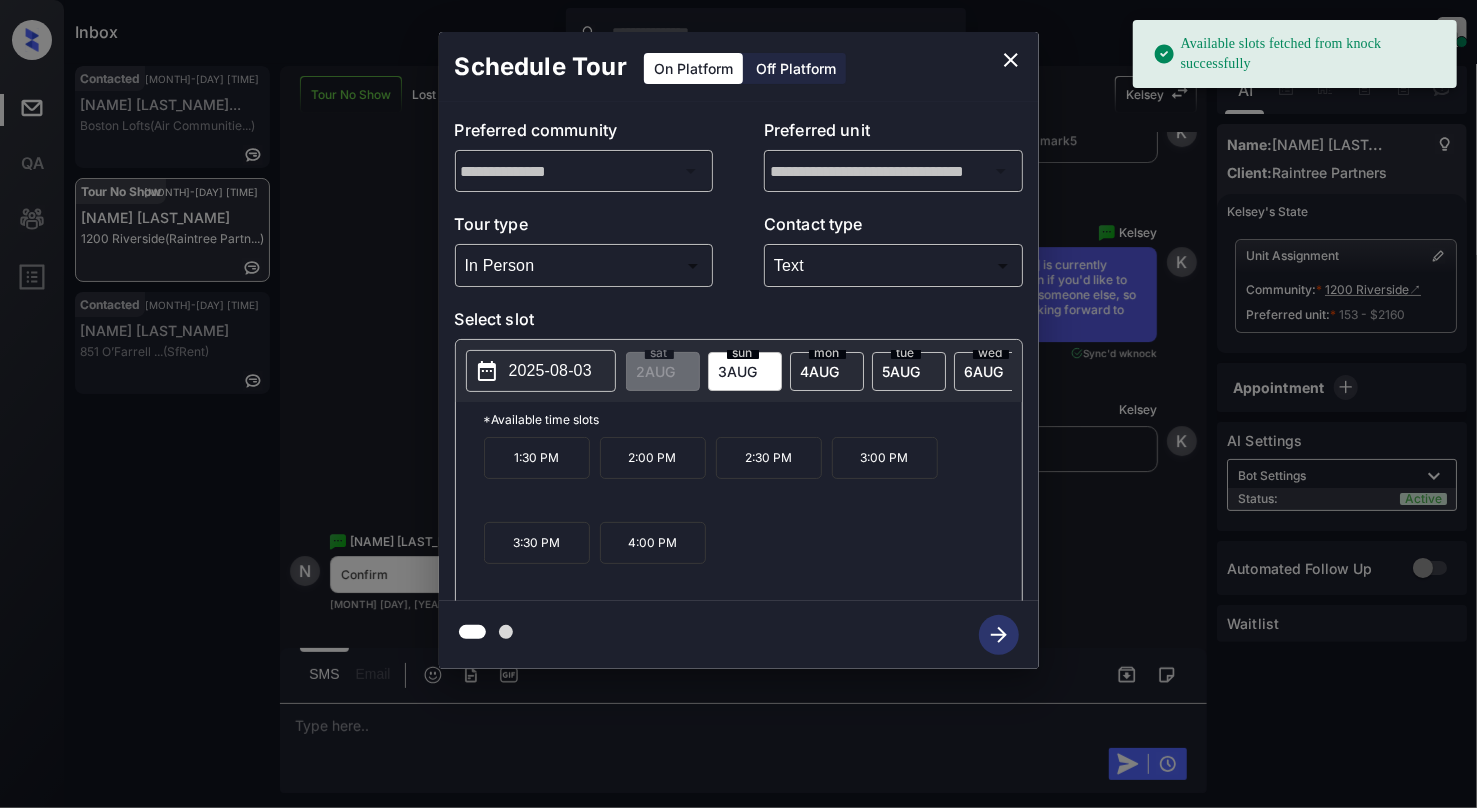 click 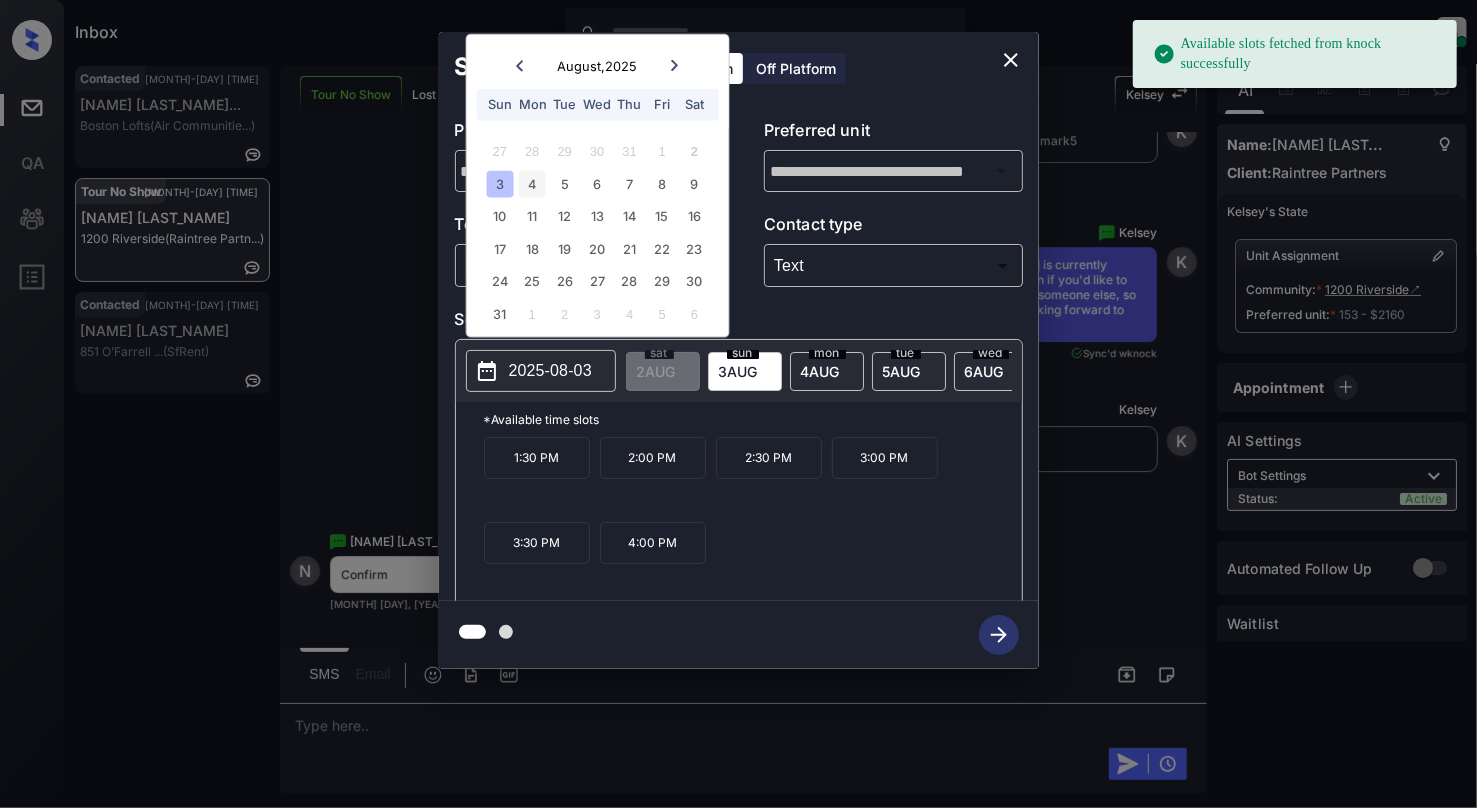 click on "4" at bounding box center (532, 183) 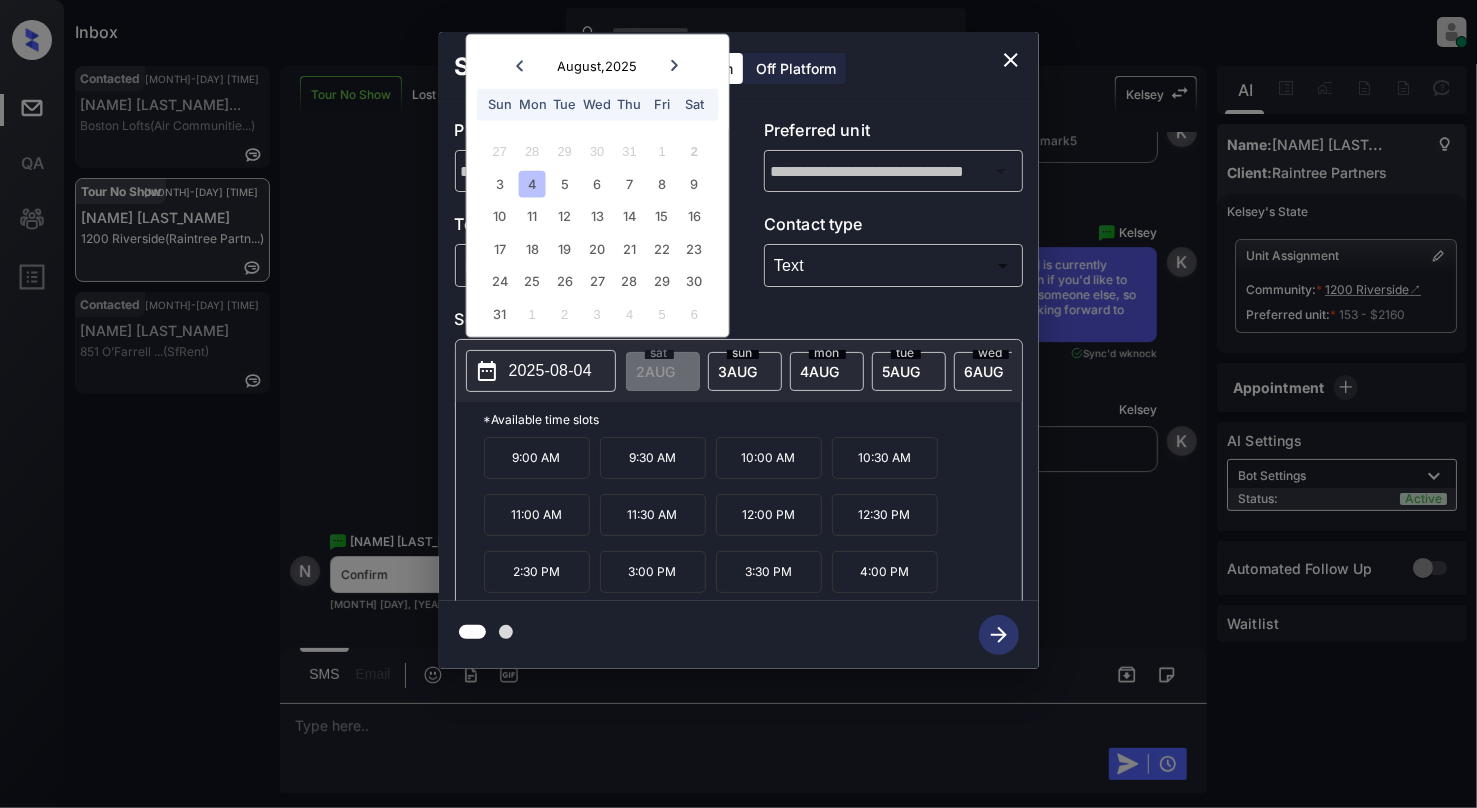 click on "9:00 AM 9:30 AM 10:00 AM 10:30 AM 11:00 AM 11:30 AM 12:00 PM 12:30 PM 2:30 PM 3:00 PM 3:30 PM 4:00 PM" at bounding box center (753, 517) 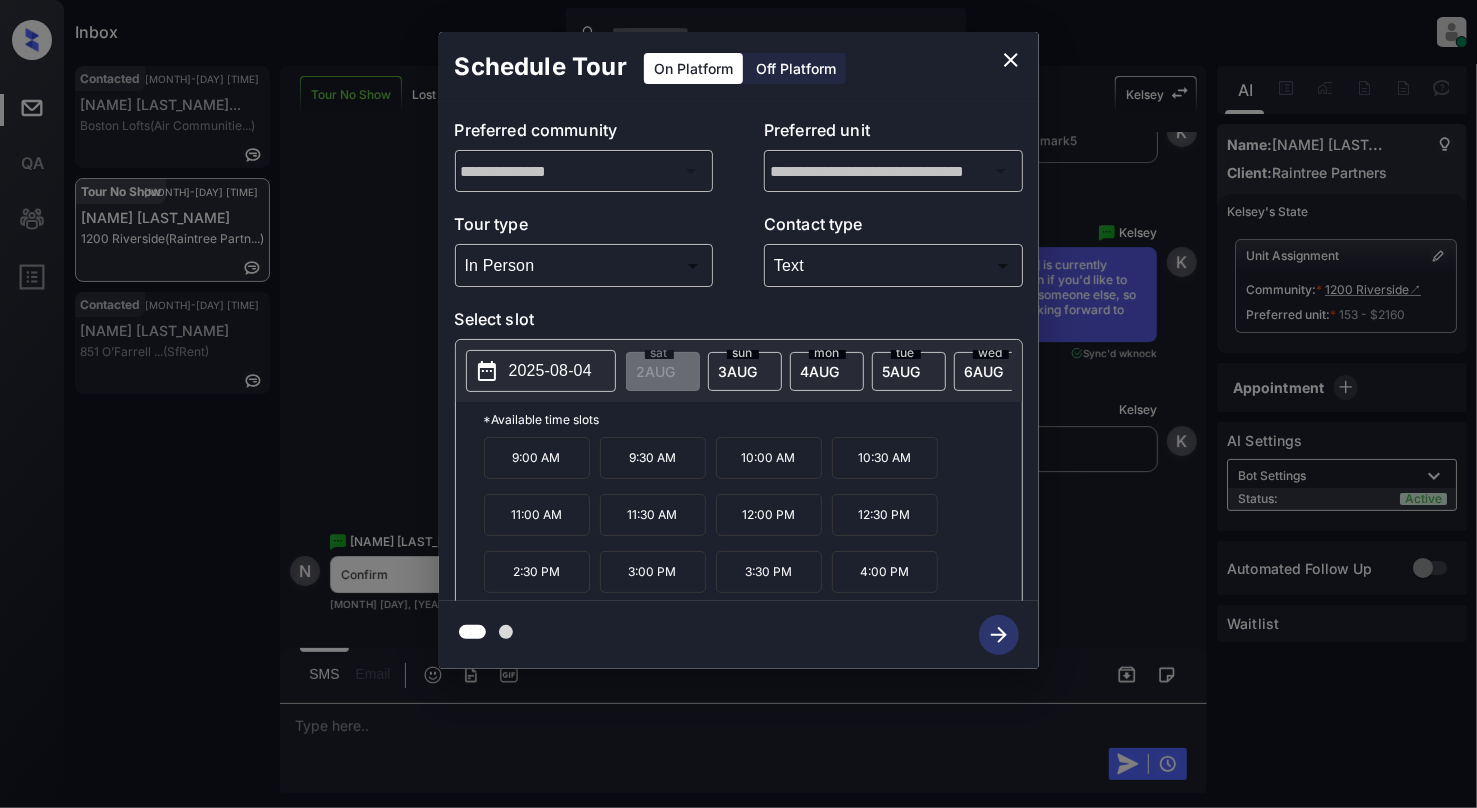 click on "2:30 PM" at bounding box center [537, 572] 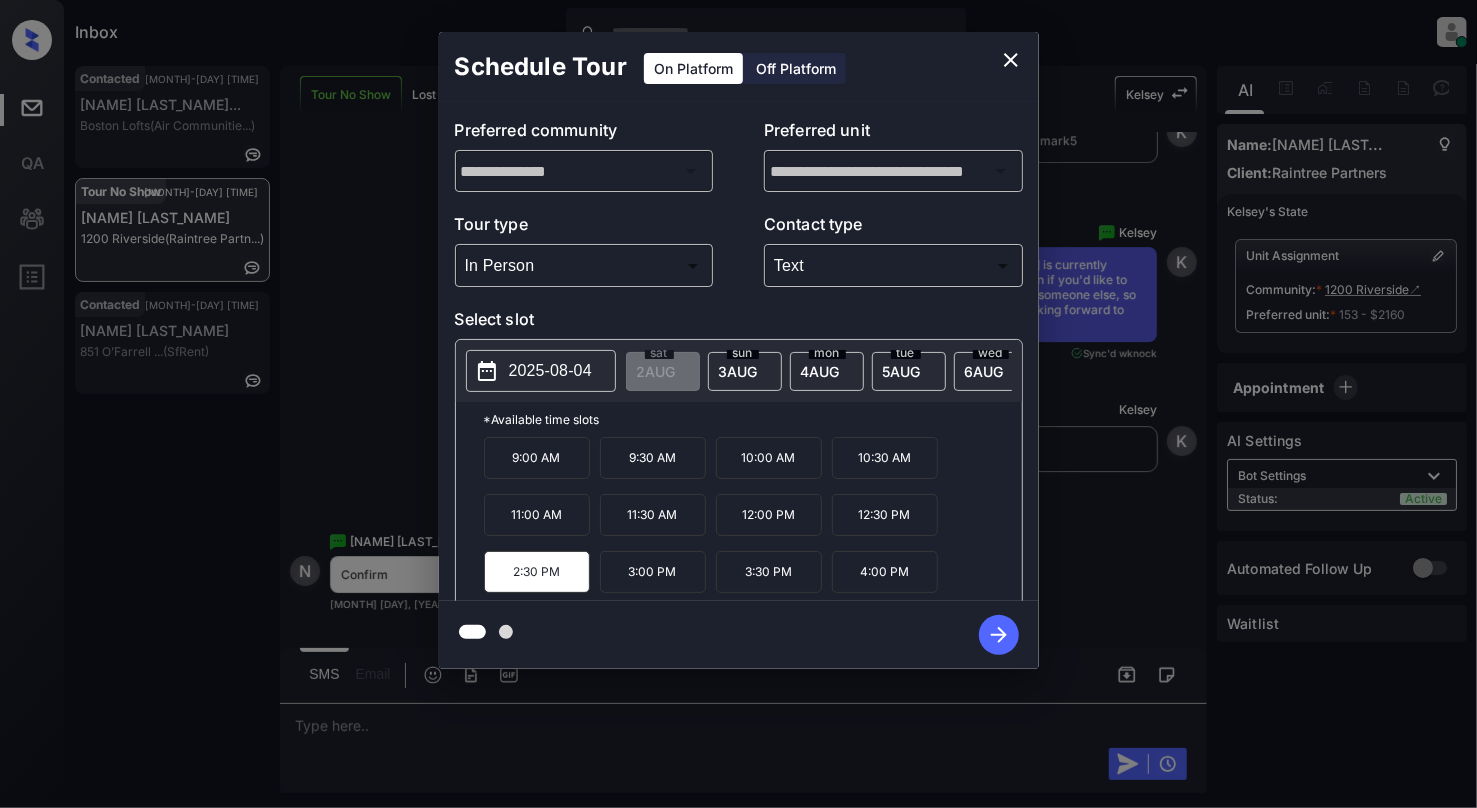 click 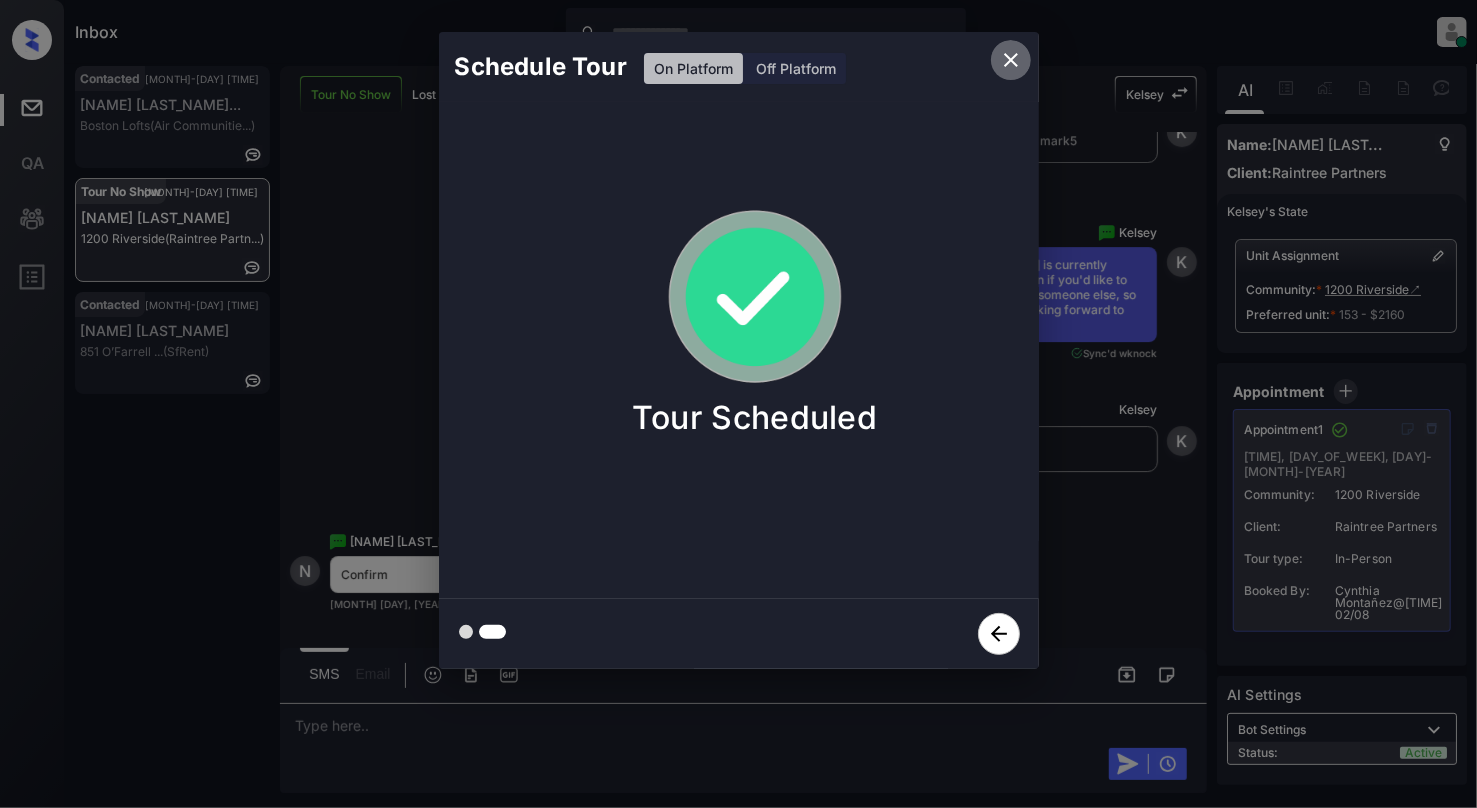 click 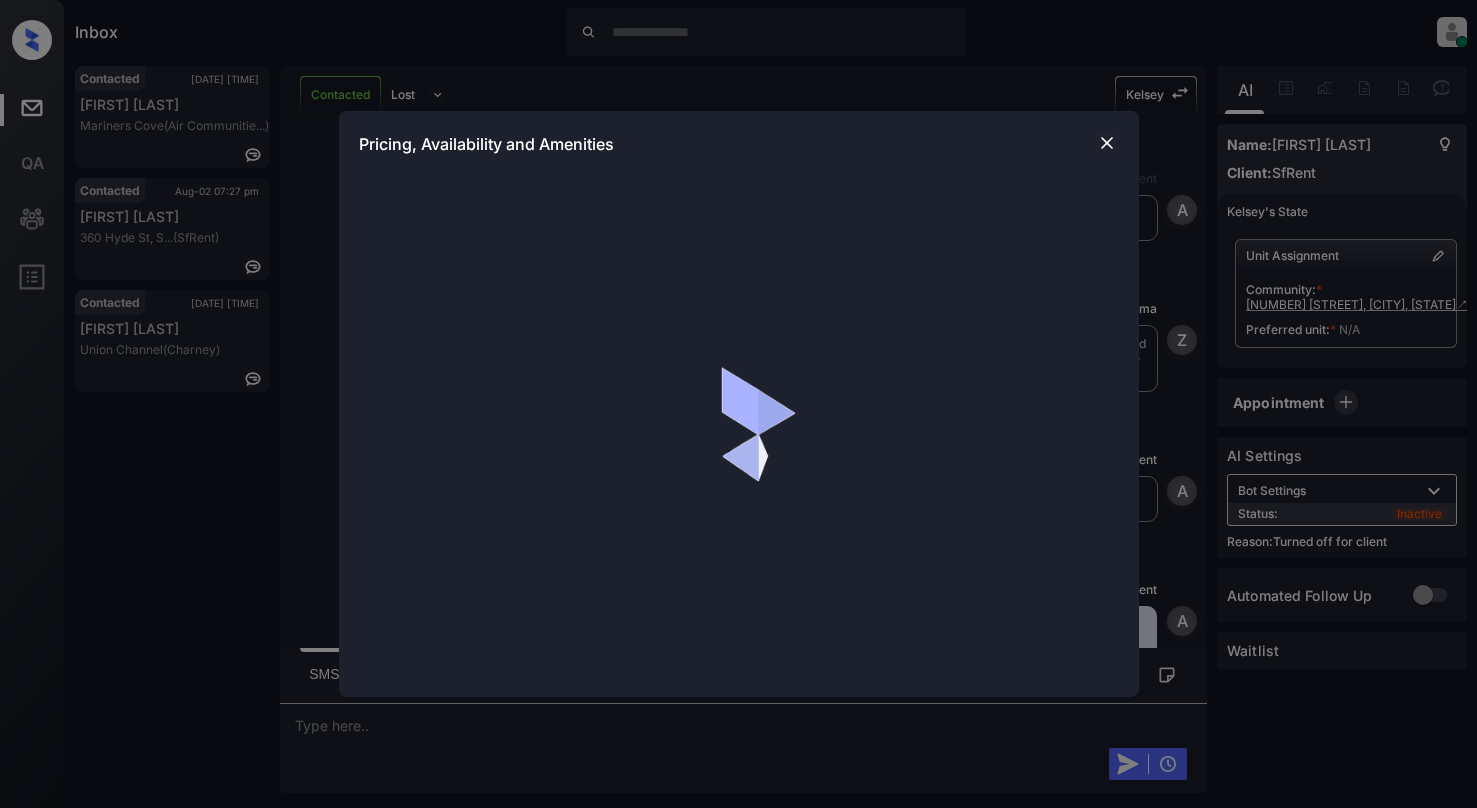 scroll, scrollTop: 0, scrollLeft: 0, axis: both 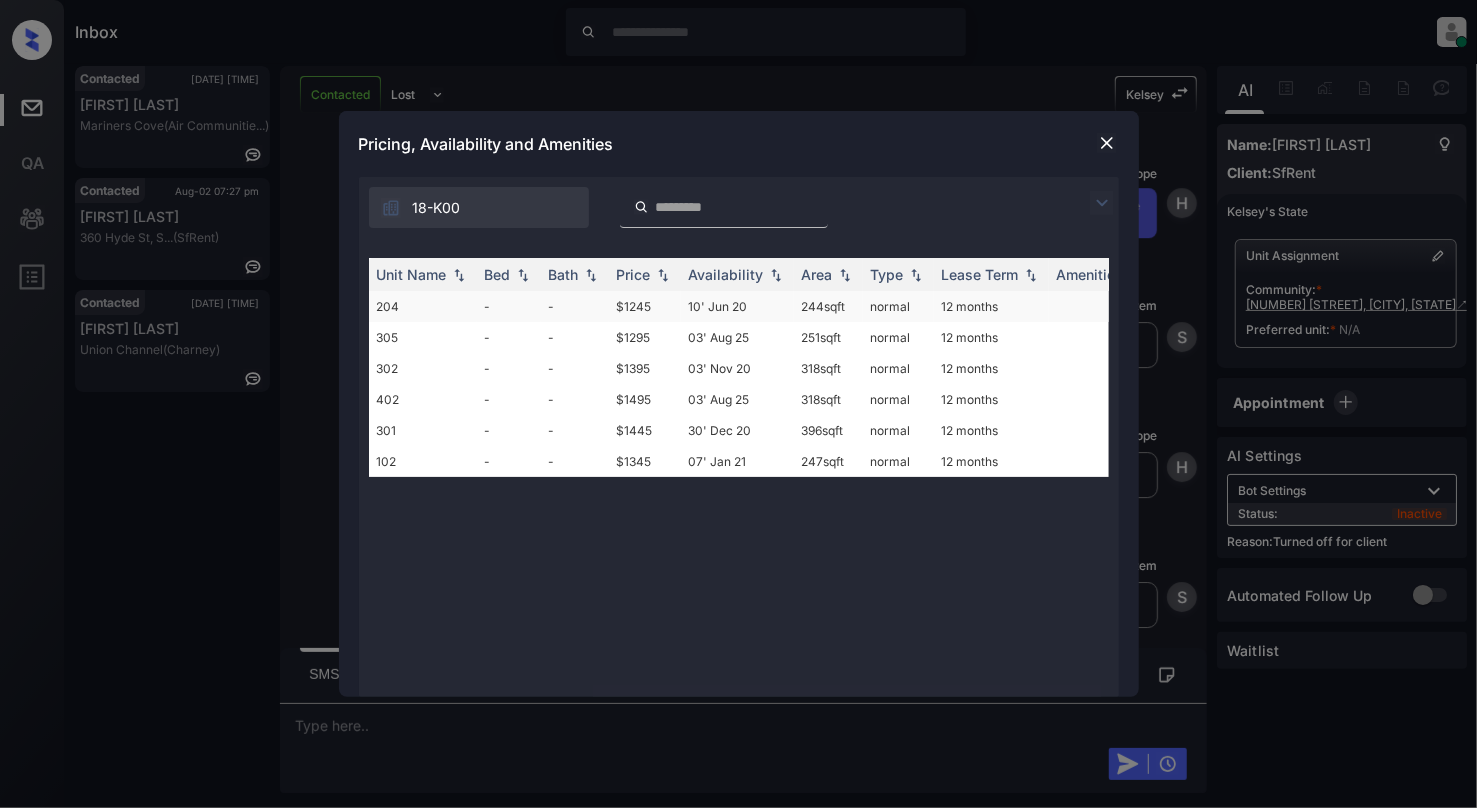 click on "-" at bounding box center (509, 306) 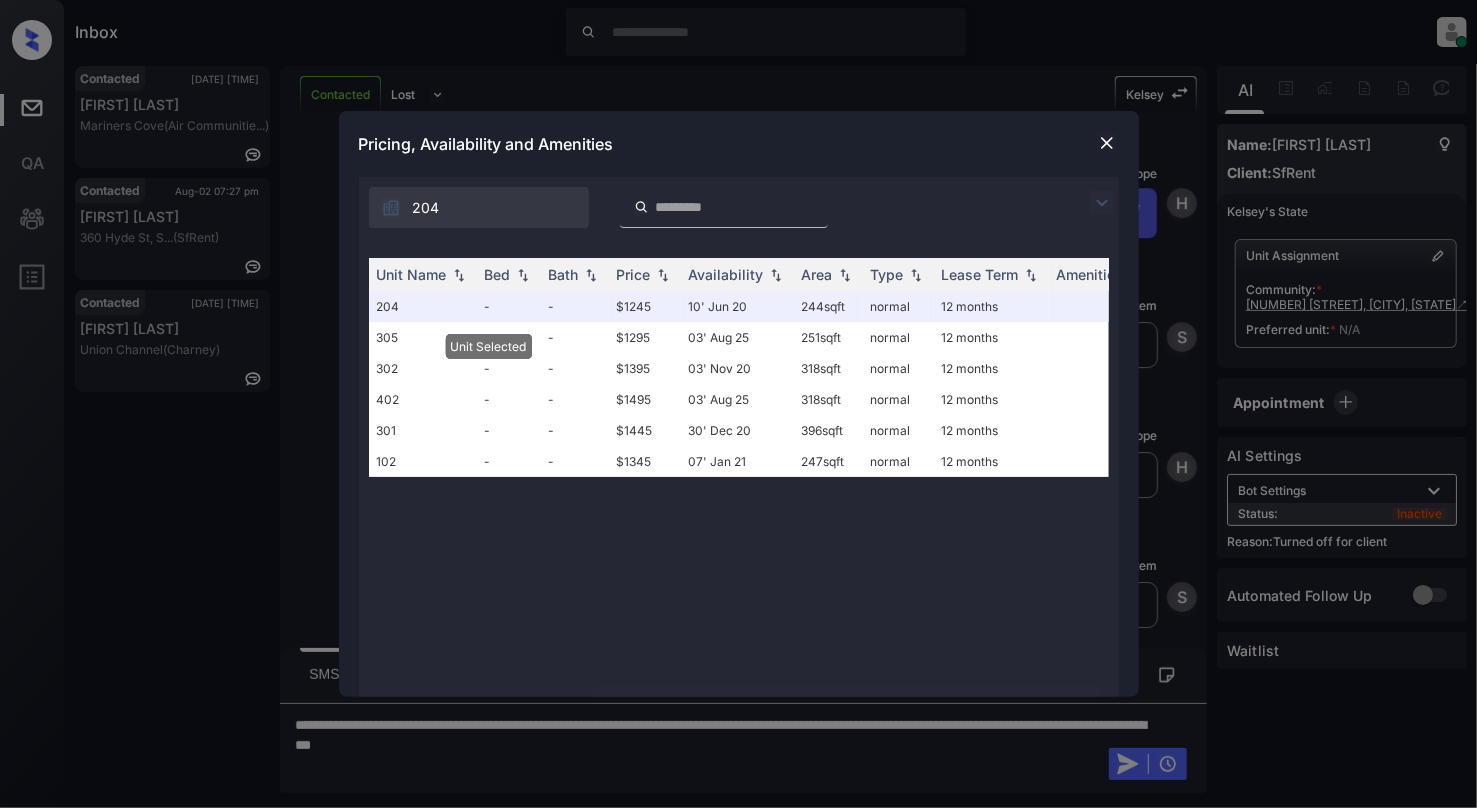 click at bounding box center [1107, 143] 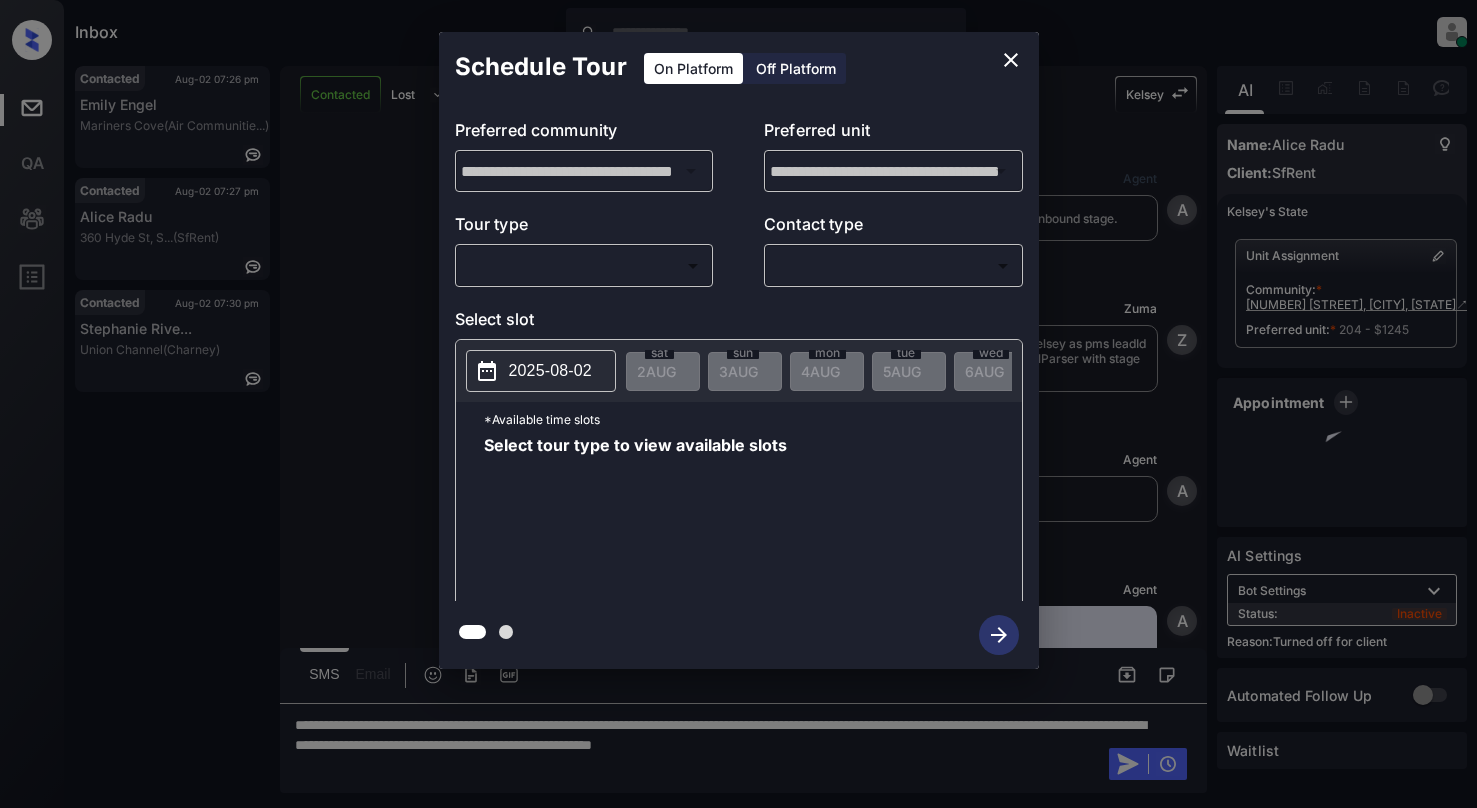 scroll, scrollTop: 0, scrollLeft: 0, axis: both 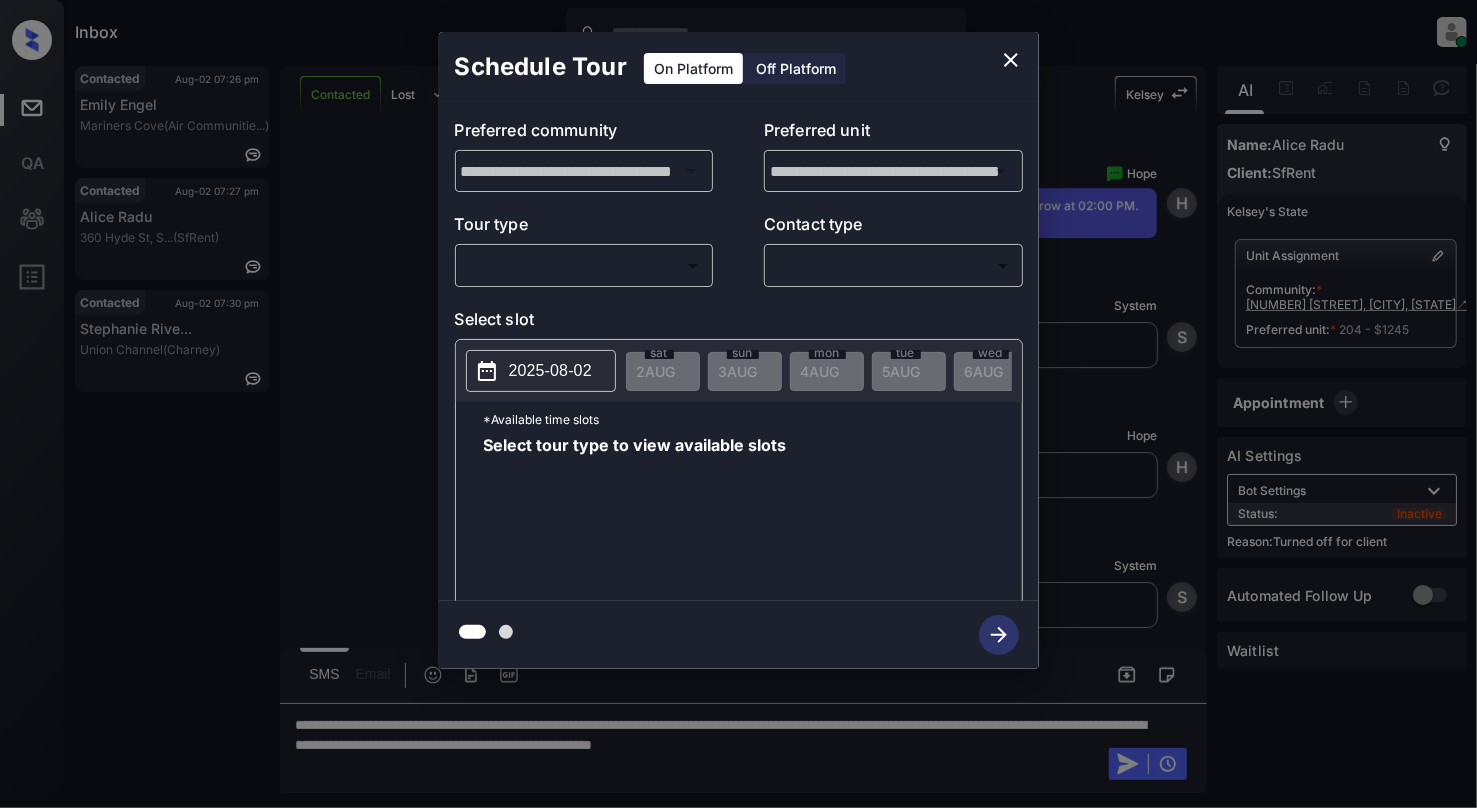 click on "Inbox Cynthia Montañez Online Set yourself   offline Set yourself   on break Profile Switch to  light  mode Sign out Contacted Aug-02 07:26 pm   Emily Engel Mariners Cove  (Air Communitie...) Contacted Aug-02 07:27 pm   Alice Radu [NUMBER] [STREET], [CITY]...  (SfRent) Contacted Aug-02 07:30 pm   Stephanie Rive... Union Channel  (Charney) Contacted Lost Lead Sentiment: Angry Upon sliding the acknowledgement:  Lead will move to lost stage. * ​ SMS and call option will be set to opt out. AFM will be turned off for the lead. Kelsey New Message Agent Lead created via emailParser in Inbound stage. Aug 02, 2025 06:58 pm A New Message Zuma Lead transfer skipped to agent: Kelsey as pms leadId does not exists for leadType emailParser with stage Inbound Aug 02, 2025 06:58 pm Z New Message Agent AFM Request sent to Kelsey. Aug 02, 2025 06:58 pm A New Message Agent Notes Note: Structured Note:
Move In Date: 2025-08-03
ILS Note:
I would like to schedule a tour. Aug 02, 2025 06:58 pm A New Message Kelsey Aug 02, 2025 06:58 pm K" at bounding box center (738, 404) 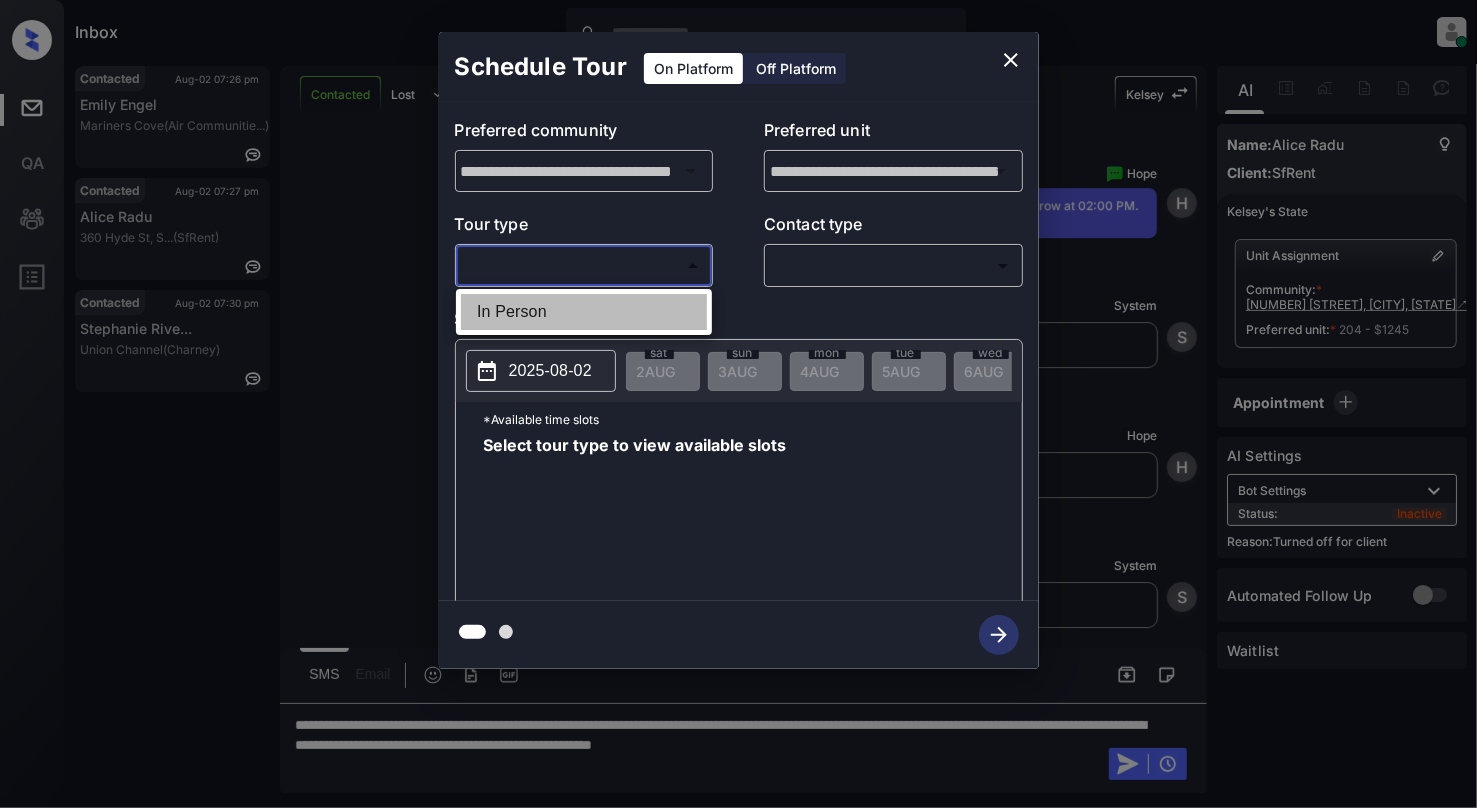 drag, startPoint x: 586, startPoint y: 312, endPoint x: 857, endPoint y: 274, distance: 273.65125 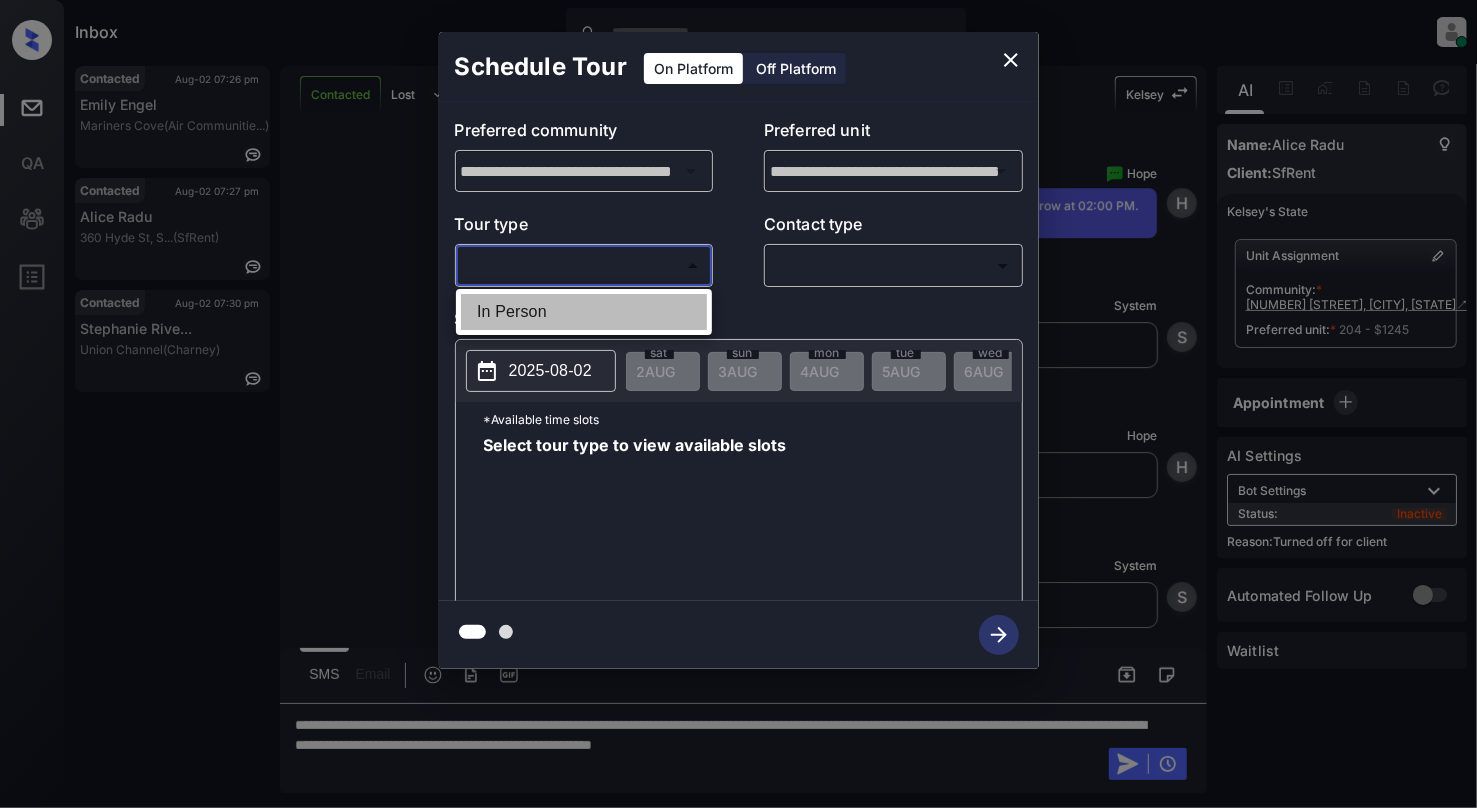 click on "In Person" at bounding box center [584, 312] 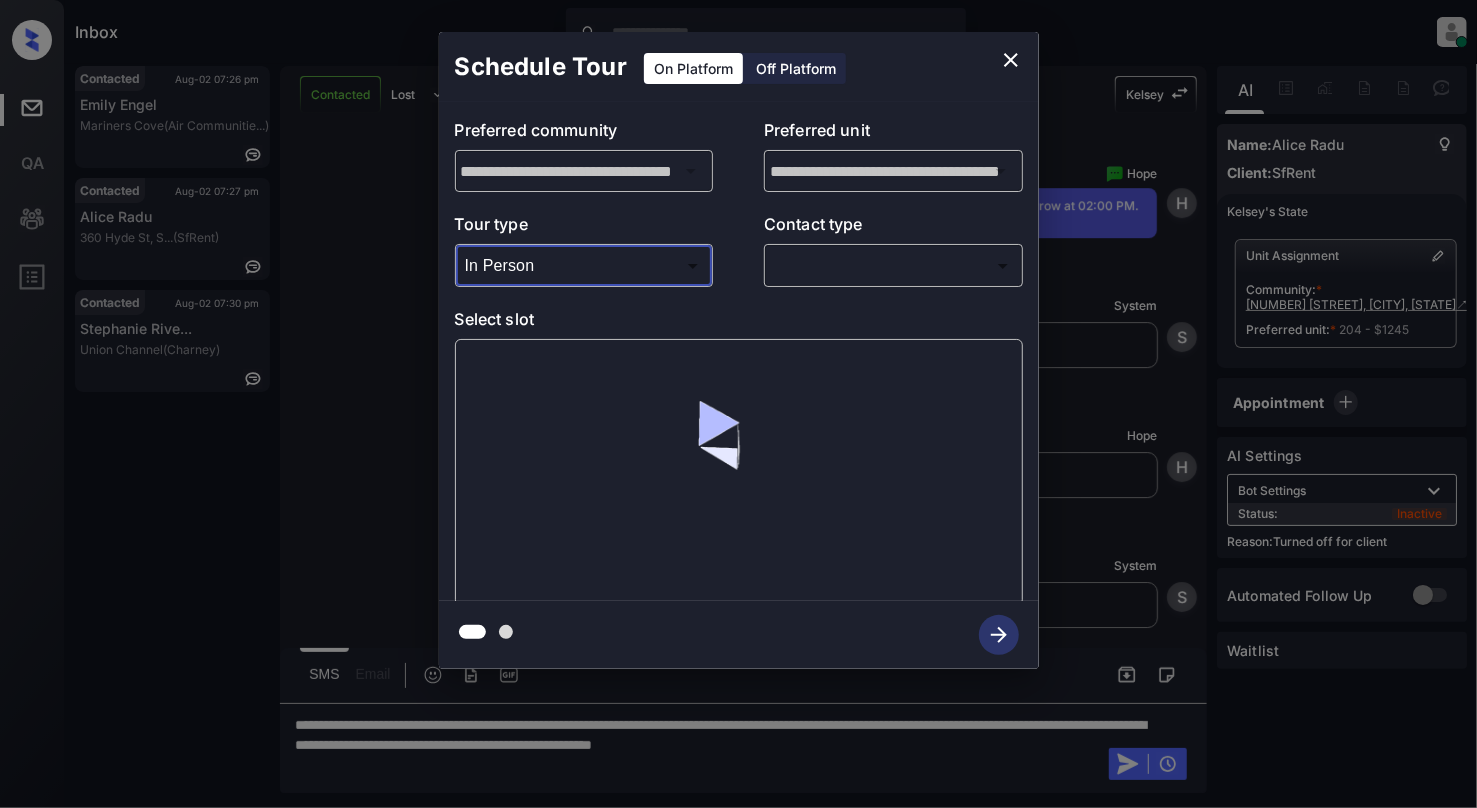 click on "​ ​" at bounding box center [893, 265] 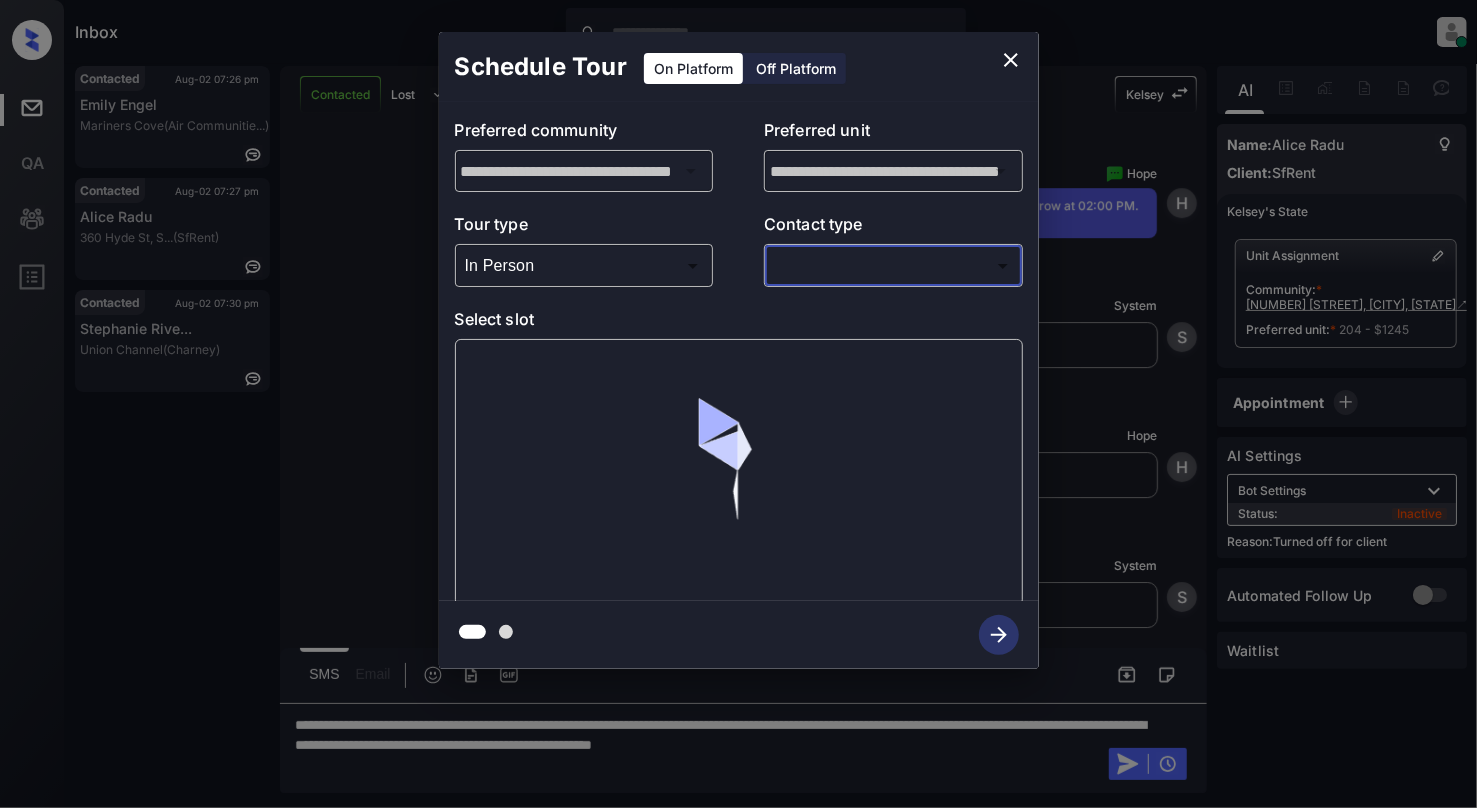 click on "Inbox Cynthia Montañez Online Set yourself   offline Set yourself   on break Profile Switch to  light  mode Sign out Contacted Aug-02 07:26 pm   Emily Engel Mariners Cove  (Air Communitie...) Contacted Aug-02 07:27 pm   Alice Radu [NUMBER] [STREET], [CITY]...  (SfRent) Contacted Aug-02 07:30 pm   Stephanie Rive... Union Channel  (Charney) Contacted Lost Lead Sentiment: Angry Upon sliding the acknowledgement:  Lead will move to lost stage. * ​ SMS and call option will be set to opt out. AFM will be turned off for the lead. Kelsey New Message Agent Lead created via emailParser in Inbound stage. Aug 02, 2025 06:58 pm A New Message Zuma Lead transfer skipped to agent: Kelsey as pms leadId does not exists for leadType emailParser with stage Inbound Aug 02, 2025 06:58 pm Z New Message Agent AFM Request sent to Kelsey. Aug 02, 2025 06:58 pm A New Message Agent Notes Note: Structured Note:
Move In Date: 2025-08-03
ILS Note:
I would like to schedule a tour. Aug 02, 2025 06:58 pm A New Message Kelsey Aug 02, 2025 06:58 pm K" at bounding box center [738, 404] 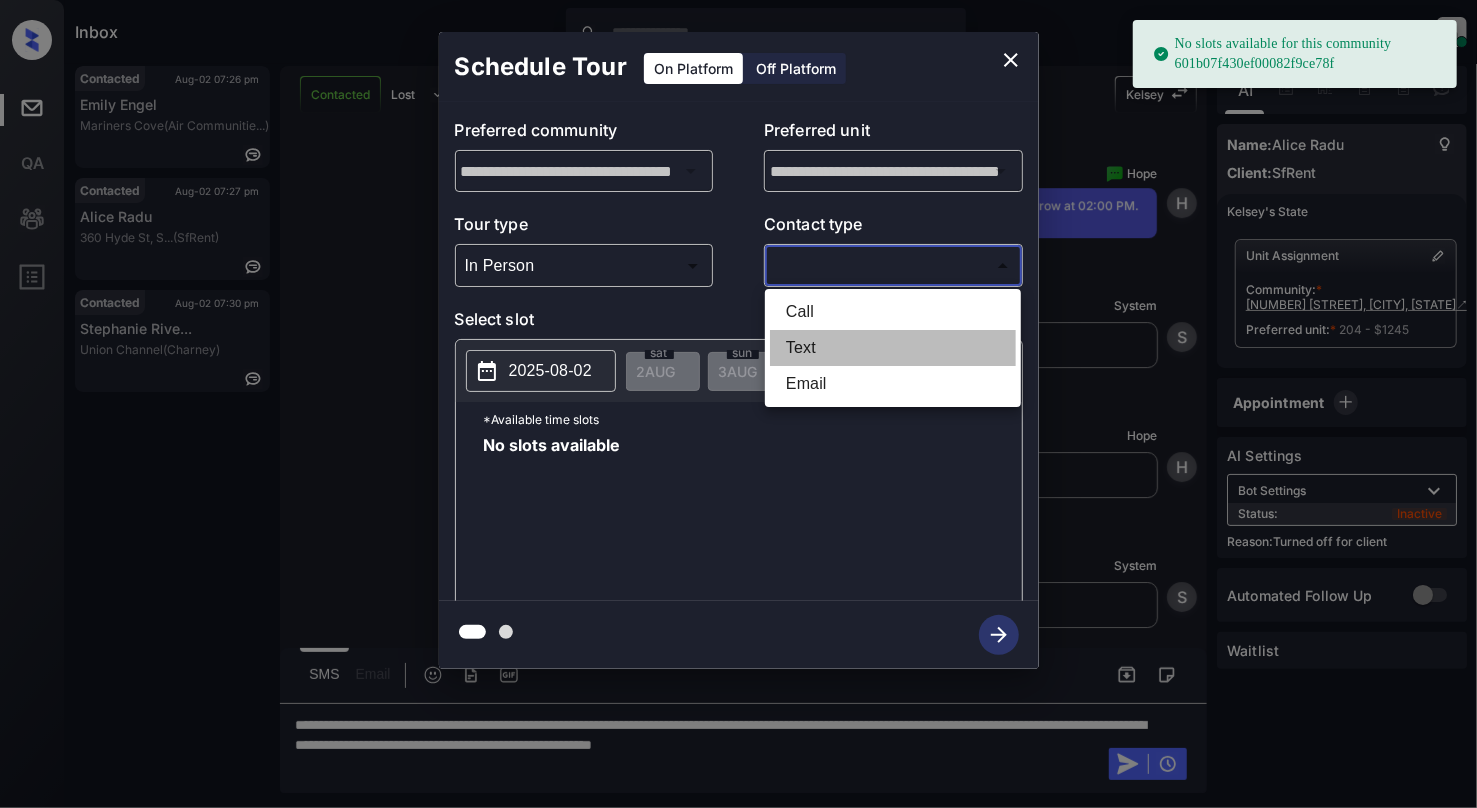 click on "Text" at bounding box center (893, 348) 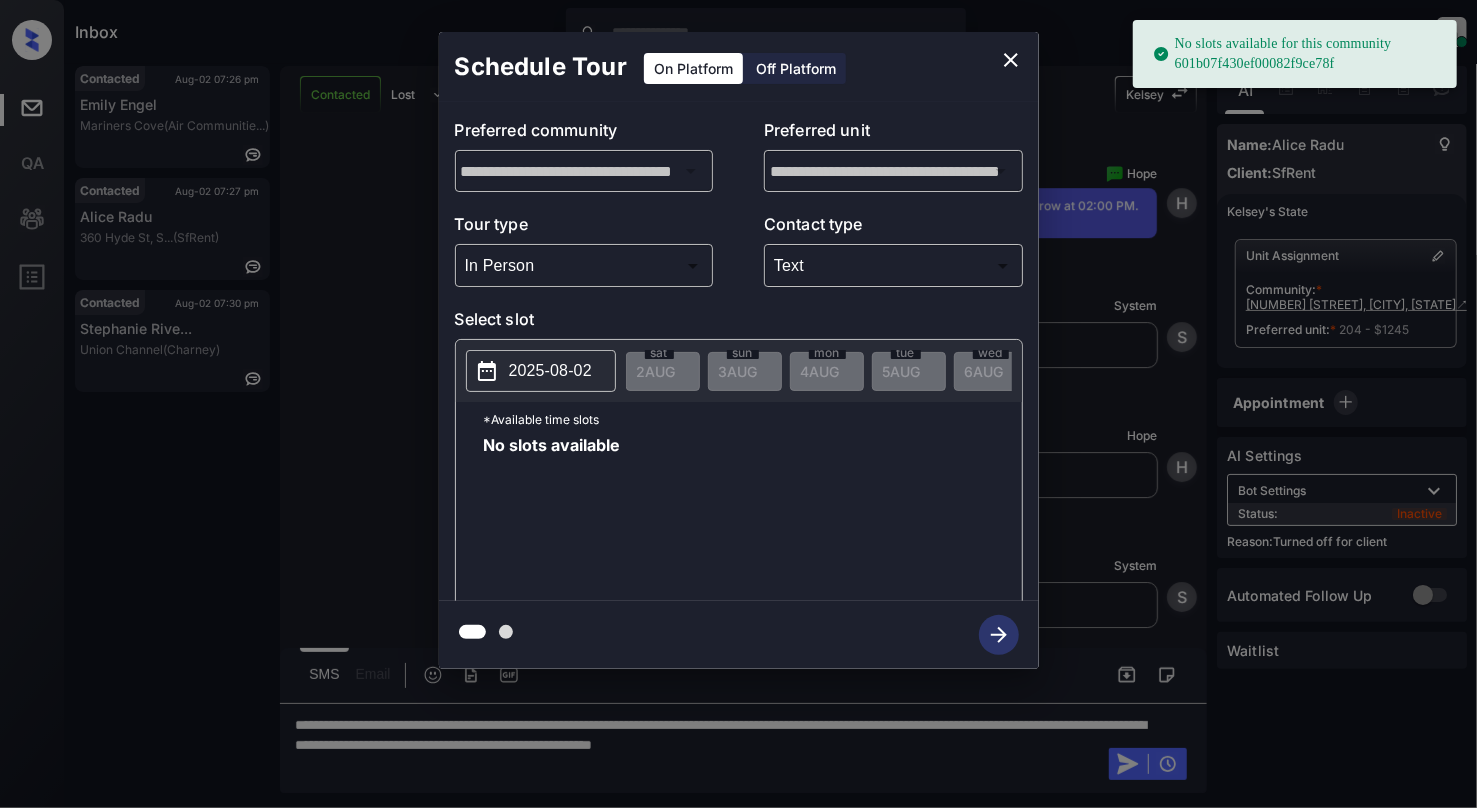 click on "2025-08-02" at bounding box center (541, 371) 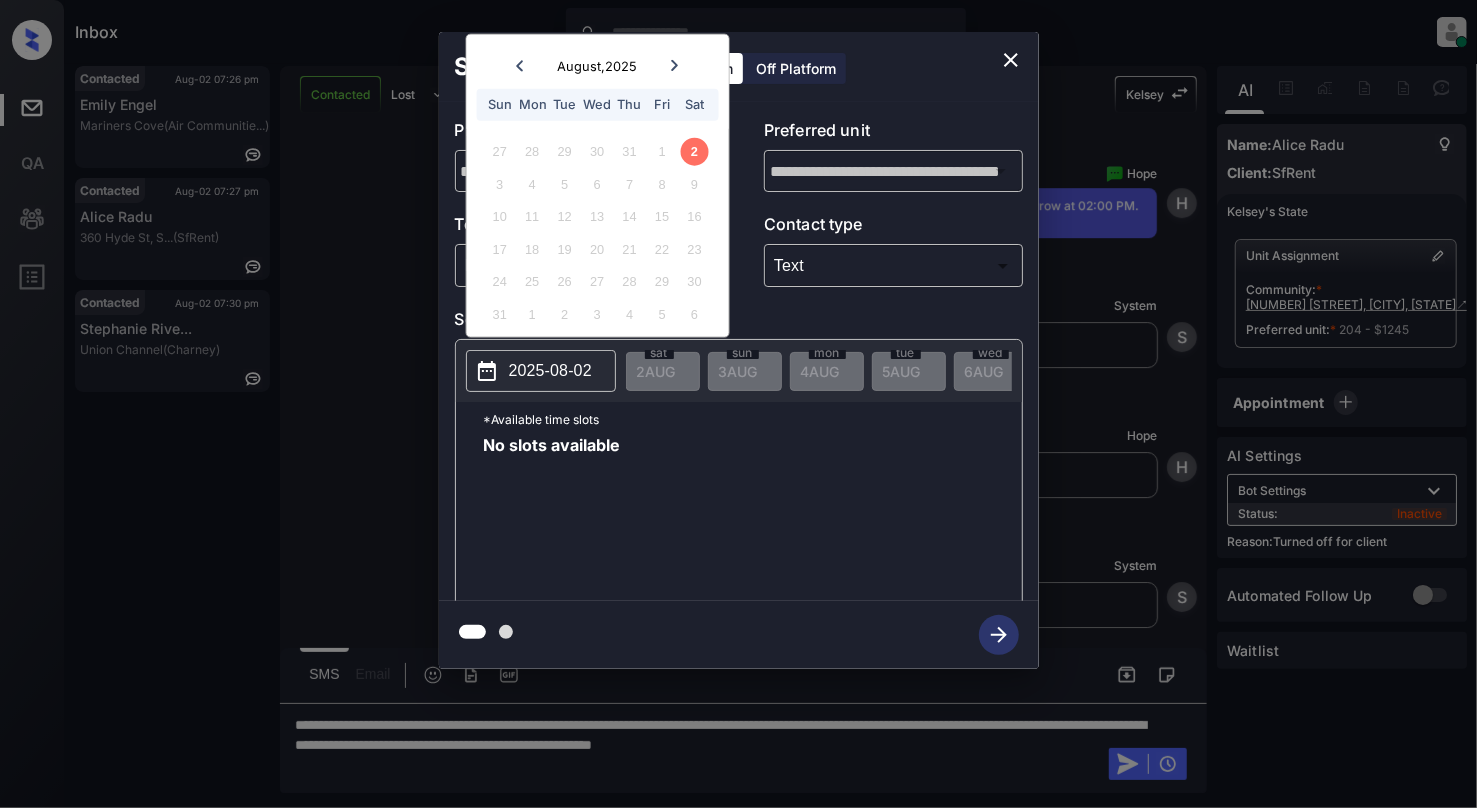 click on "Schedule Tour On Platform Off Platform" at bounding box center (739, 67) 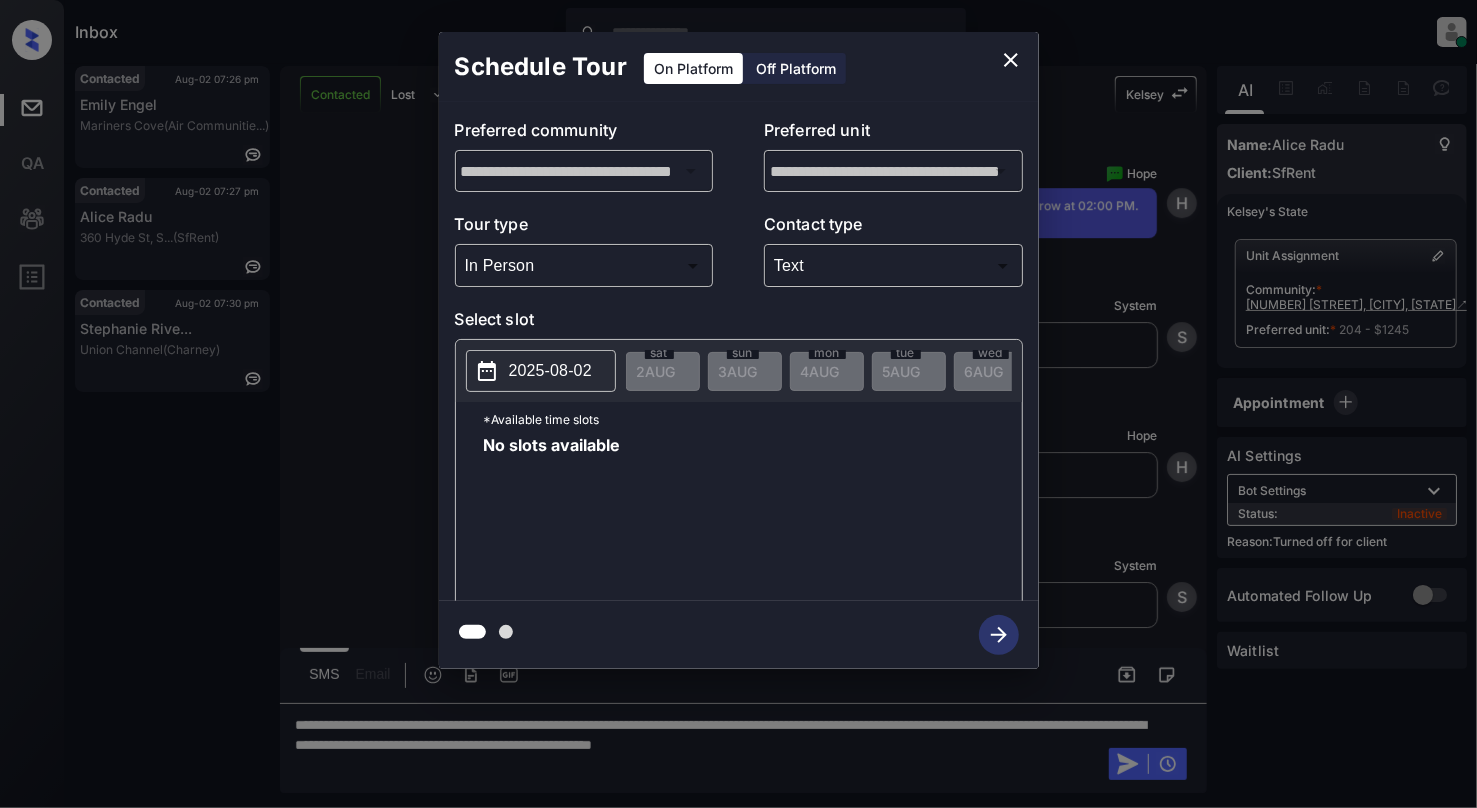 click on "Off Platform" at bounding box center [796, 68] 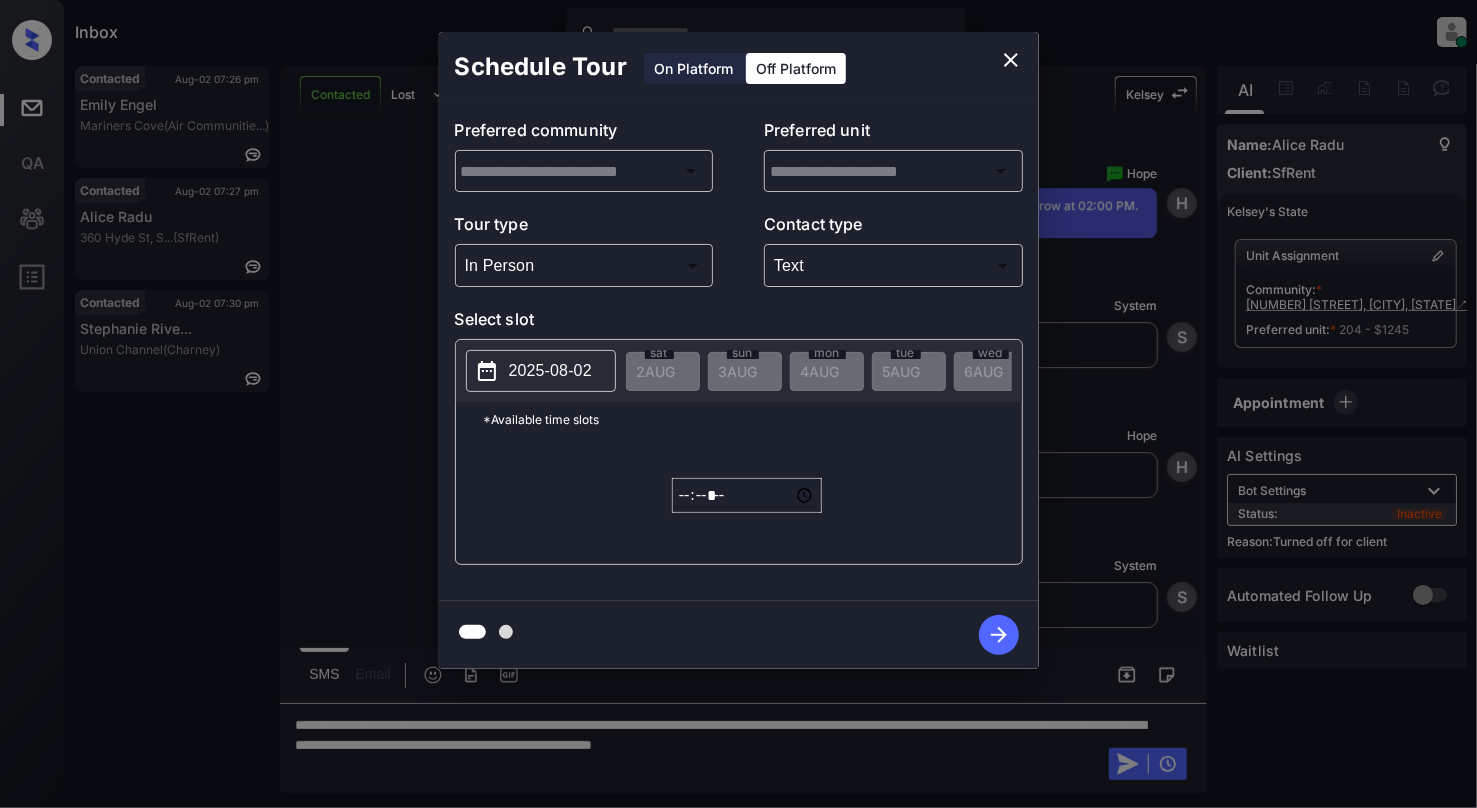 type on "**********" 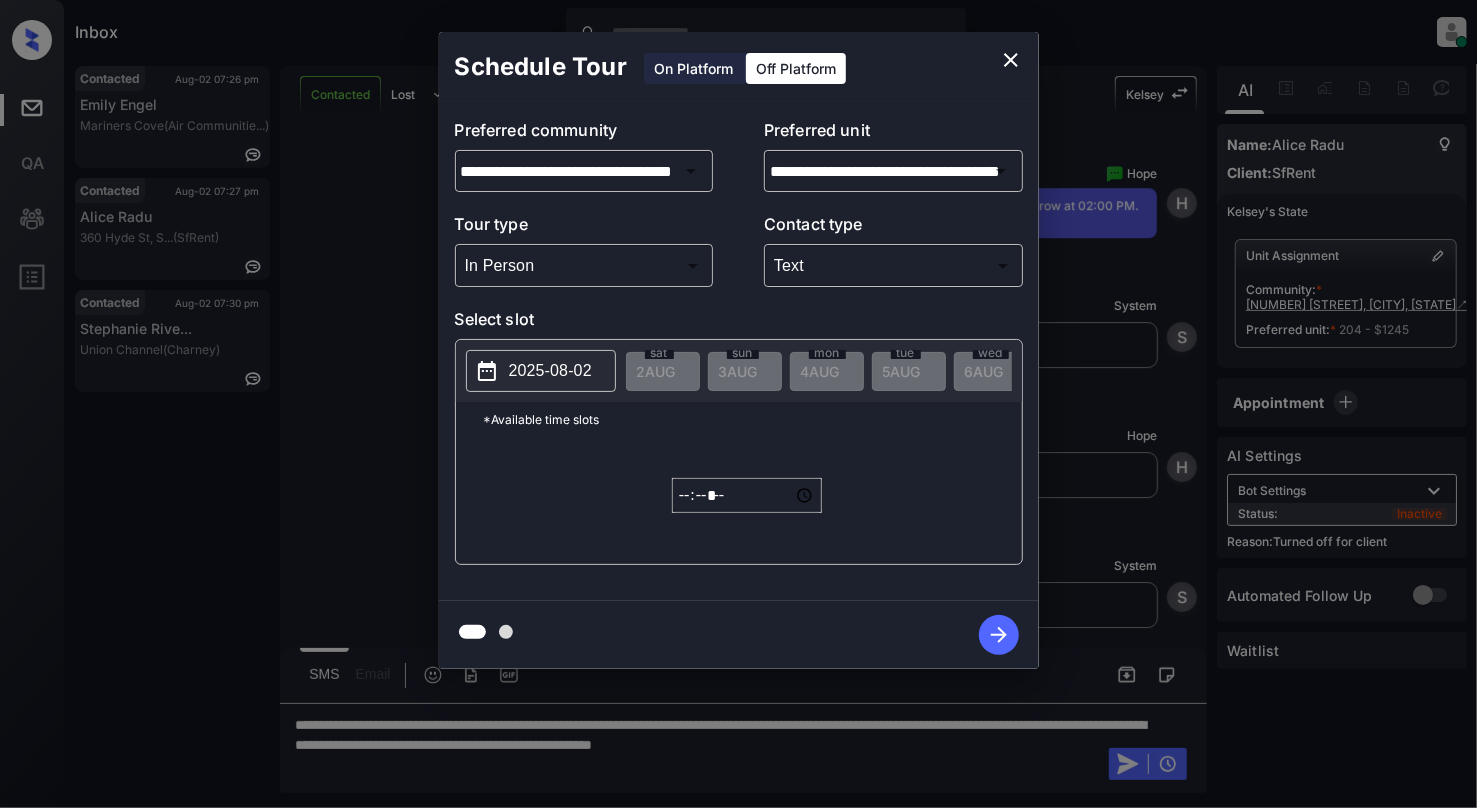 click on "Inbox Cynthia Montañez Online Set yourself   offline Set yourself   on break Profile Switch to  light  mode Sign out Contacted Aug-02 07:26 pm   Emily Engel Mariners Cove  (Air Communitie...) Contacted Aug-02 07:27 pm   Alice Radu 360 Hyde St, S...  (SfRent) Contacted Aug-02 07:30 pm   Stephanie Rive... Union Channel  (Charney) Contacted Lost Lead Sentiment: Angry Upon sliding the acknowledgement:  Lead will move to lost stage. * ​ SMS and call option will be set to opt out. AFM will be turned off for the lead. Kelsey New Message Agent Lead created via emailParser in Inbound stage. Aug 02, 2025 06:58 pm A New Message Zuma Lead transfer skipped to agent: Kelsey as pms leadId does not exists for leadType emailParser with stage Inbound Aug 02, 2025 06:58 pm Z New Message Agent AFM Request sent to Kelsey. Aug 02, 2025 06:58 pm A New Message Agent Notes Note: Structured Note:
Move In Date: 2025-08-03
ILS Note:
I would like to schedule a tour. Aug 02, 2025 06:58 pm A New Message Kelsey Aug 02, 2025 06:58 pm K" at bounding box center (738, 404) 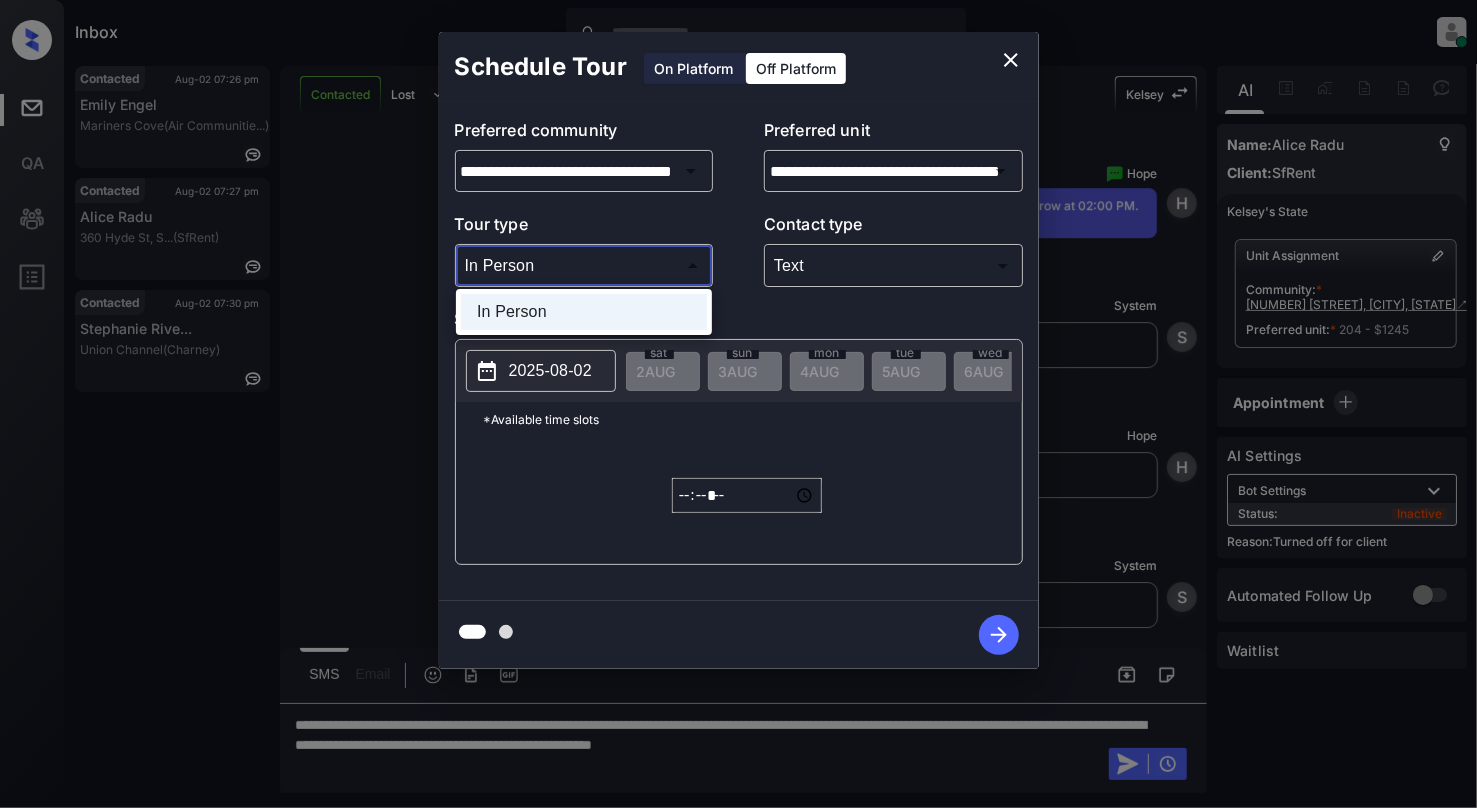 click at bounding box center [738, 404] 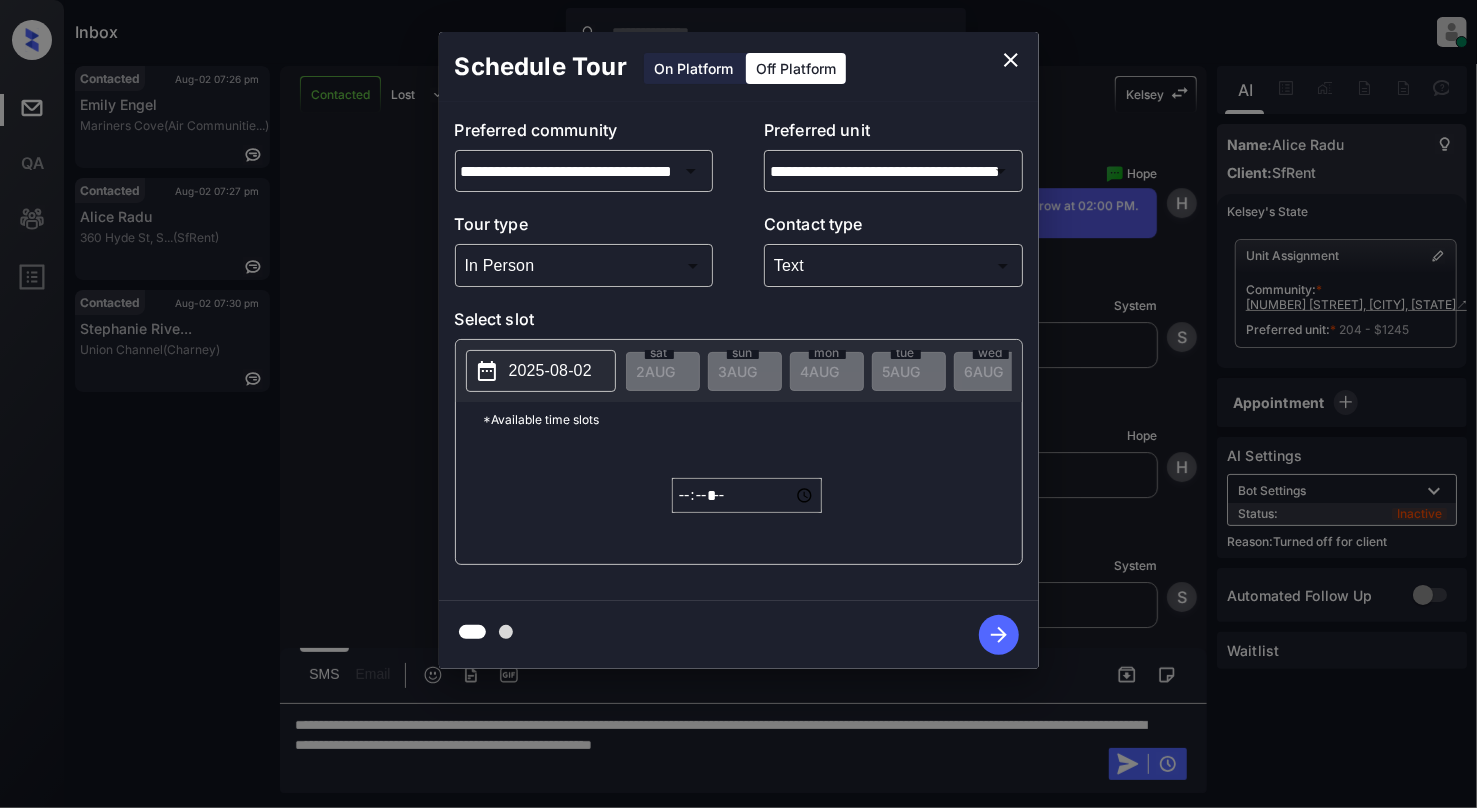 click on "2025-08-02" at bounding box center (550, 371) 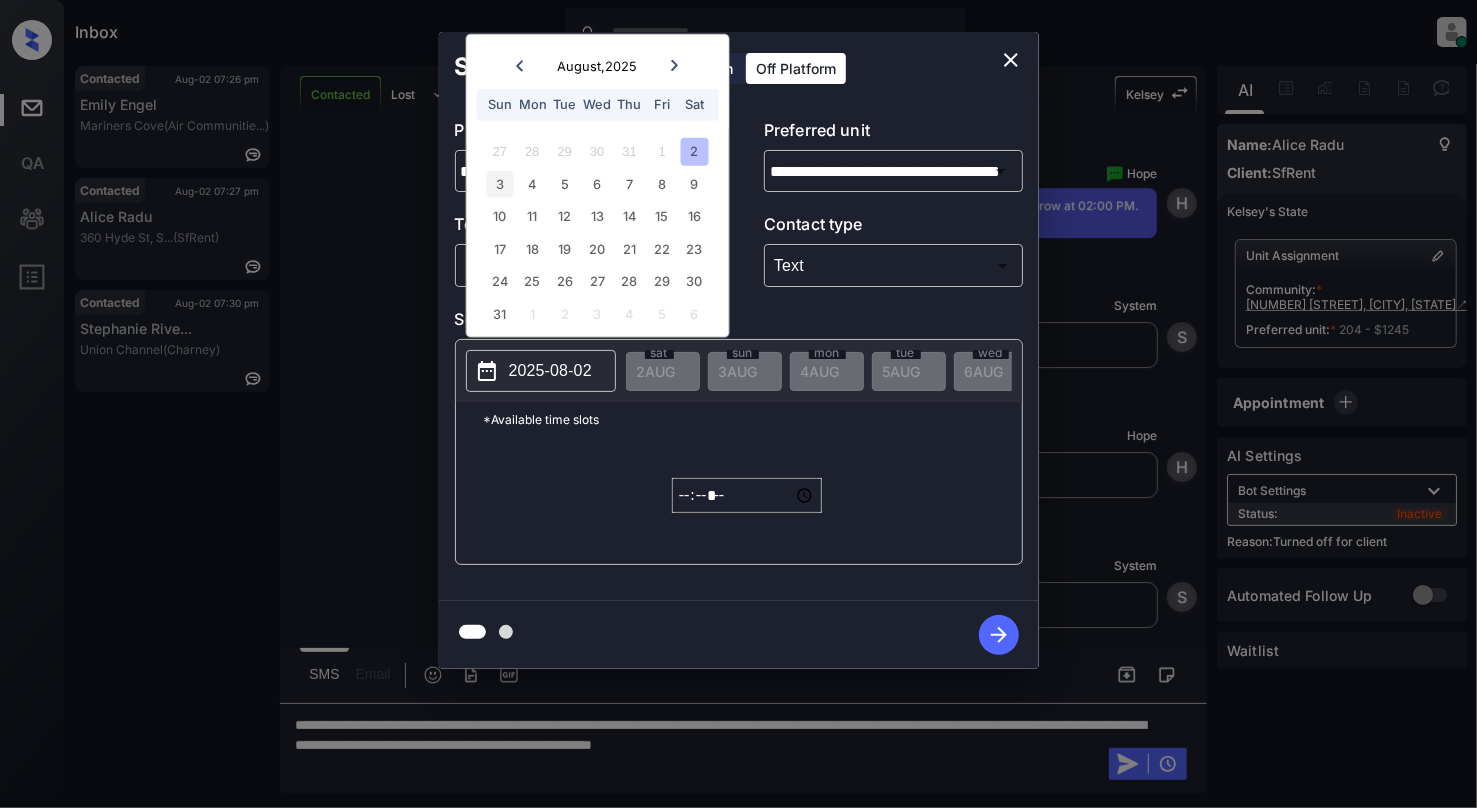 click on "3" at bounding box center [499, 183] 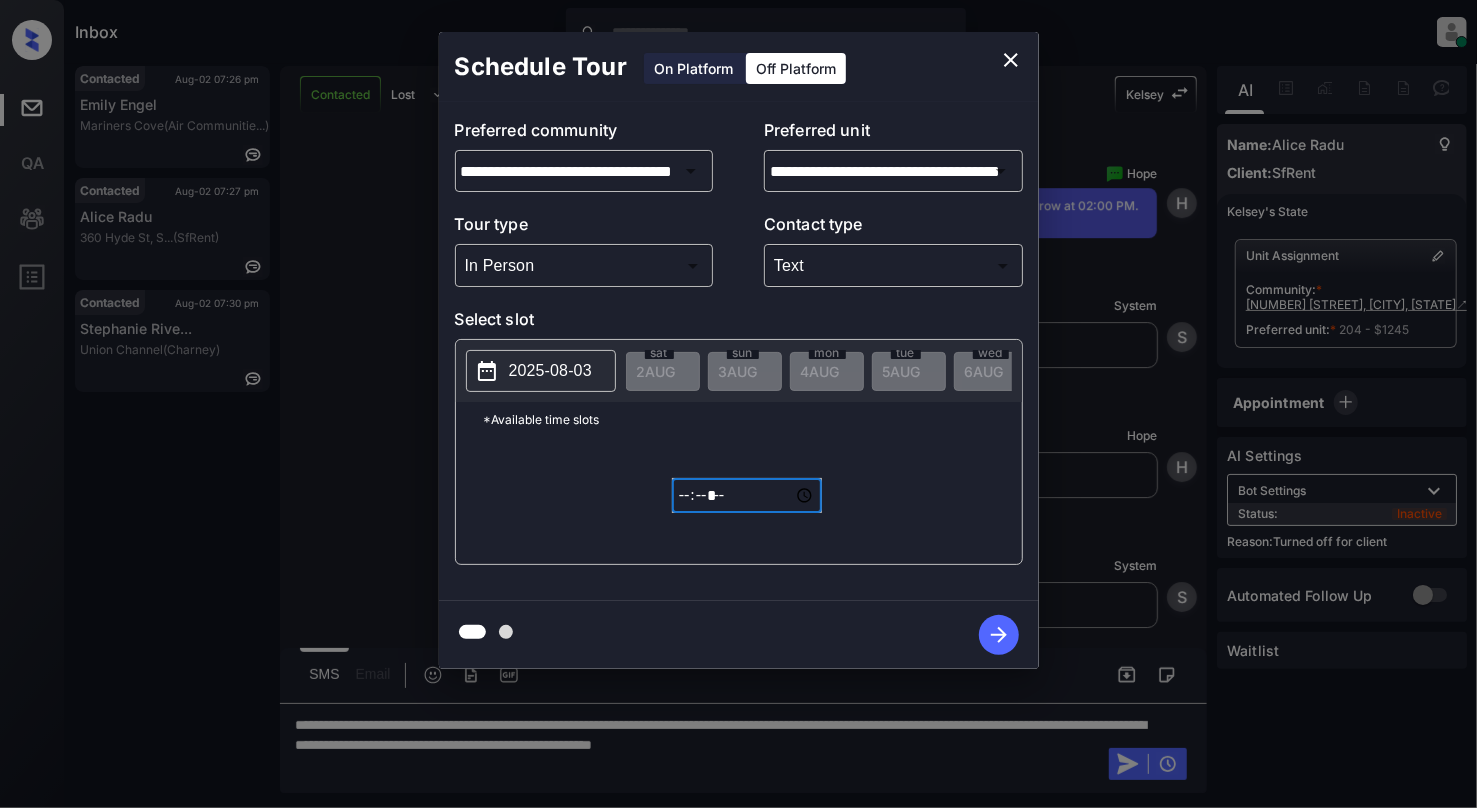 click on "*****" at bounding box center (747, 495) 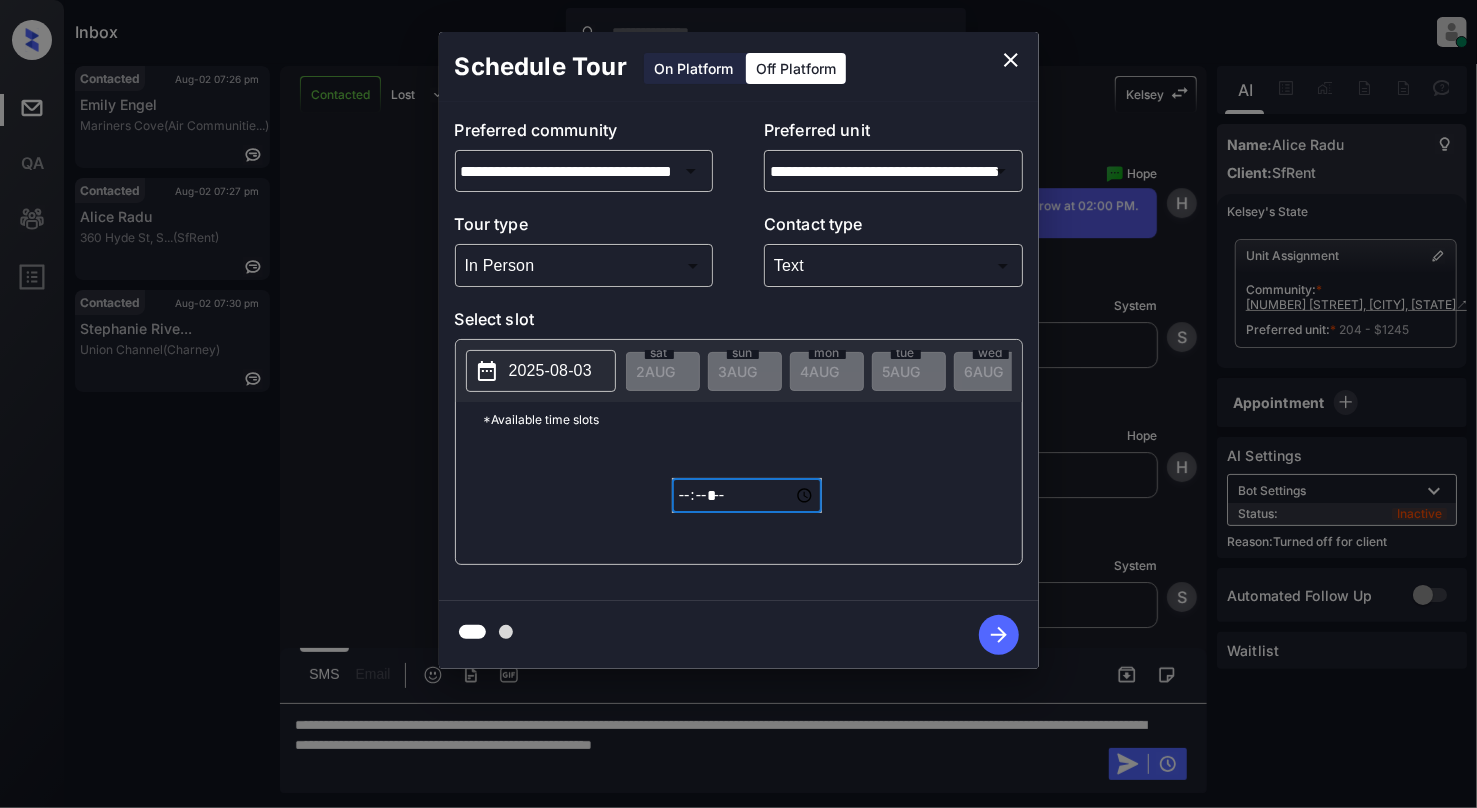 type on "*****" 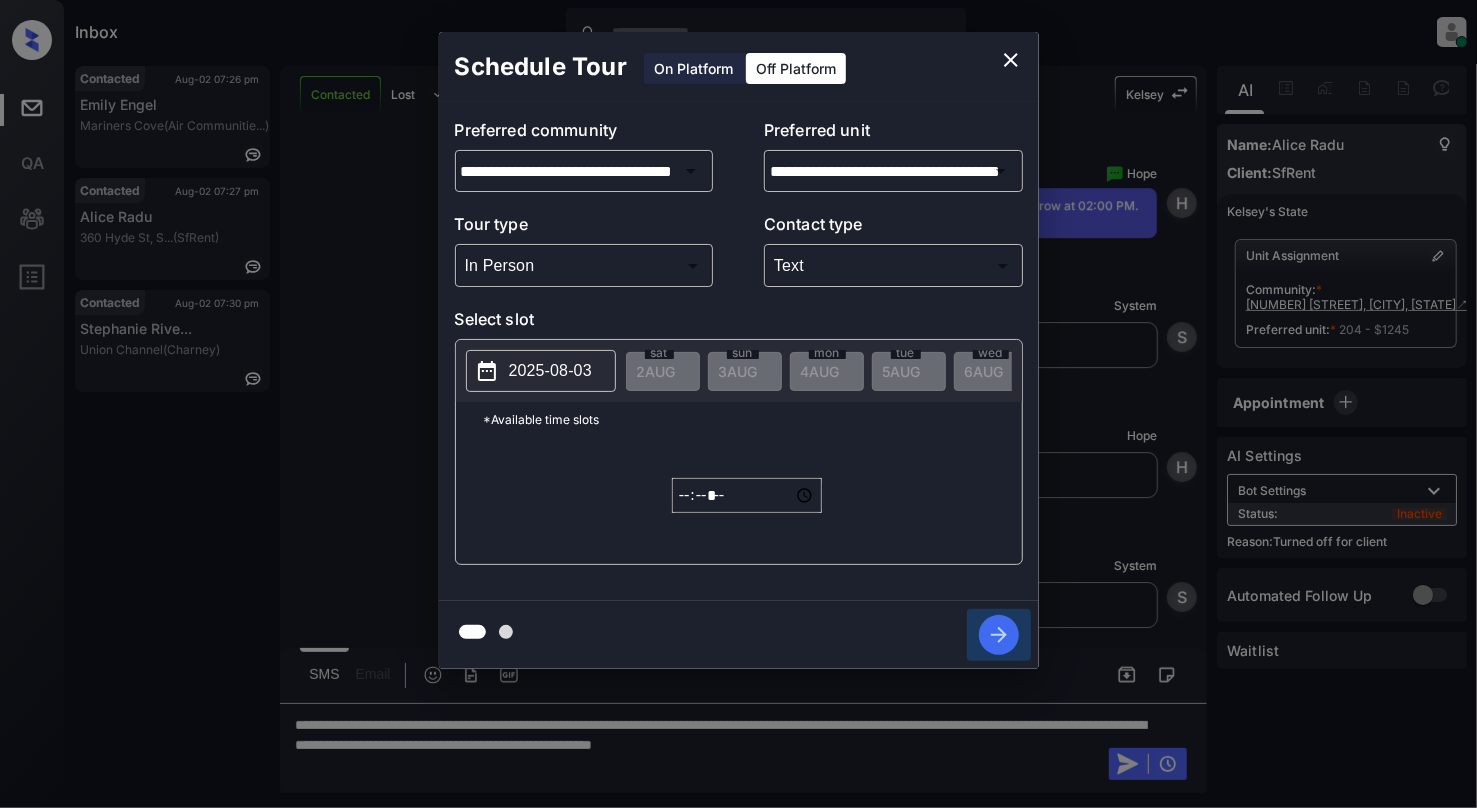 click 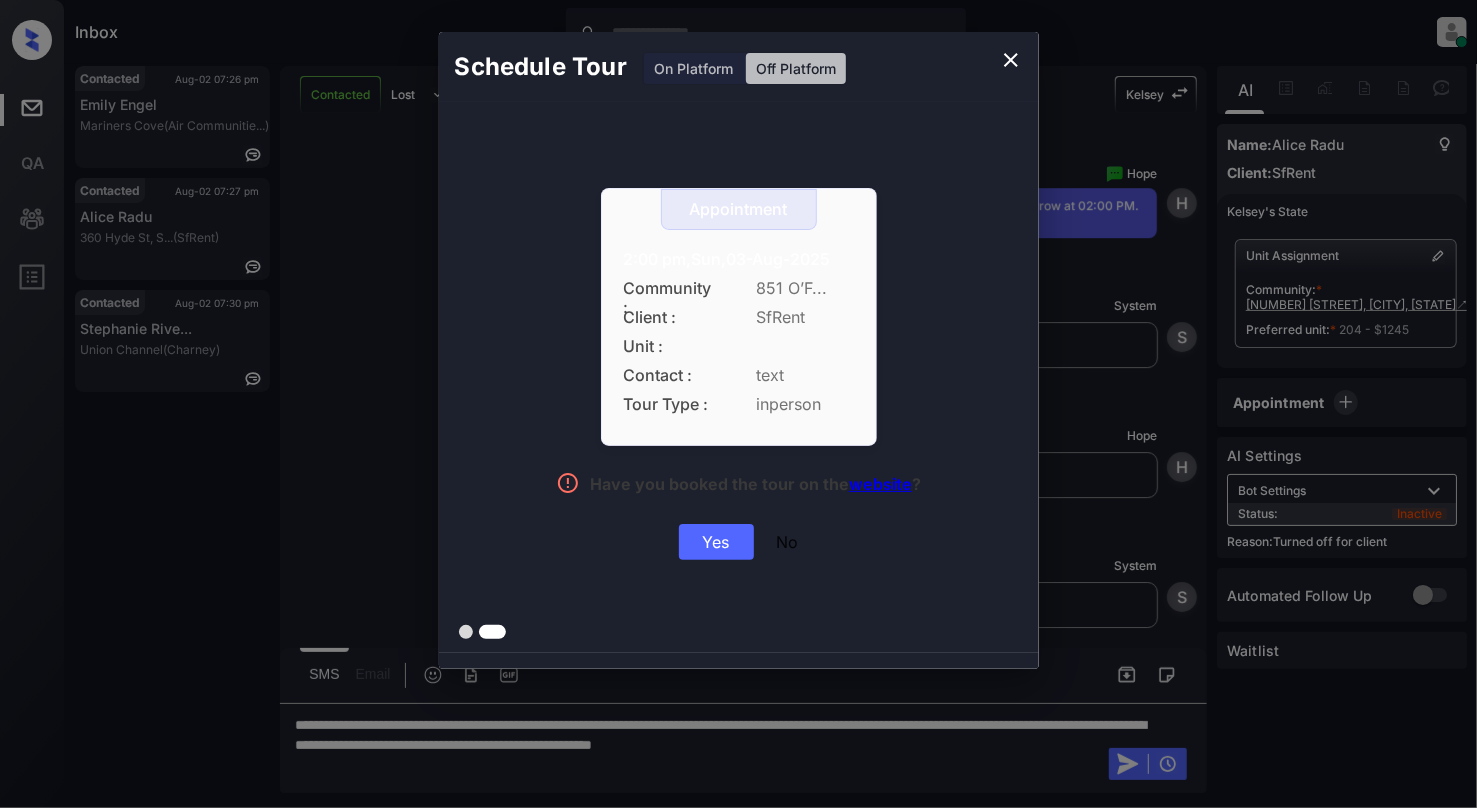 click on "Yes" at bounding box center [716, 542] 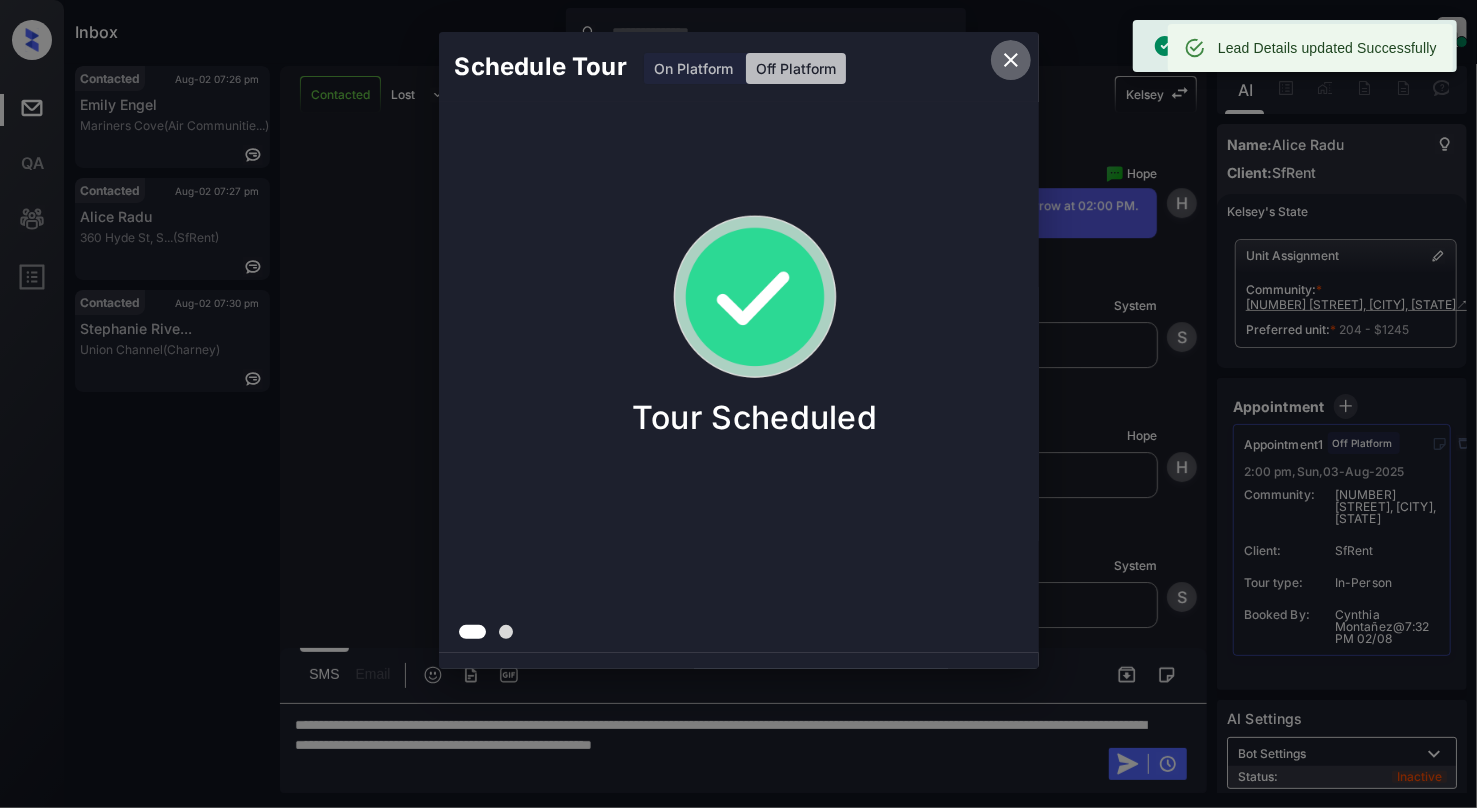 click 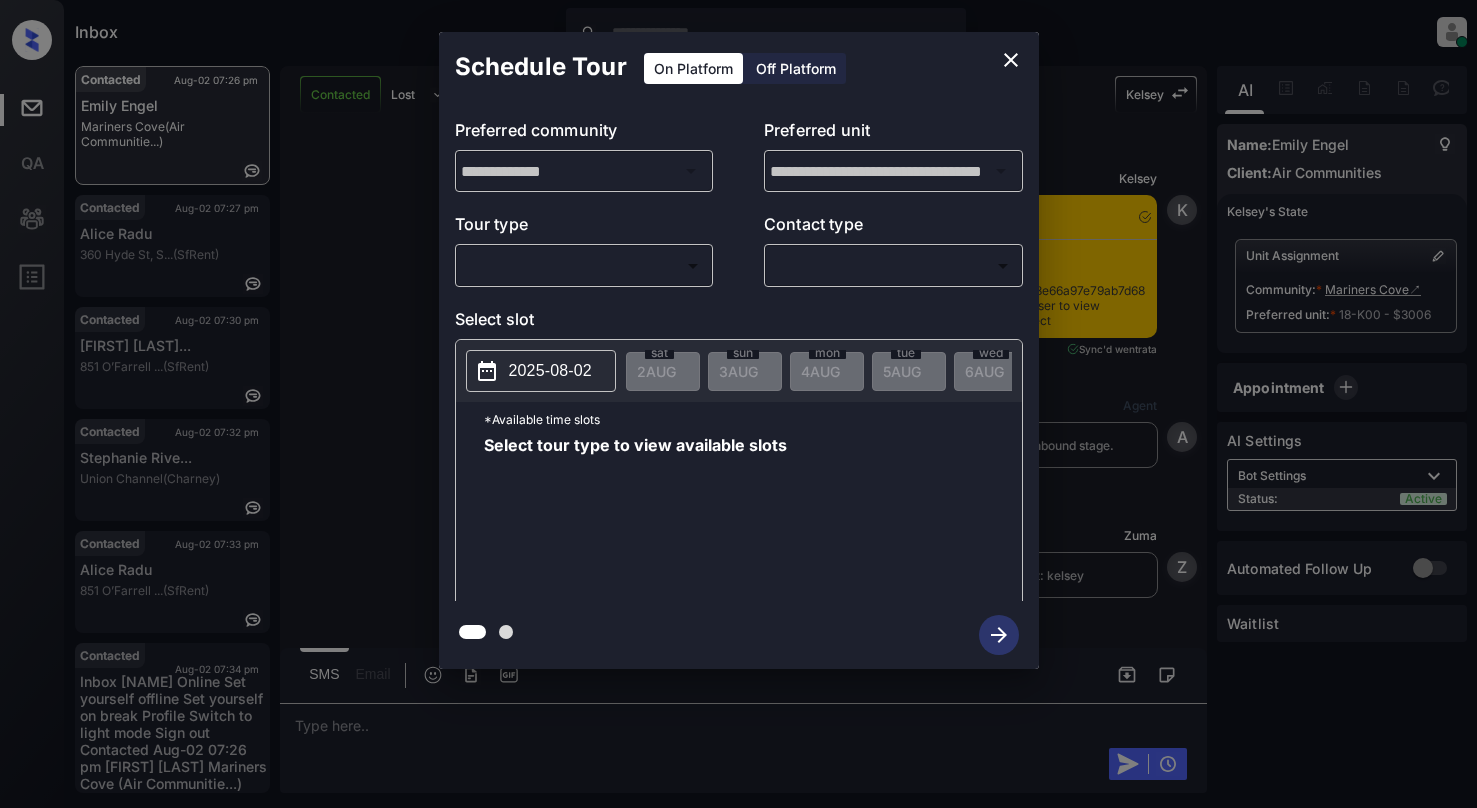 scroll, scrollTop: 0, scrollLeft: 0, axis: both 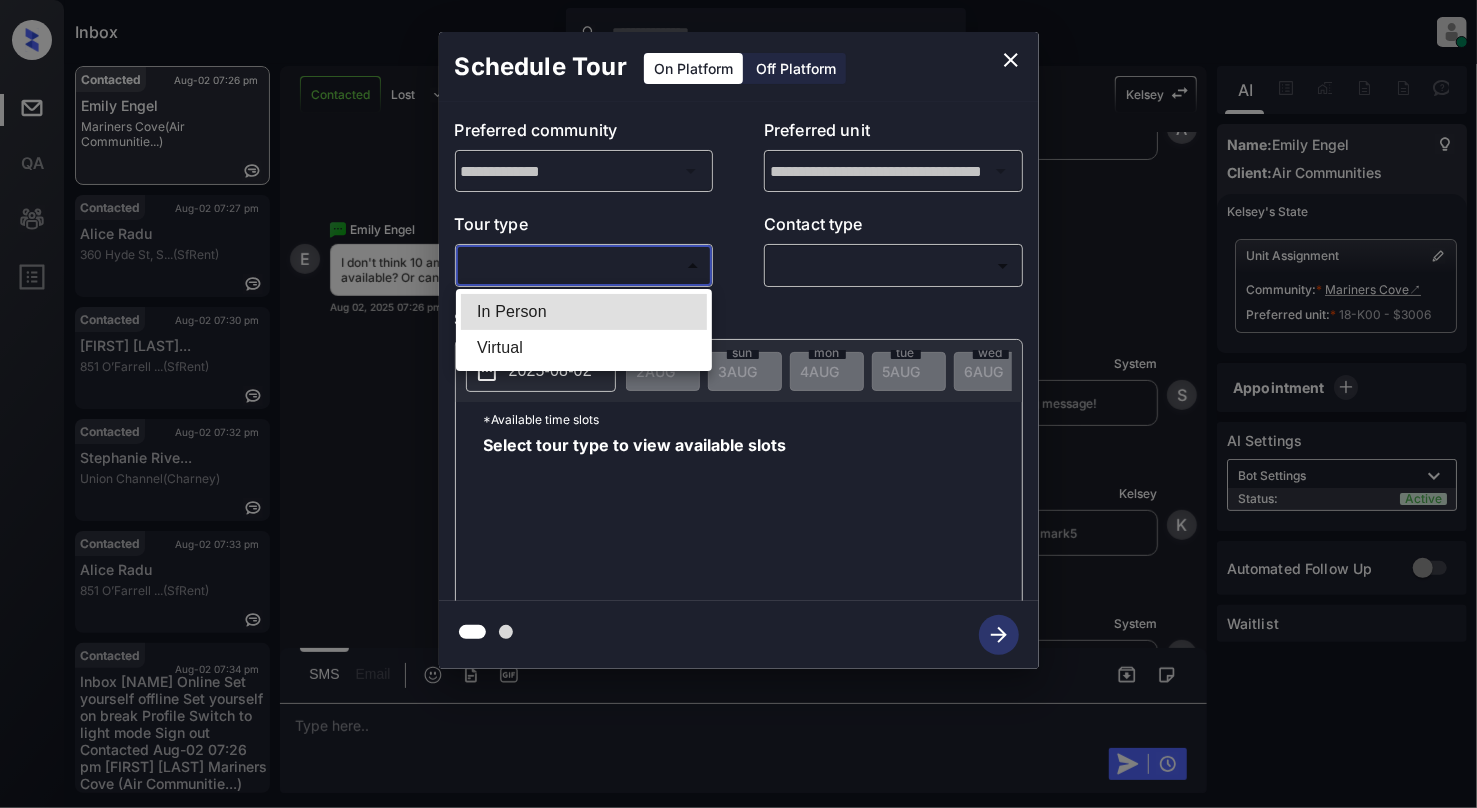 click on "Inbox [NAME] Online Set yourself   offline Set yourself   on break Profile Switch to  light  mode Sign out Contacted Aug-02 07:26 pm   [FIRST] [LAST] Mariners Cove  (Air Communitie...) Contacted Aug-02 07:27 pm   [FIRST] [LAST] [NUMBER] [STREET], S...  (SfRent) Contacted Aug-02 07:30 pm   [FIRST] [LAST]... 851 O’Farrell ...  (SfRent) Contacted Aug-02 07:32 pm   [FIRST] [LAST] Union Channel  (Charney) Contacted Aug-02 07:33 pm   [FIRST] [LAST] 851 O’Farrell ...  (SfRent) Contacted Aug-02 07:34 pm   [FIRST] [LAST] The Ridge @ 66  (Case and Assoc...) Contacted Lost Lead Sentiment: Angry Upon sliding the acknowledgement:  Lead will move to lost stage. * ​ SMS and call option will be set to opt out. AFM will be turned off for the lead. [FIRST] [LAST] New Message [FIRST] [LAST] Notes Note:  https://conversation.getzuma.com/688e66a97e79ab7d6892a30f - Paste this link into your browser to view [FIRST]’s conversation with the prospect Aug 02, 2025 12:27 pm K A" at bounding box center (738, 404) 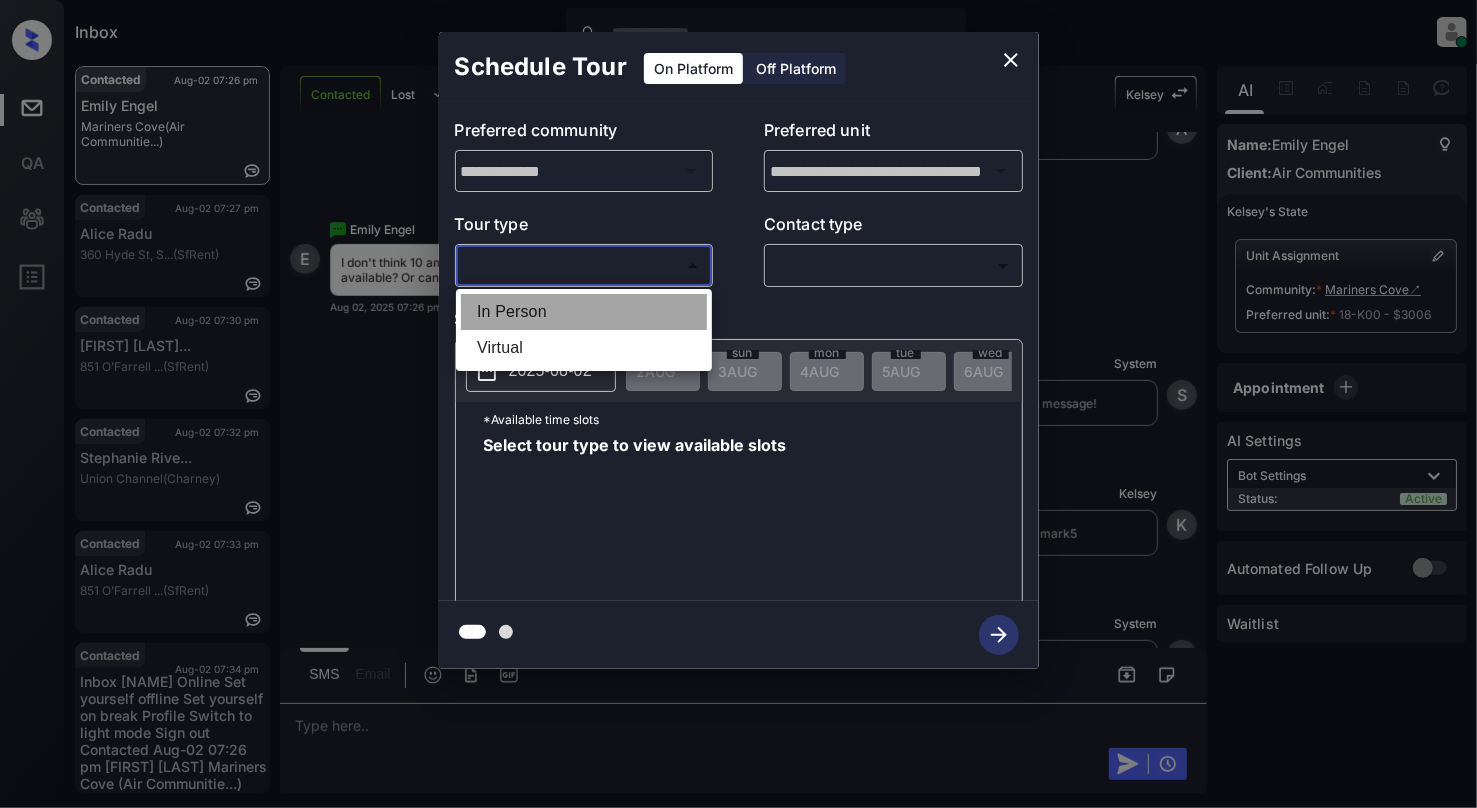 click on "In Person" at bounding box center (584, 312) 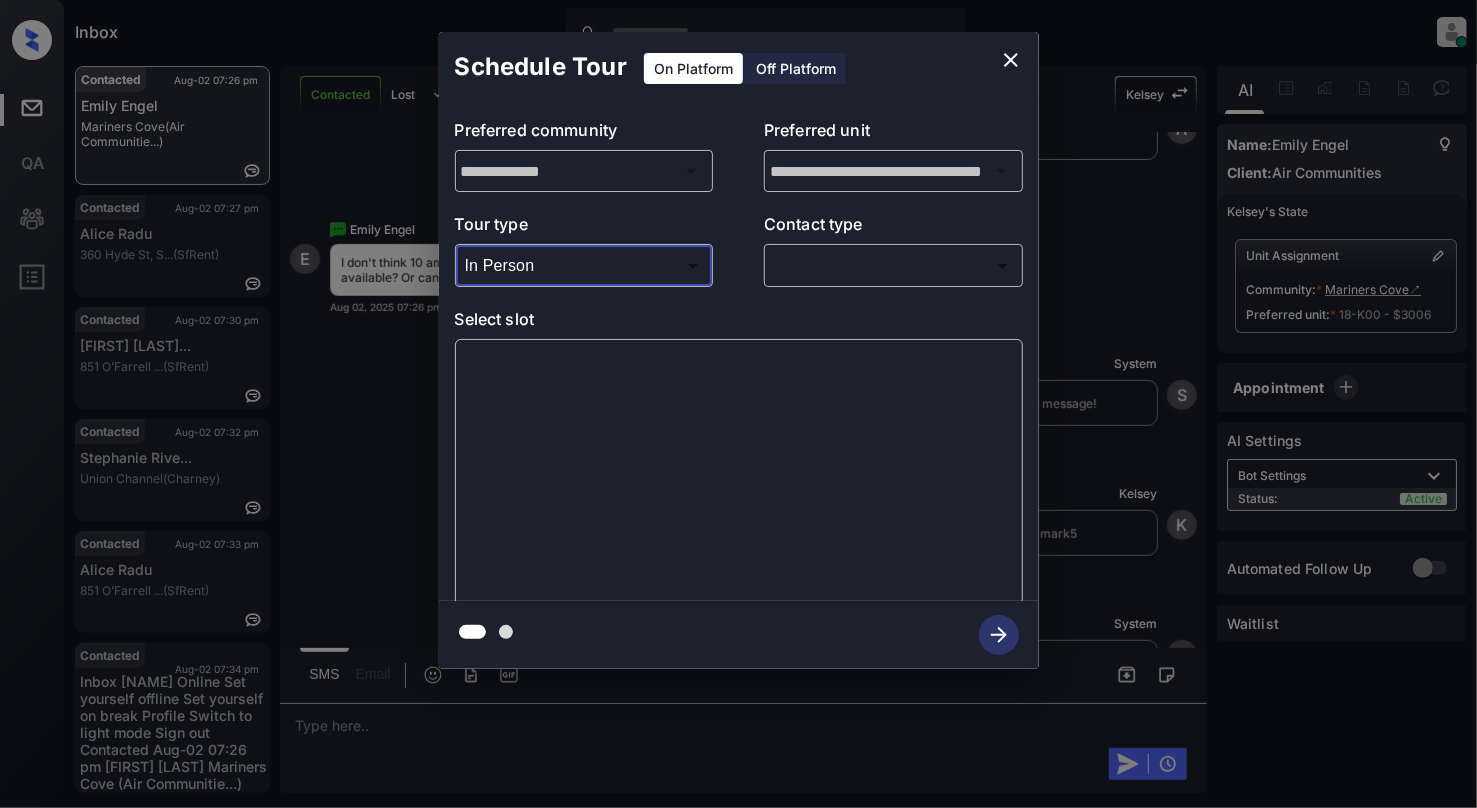 click on "Inbox [NAME] Online Set yourself   offline Set yourself   on break Profile Switch to  light  mode Sign out Contacted Aug-02 07:26 pm   [FIRST] [LAST] Mariners Cove  (Air Communitie...) Contacted Aug-02 07:27 pm   [FIRST] [LAST] [NUMBER] [STREET], S...  (SfRent) Contacted Aug-02 07:30 pm   [FIRST] [LAST]... 851 O’Farrell ...  (SfRent) Contacted Aug-02 07:32 pm   [FIRST] [LAST] Union Channel  (Charney) Contacted Aug-02 07:33 pm   [FIRST] [LAST] 851 O’Farrell ...  (SfRent) Contacted Aug-02 07:34 pm   [FIRST] [LAST] The Ridge @ 66  (Case and Assoc...) Contacted Lost Lead Sentiment: Angry Upon sliding the acknowledgement:  Lead will move to lost stage. * ​ SMS and call option will be set to opt out. AFM will be turned off for the lead. [FIRST] [LAST] New Message [FIRST] [LAST] Notes Note:  https://conversation.getzuma.com/688e66a97e79ab7d6892a30f - Paste this link into your browser to view [FIRST]’s conversation with the prospect Aug 02, 2025 12:27 pm K A" at bounding box center (738, 404) 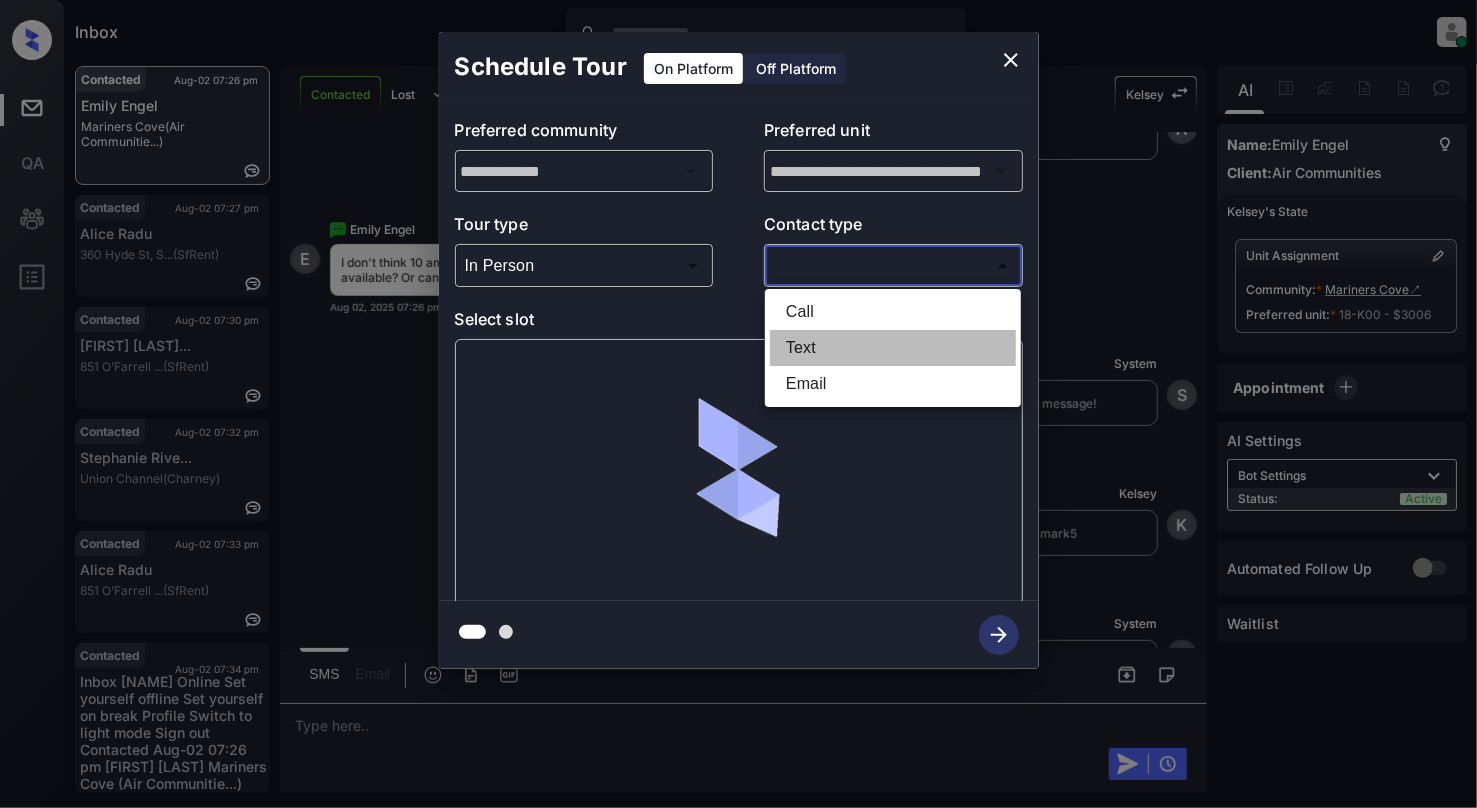 click on "Text" at bounding box center (893, 348) 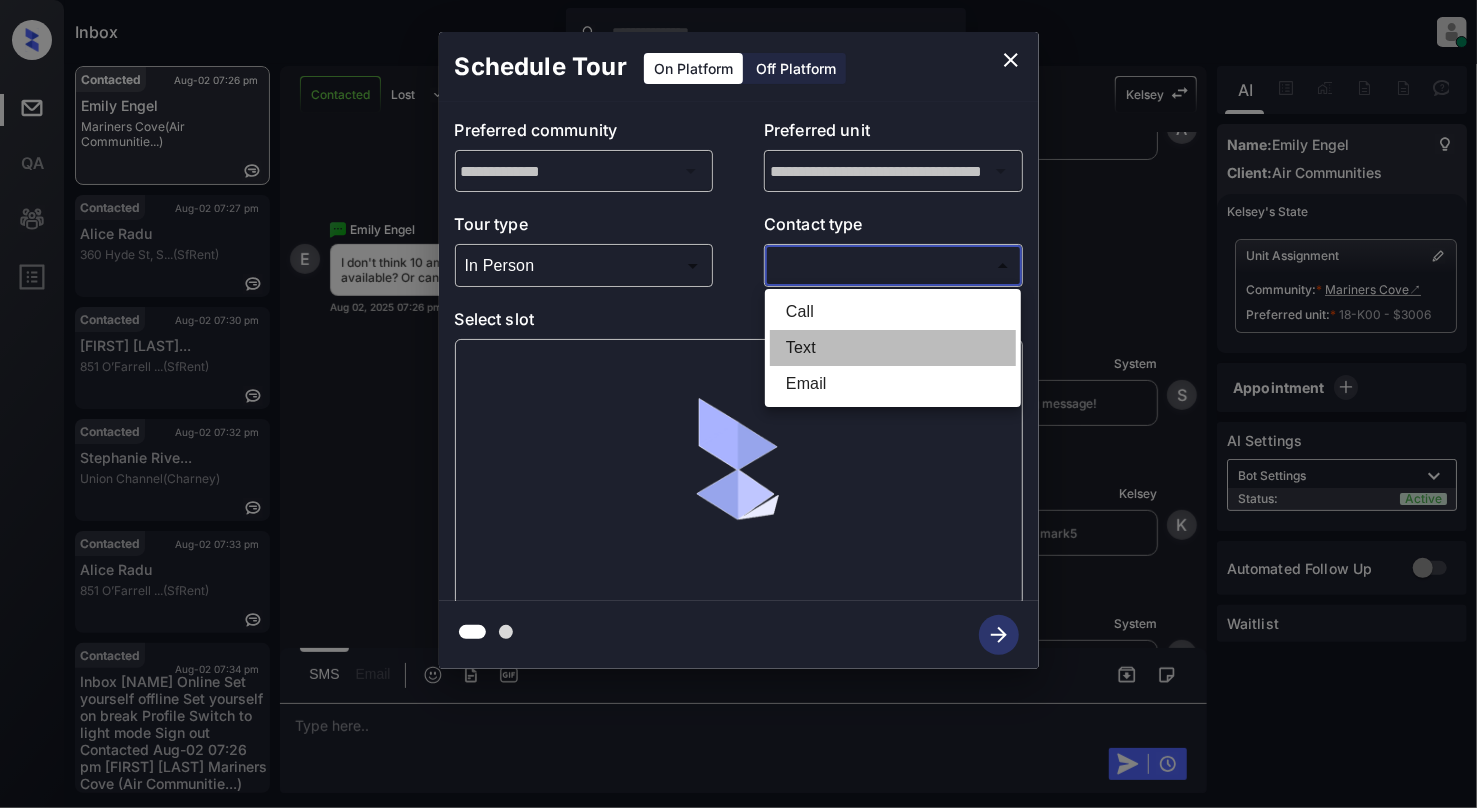 type on "****" 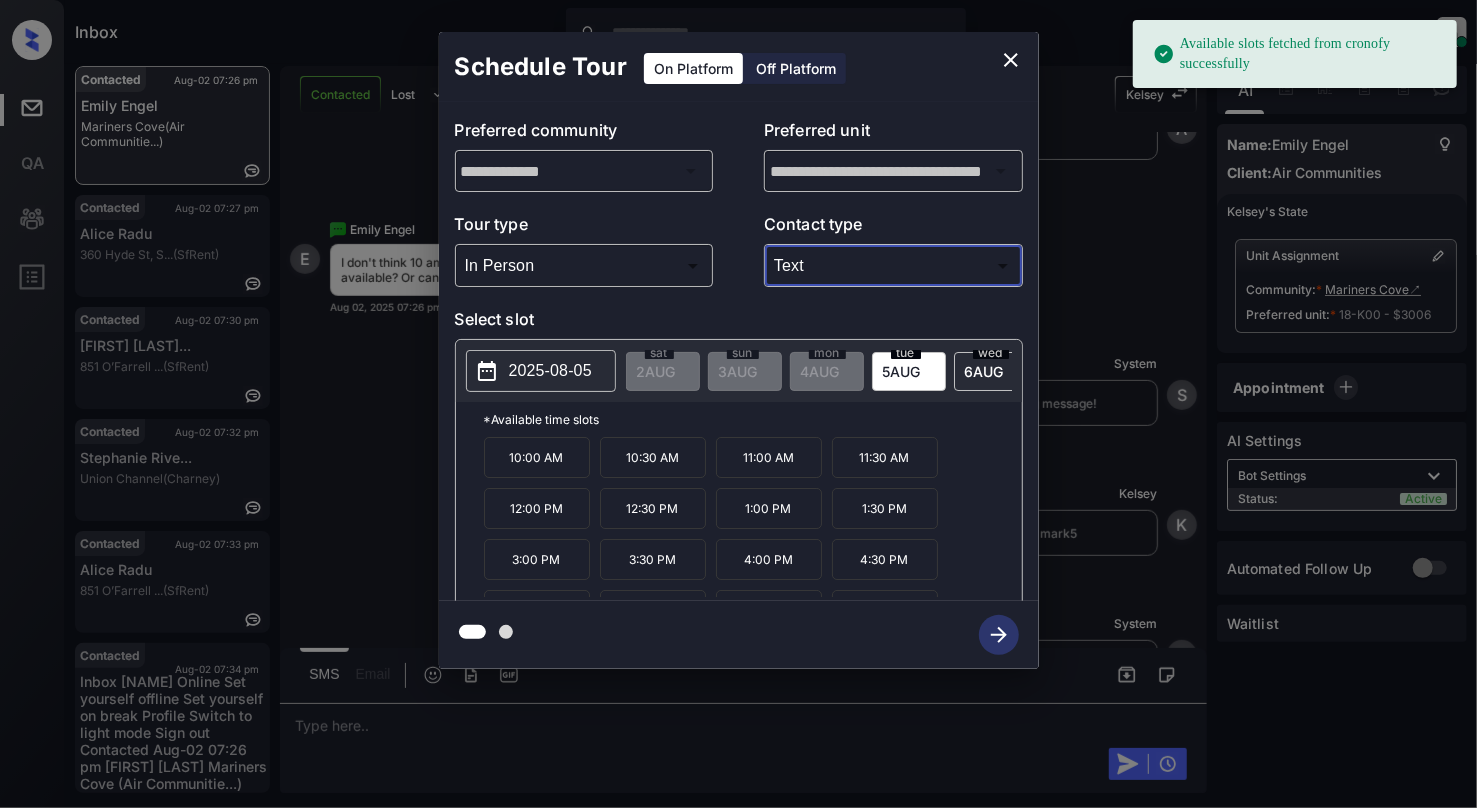 click on "2025-08-05" at bounding box center [550, 371] 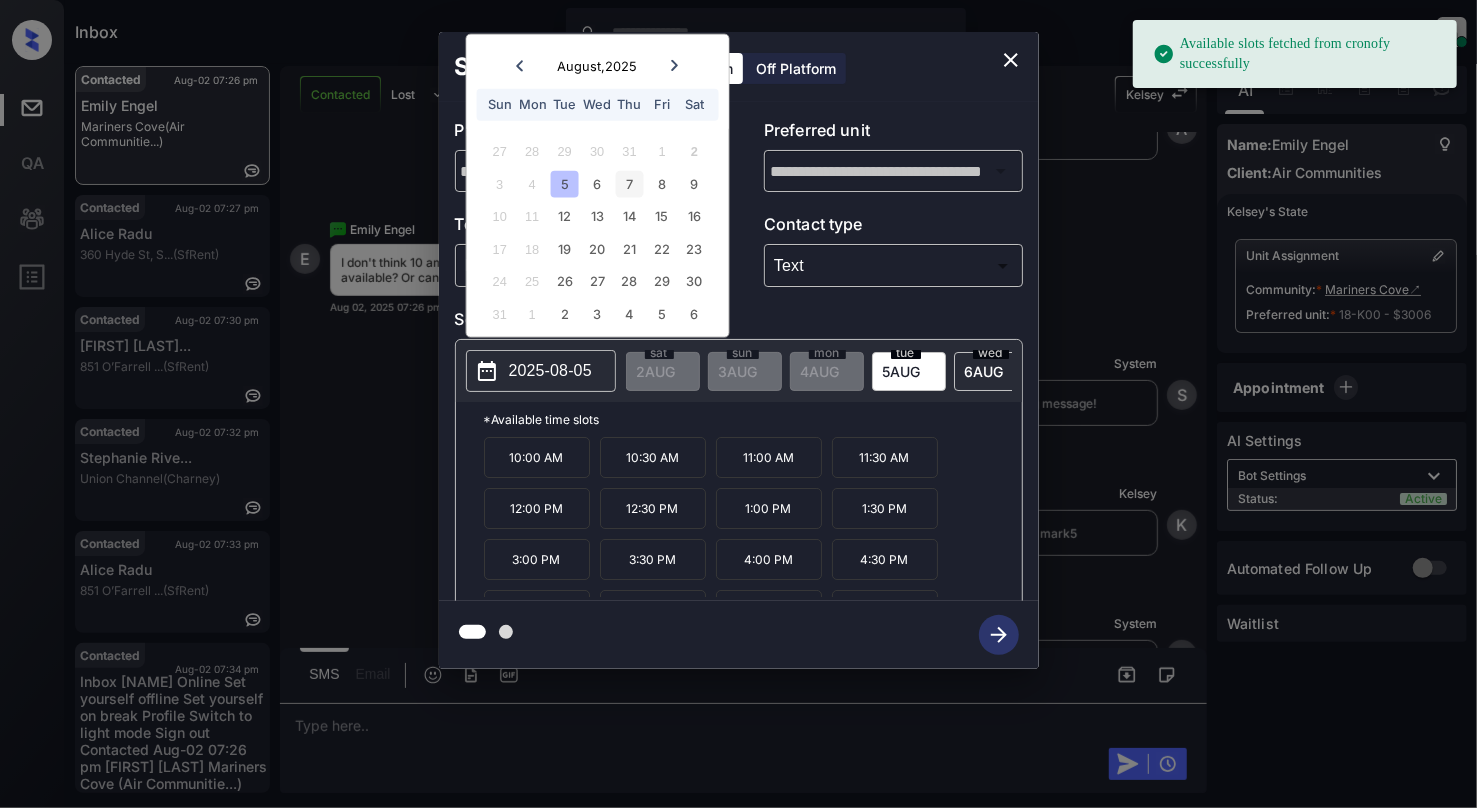 click on "7" at bounding box center (629, 183) 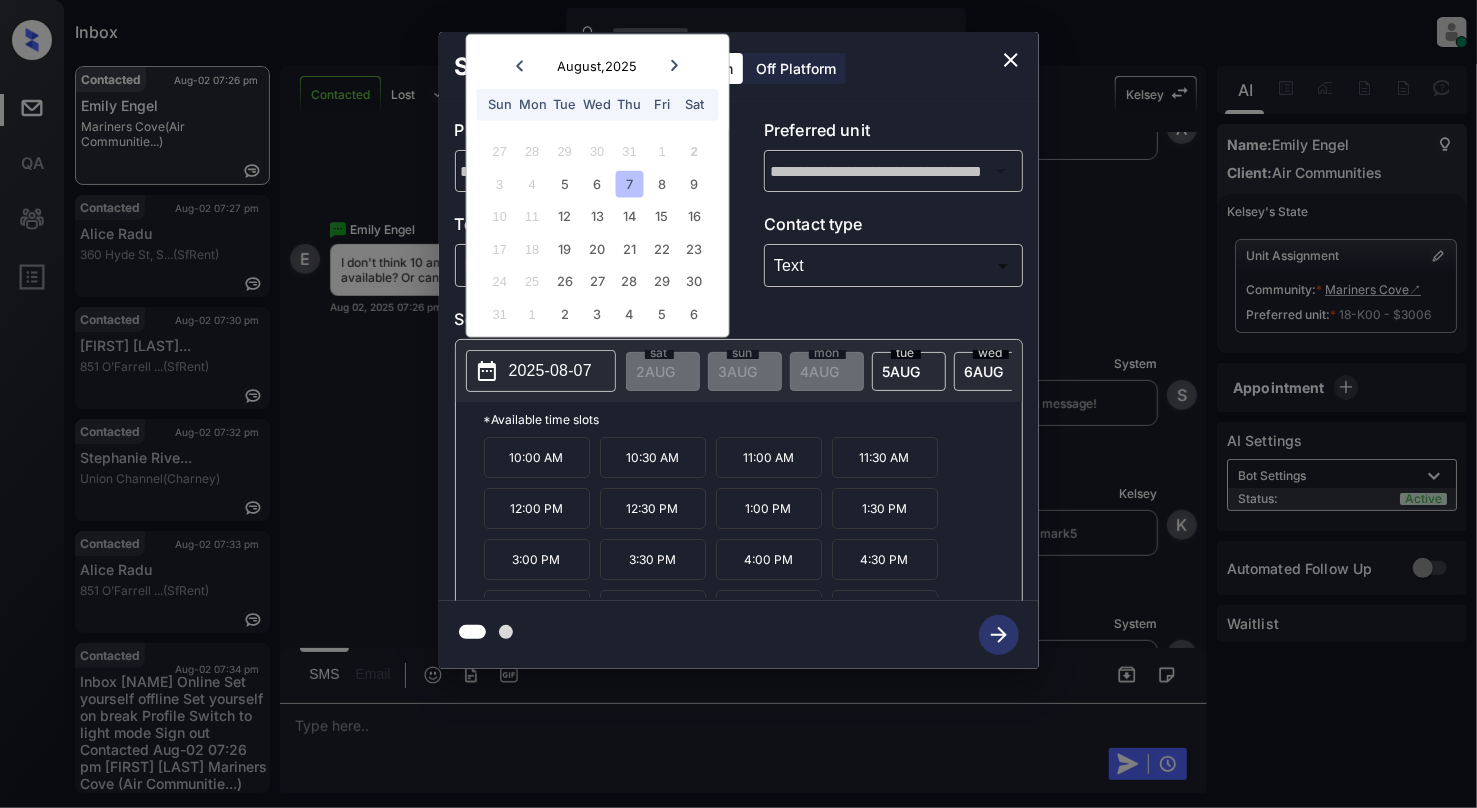 click 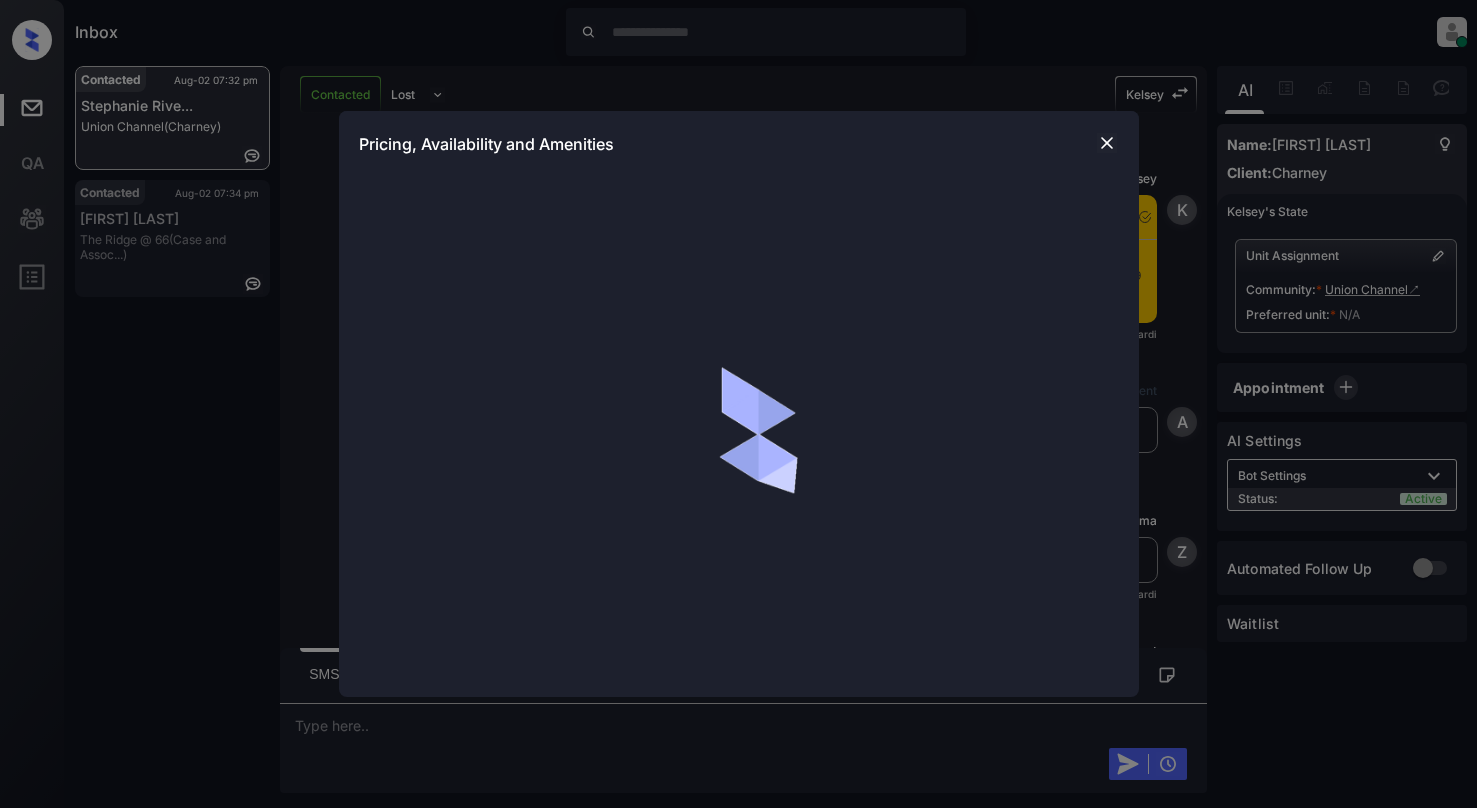 scroll, scrollTop: 0, scrollLeft: 0, axis: both 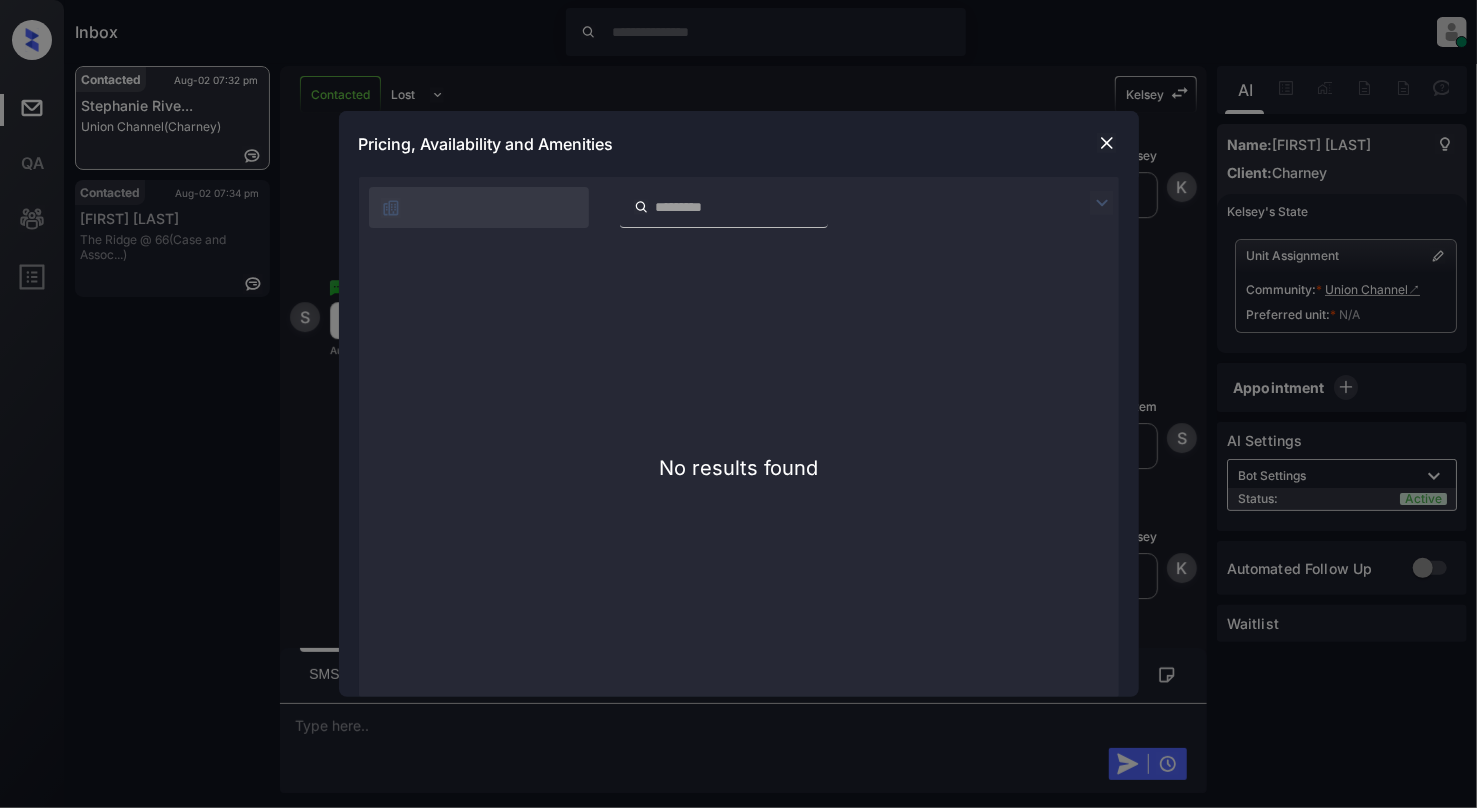 click at bounding box center (1107, 143) 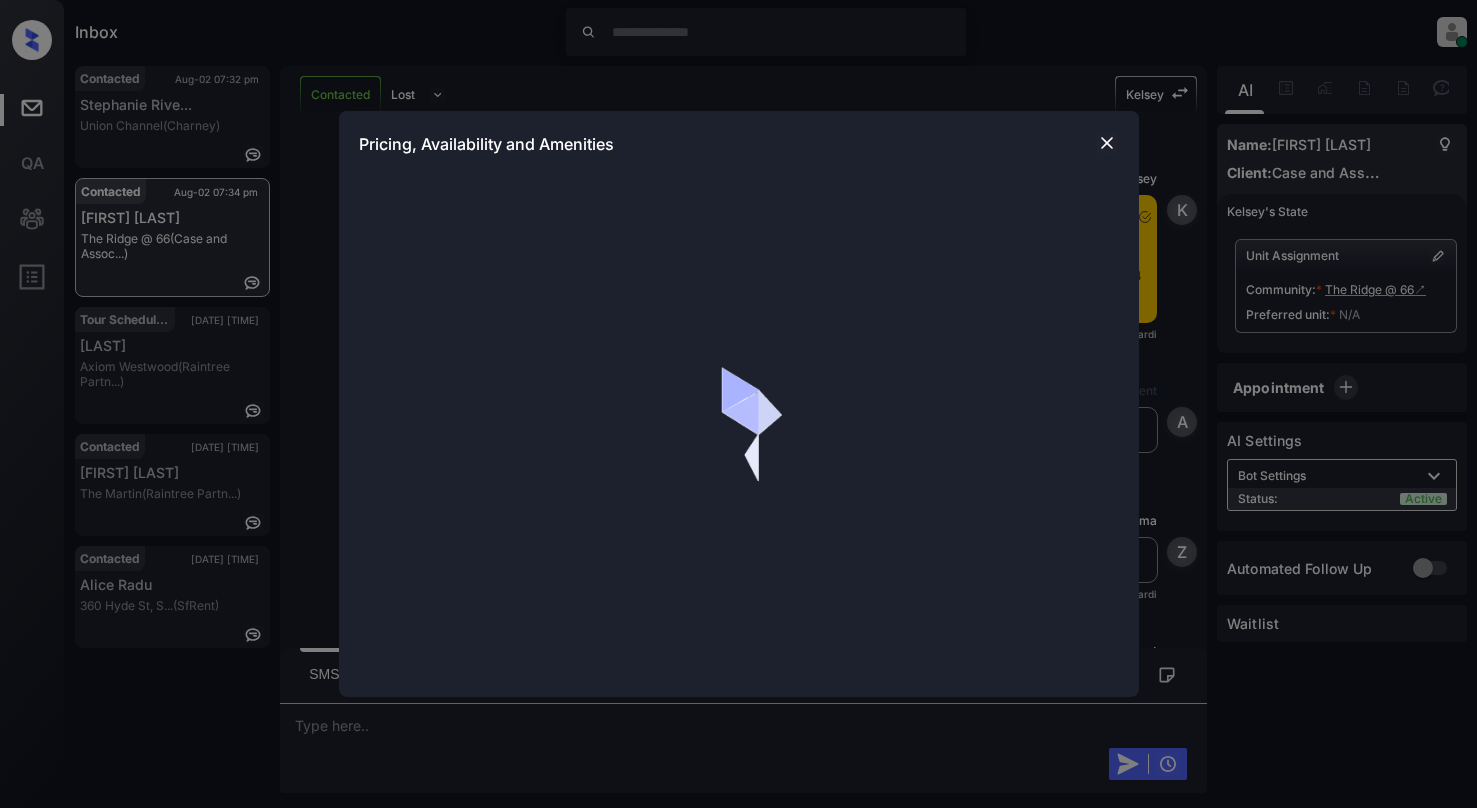 scroll, scrollTop: 0, scrollLeft: 0, axis: both 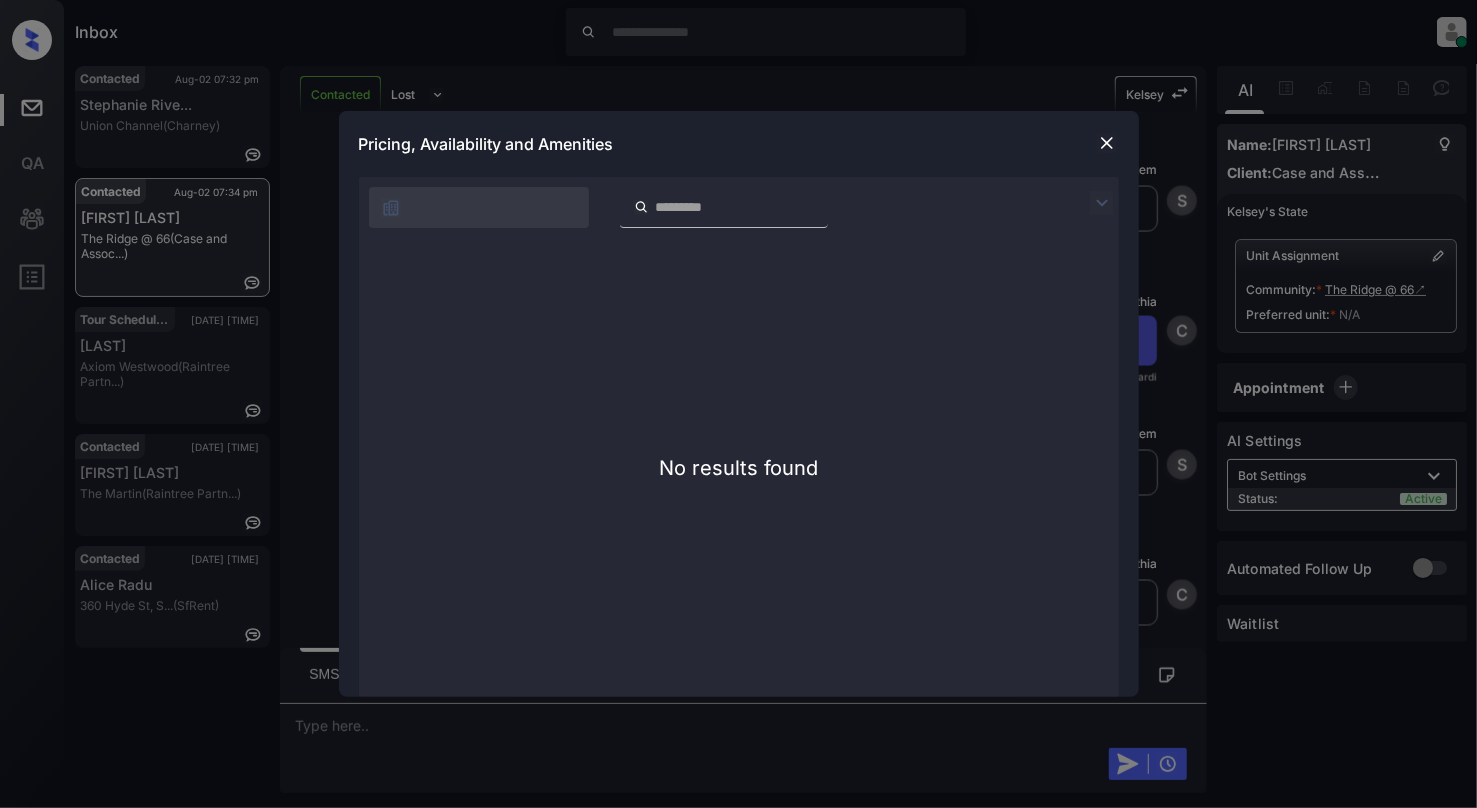 click at bounding box center [1107, 143] 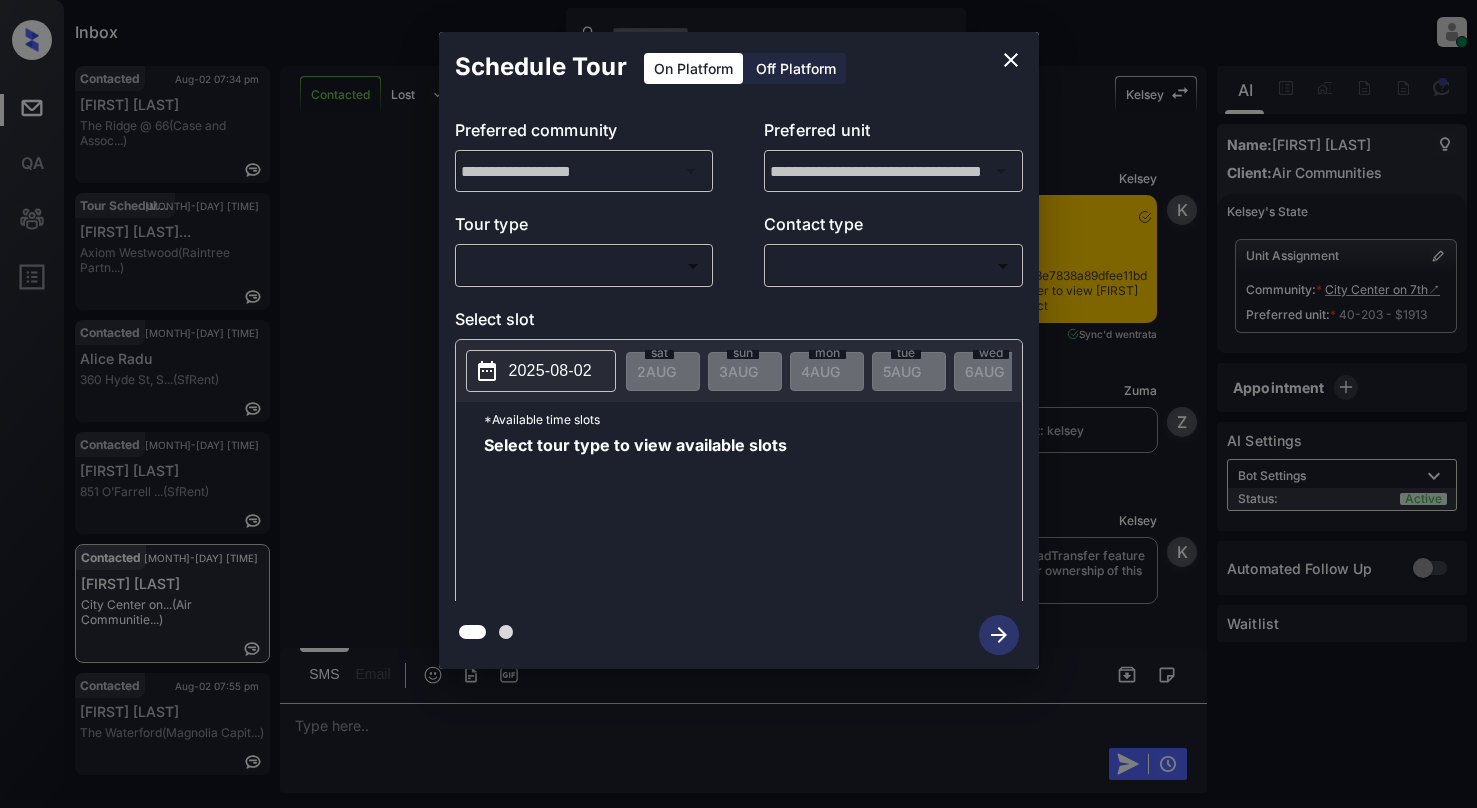 scroll, scrollTop: 0, scrollLeft: 0, axis: both 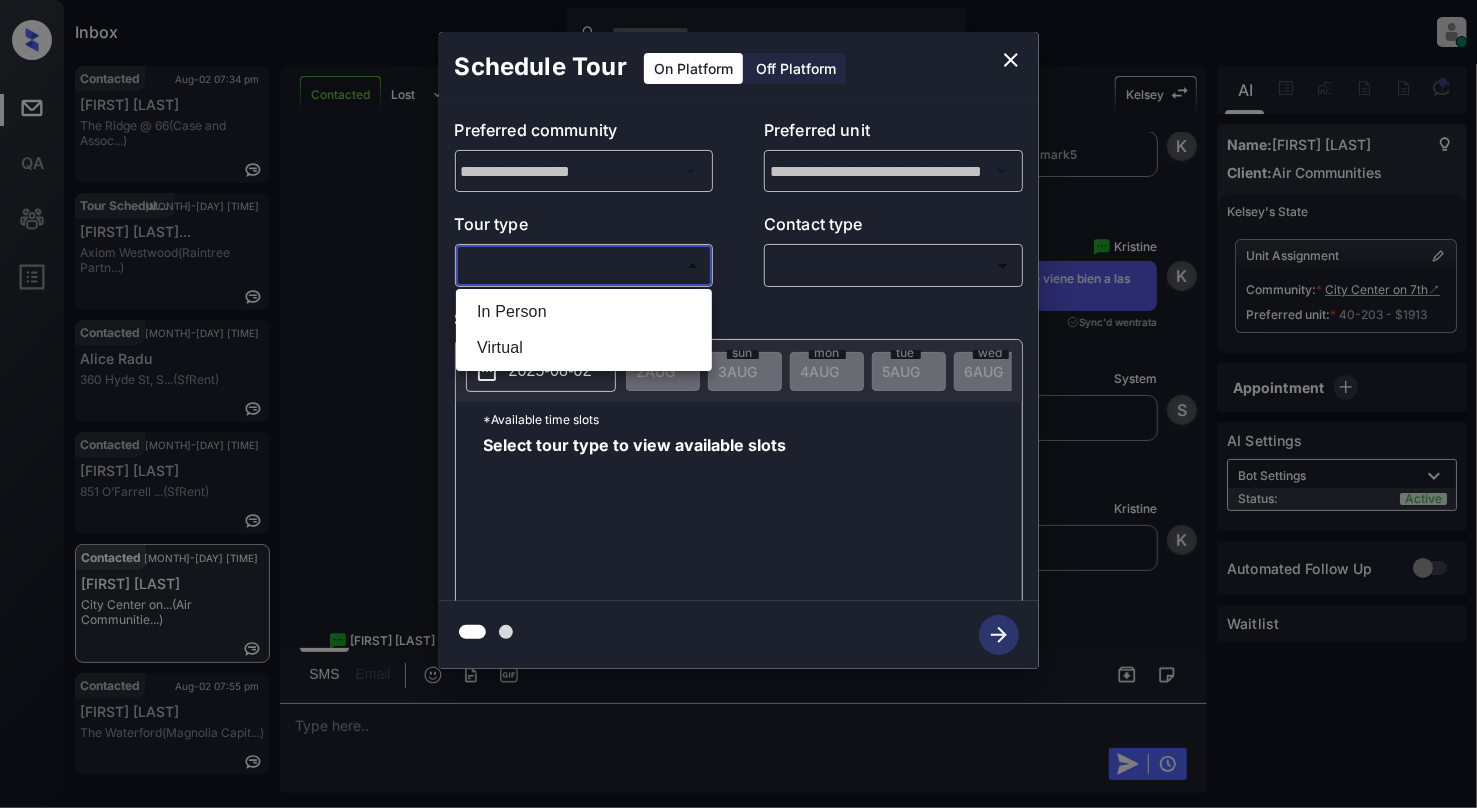 click on "Inbox [FIRST] [LAST] Online Set yourself   offline Set yourself   on break Profile Switch to  light  mode Sign out Contacted [MONTH]-[DAY] [TIME]   [FIRST] [LAST] The Ridge @ 66  (Case and Assoc...) Tour Scheduled [MONTH]-[DAY] [TIME]   [FIRST] [LAST] Axiom Westwood  (Raintree Partn...) Contacted [MONTH]-[DAY] [TIME]   [FIRST] [LAST] 360 [STREET], S...  (SfRent) Contacted [MONTH]-[DAY] [TIME]   [FIRST] [LAST] 851 O’Farrell ...  (SfRent) Contacted [MONTH]-[DAY] [TIME]   [FIRST] [LAST] City Center on...  (Air Communitie...) Contacted [MONTH]-[DAY] [TIME]   [FIRST] [LAST] The Waterford  (Magnolia Capit...) Contacted Lost Lead Sentiment: Angry Upon sliding the acknowledgement:  Lead will move to lost stage. * ​ SMS and call option will be set to opt out. AFM will be turned off for the lead. [FIRST] New Message [FIRST] Notes Note: https://conversation.getzuma.com/688e7838a89dfee11bdd7ba1 - Paste this link into your browser to view [FIRST]’s conversation with the prospect [FIRST]" at bounding box center [738, 404] 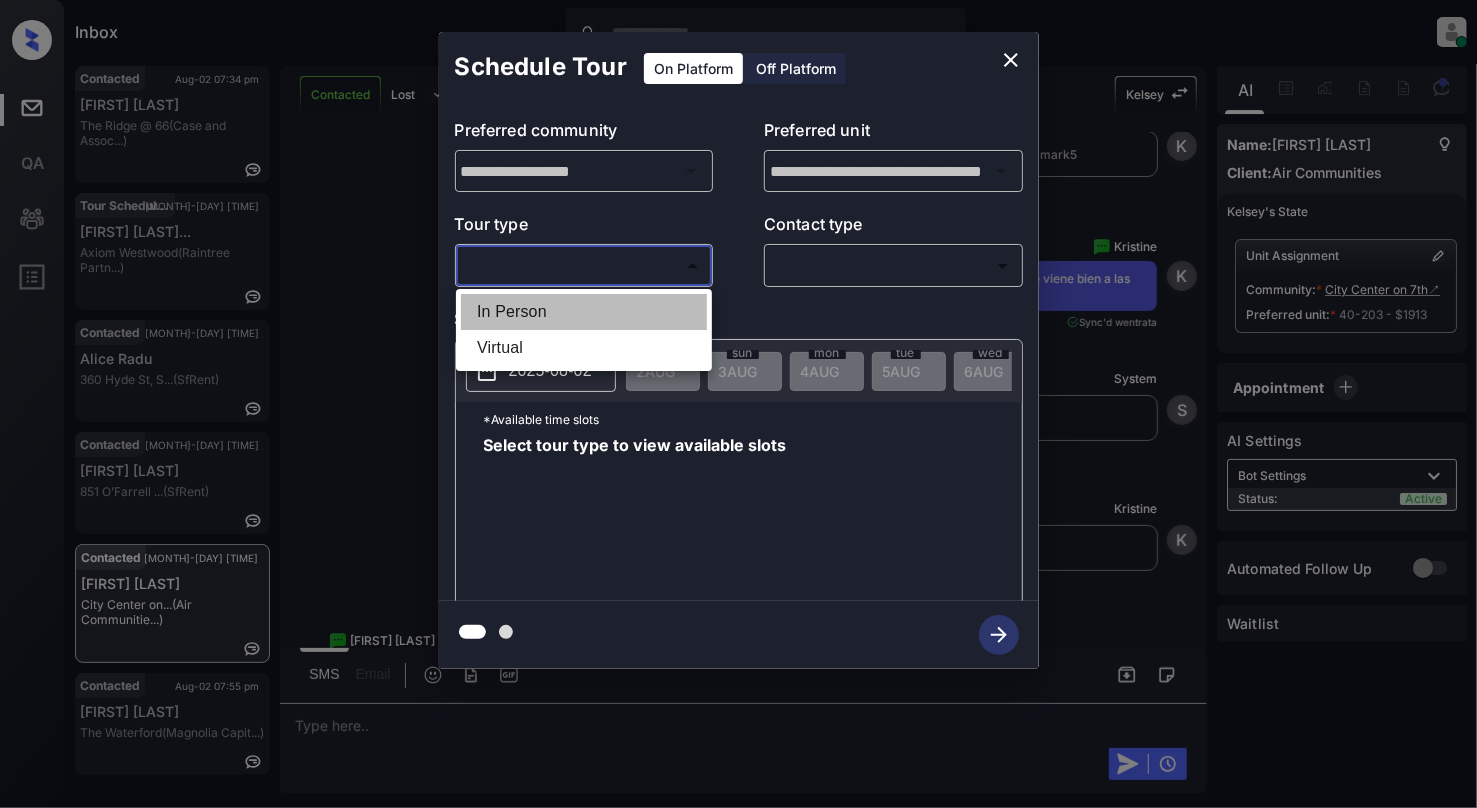 click on "In Person" at bounding box center [584, 312] 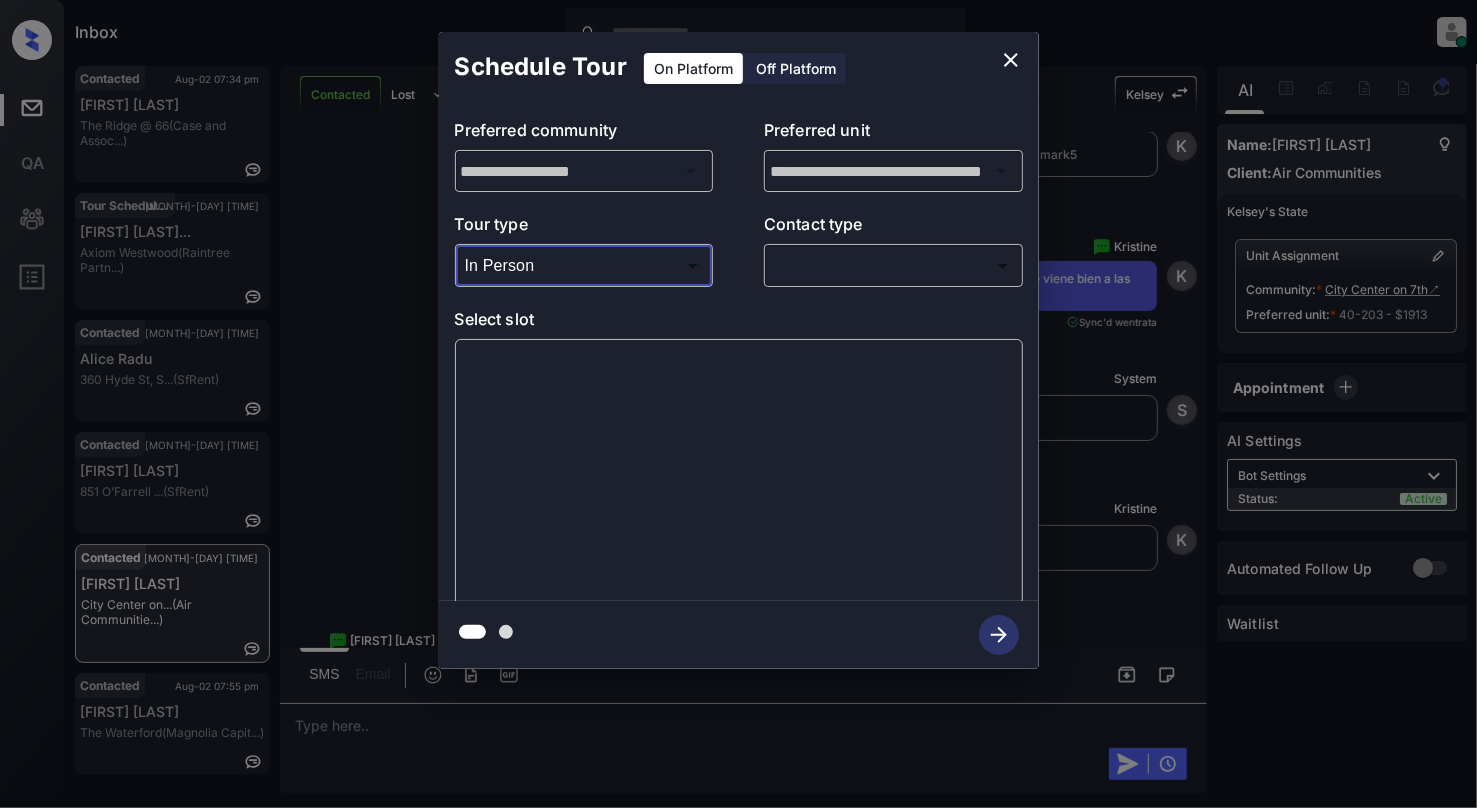 click on "Inbox [FIRST] [LAST] Online Set yourself   offline Set yourself   on break Profile Switch to  light  mode Sign out Contacted [MONTH]-[DAY] [TIME]   [FIRST] [LAST] The Ridge @ 66  (Case and Assoc...) Tour Scheduled [MONTH]-[DAY] [TIME]   [FIRST] [LAST] Axiom Westwood  (Raintree Partn...) Contacted [MONTH]-[DAY] [TIME]   [FIRST] [LAST] 360 [STREET], S...  (SfRent) Contacted [MONTH]-[DAY] [TIME]   [FIRST] [LAST] 851 O’Farrell ...  (SfRent) Contacted [MONTH]-[DAY] [TIME]   [FIRST] [LAST] City Center on...  (Air Communitie...) Contacted [MONTH]-[DAY] [TIME]   [FIRST] [LAST] The Waterford  (Magnolia Capit...) Contacted Lost Lead Sentiment: Angry Upon sliding the acknowledgement:  Lead will move to lost stage. * ​ SMS and call option will be set to opt out. AFM will be turned off for the lead. [FIRST] New Message [FIRST] Notes Note: https://conversation.getzuma.com/688e7838a89dfee11bdd7ba1 - Paste this link into your browser to view [FIRST]’s conversation with the prospect [FIRST]" at bounding box center (738, 404) 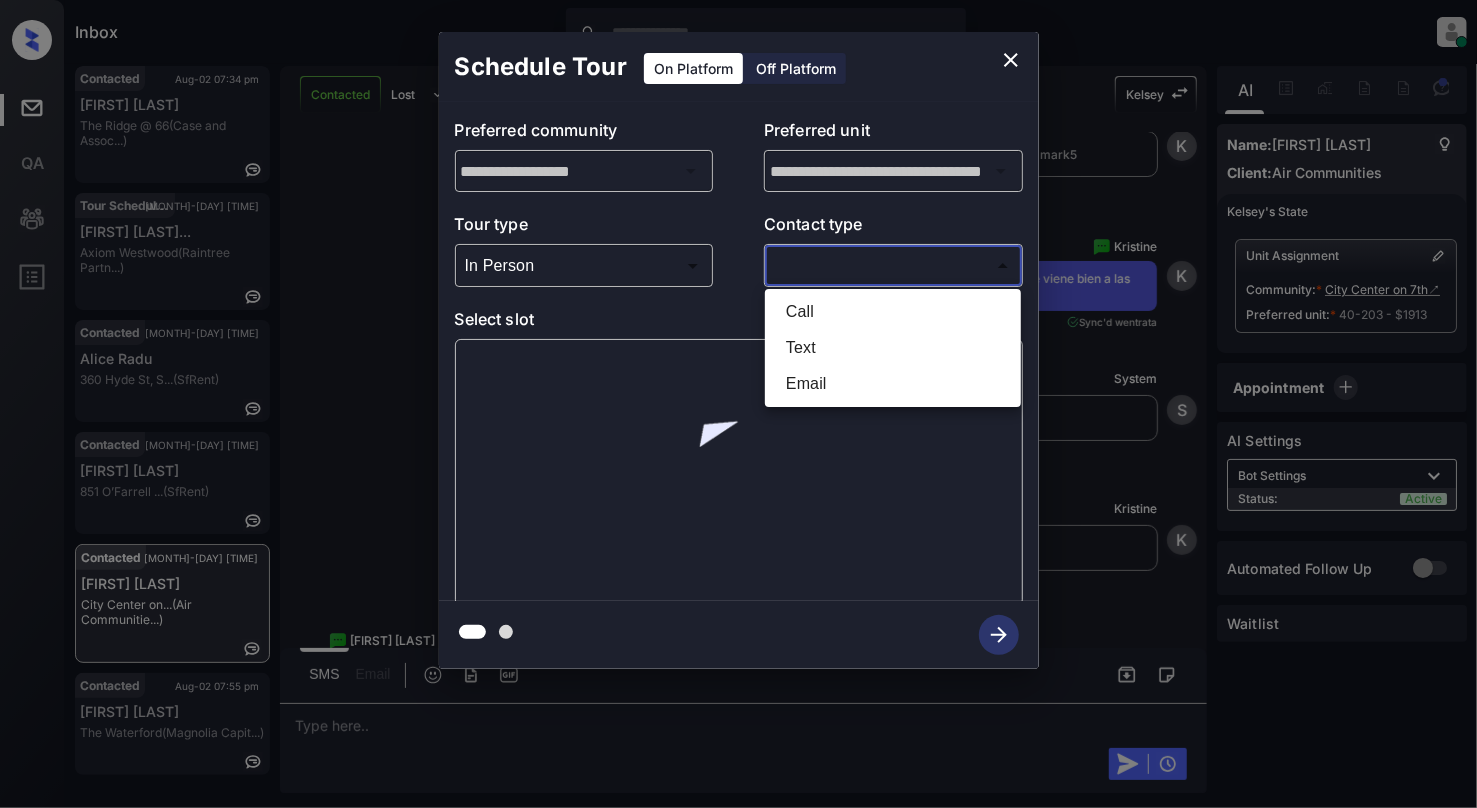 click on "Text" at bounding box center (893, 348) 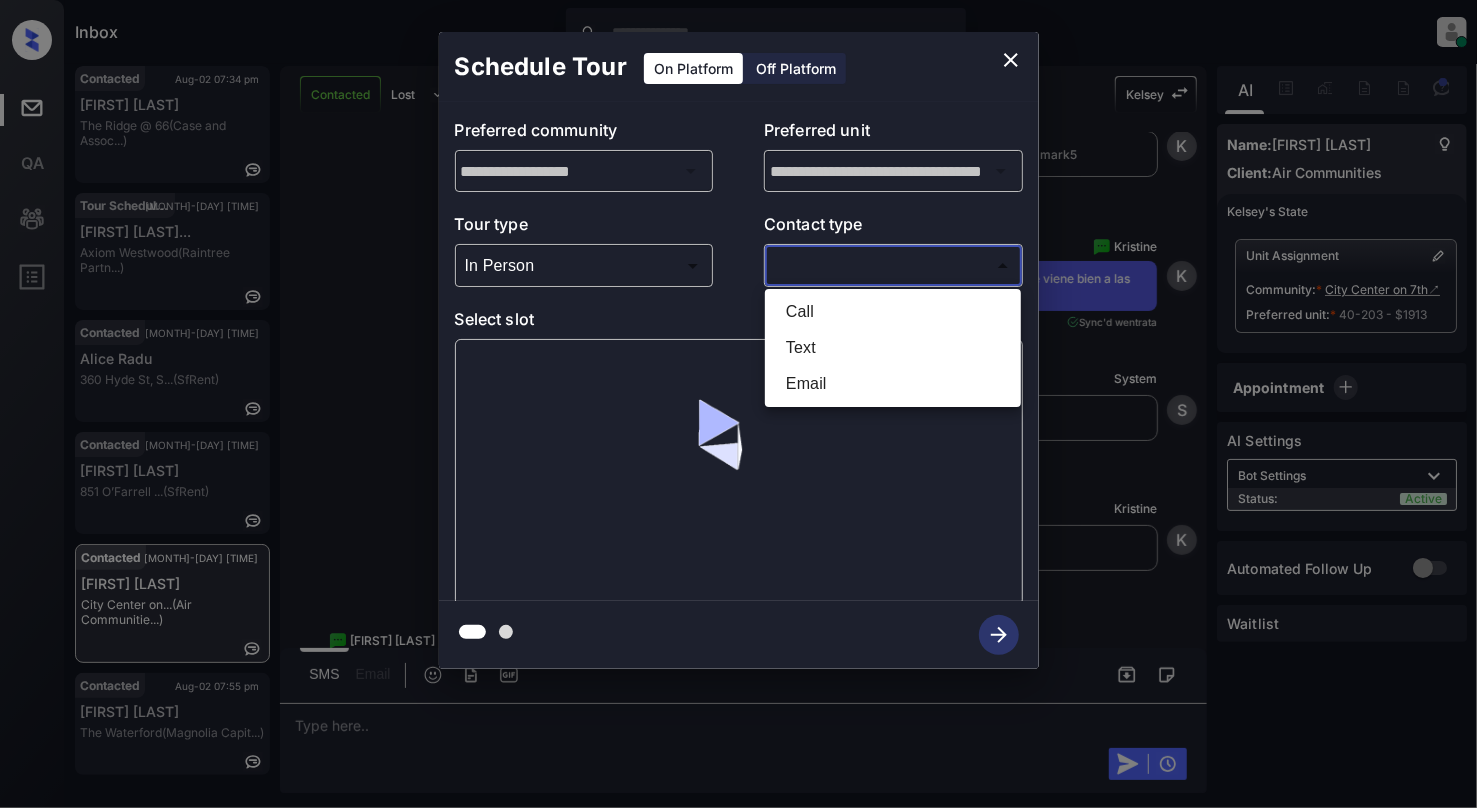 type on "****" 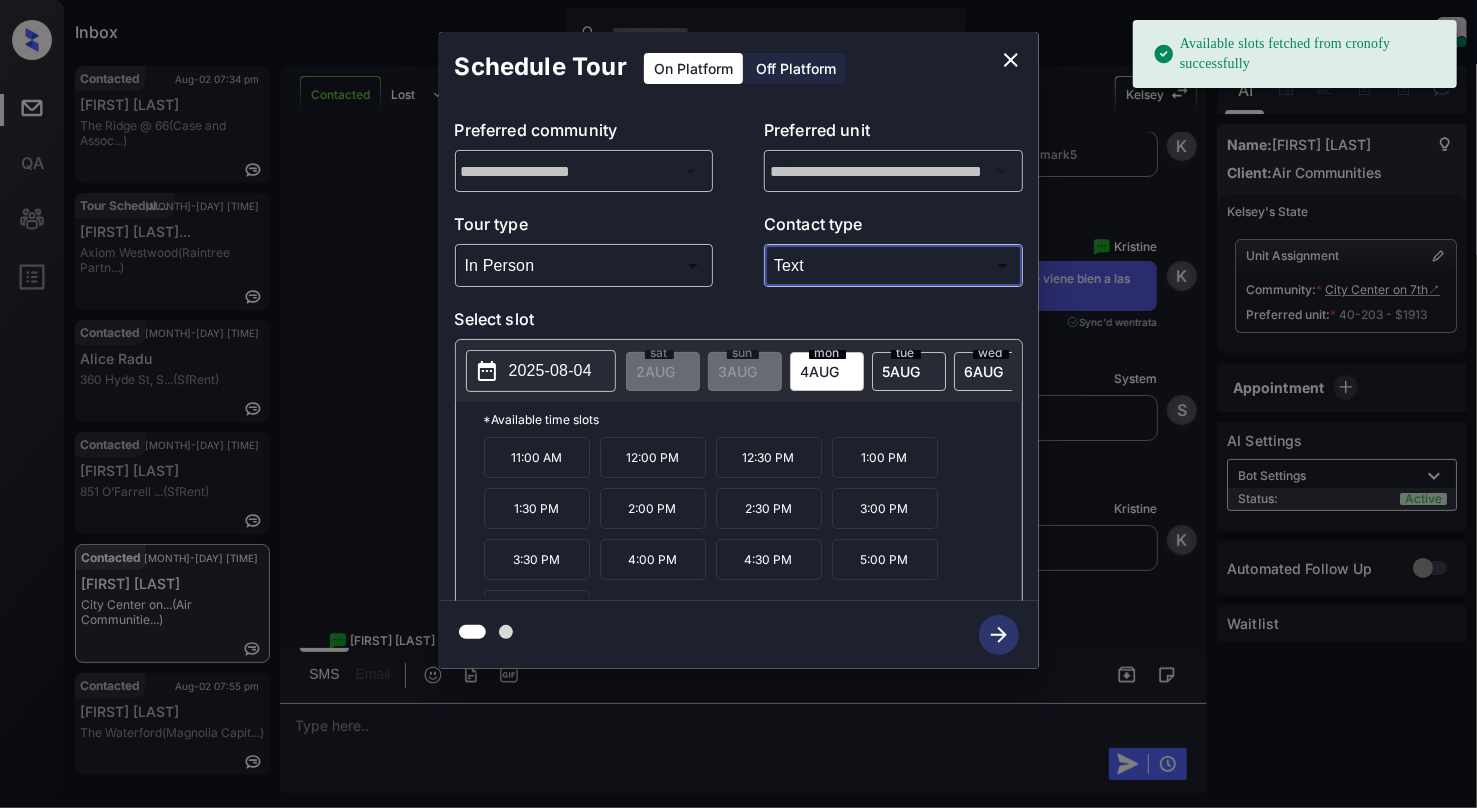 click on "2025-08-04" at bounding box center (550, 371) 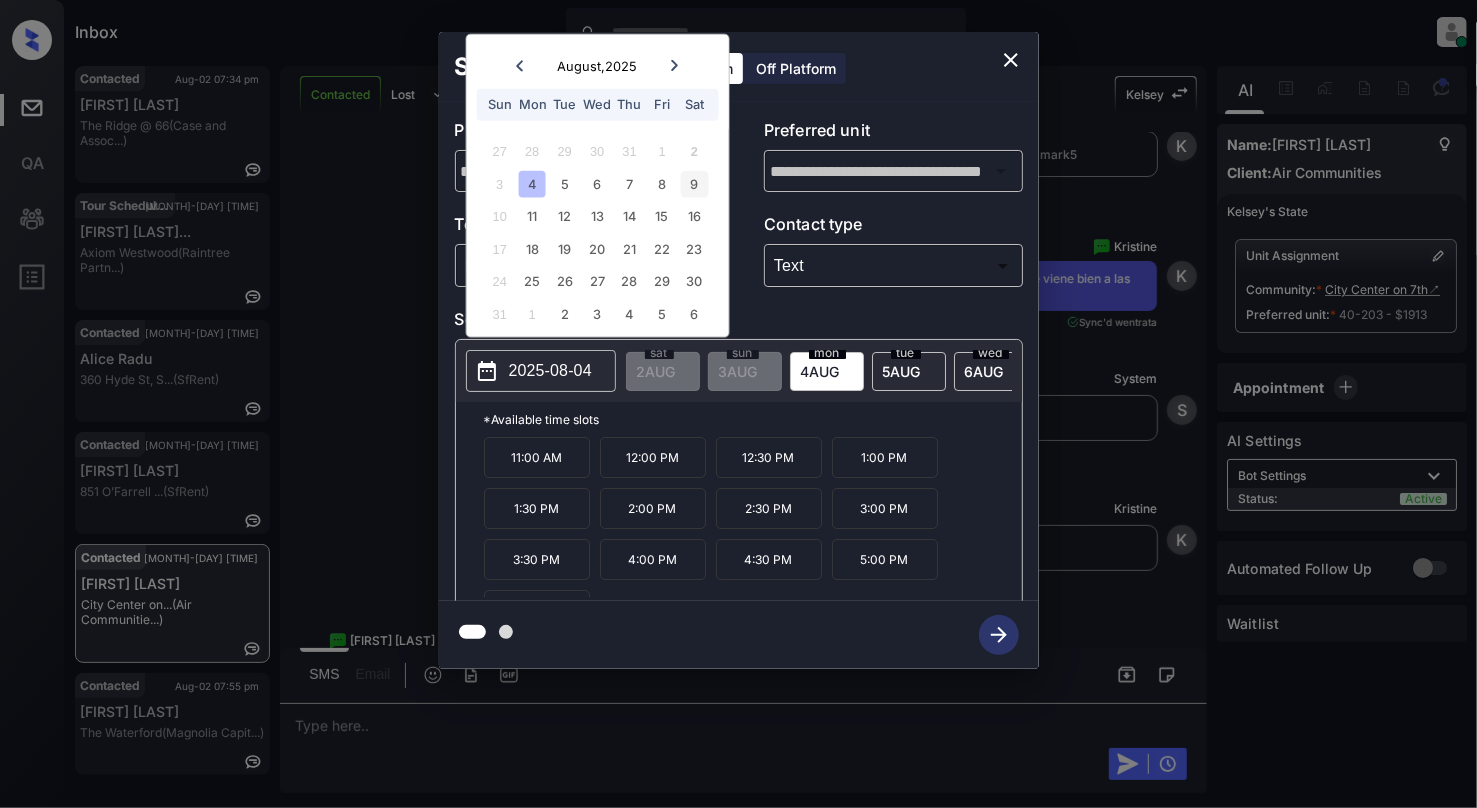 click on "9" at bounding box center [694, 183] 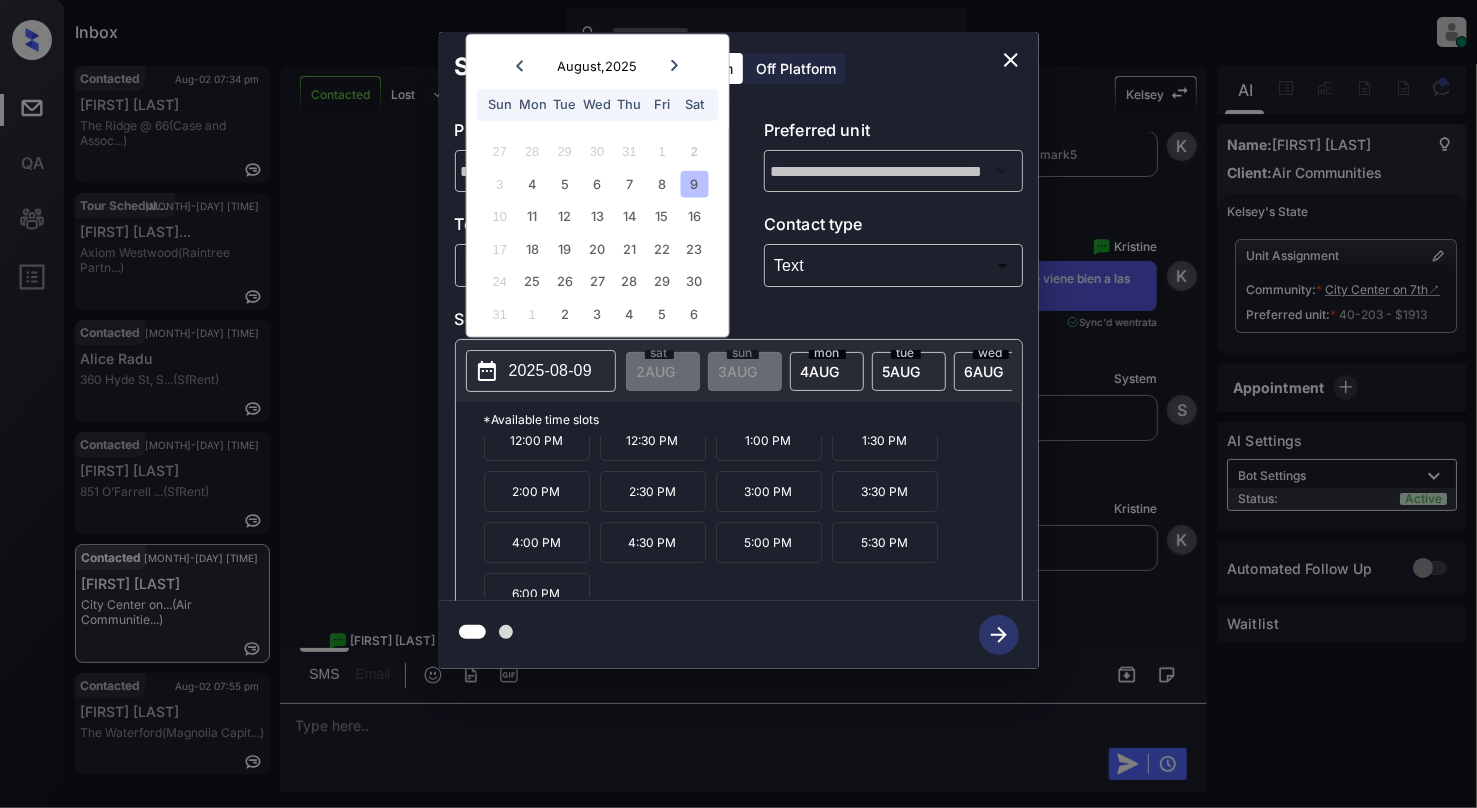scroll, scrollTop: 88, scrollLeft: 0, axis: vertical 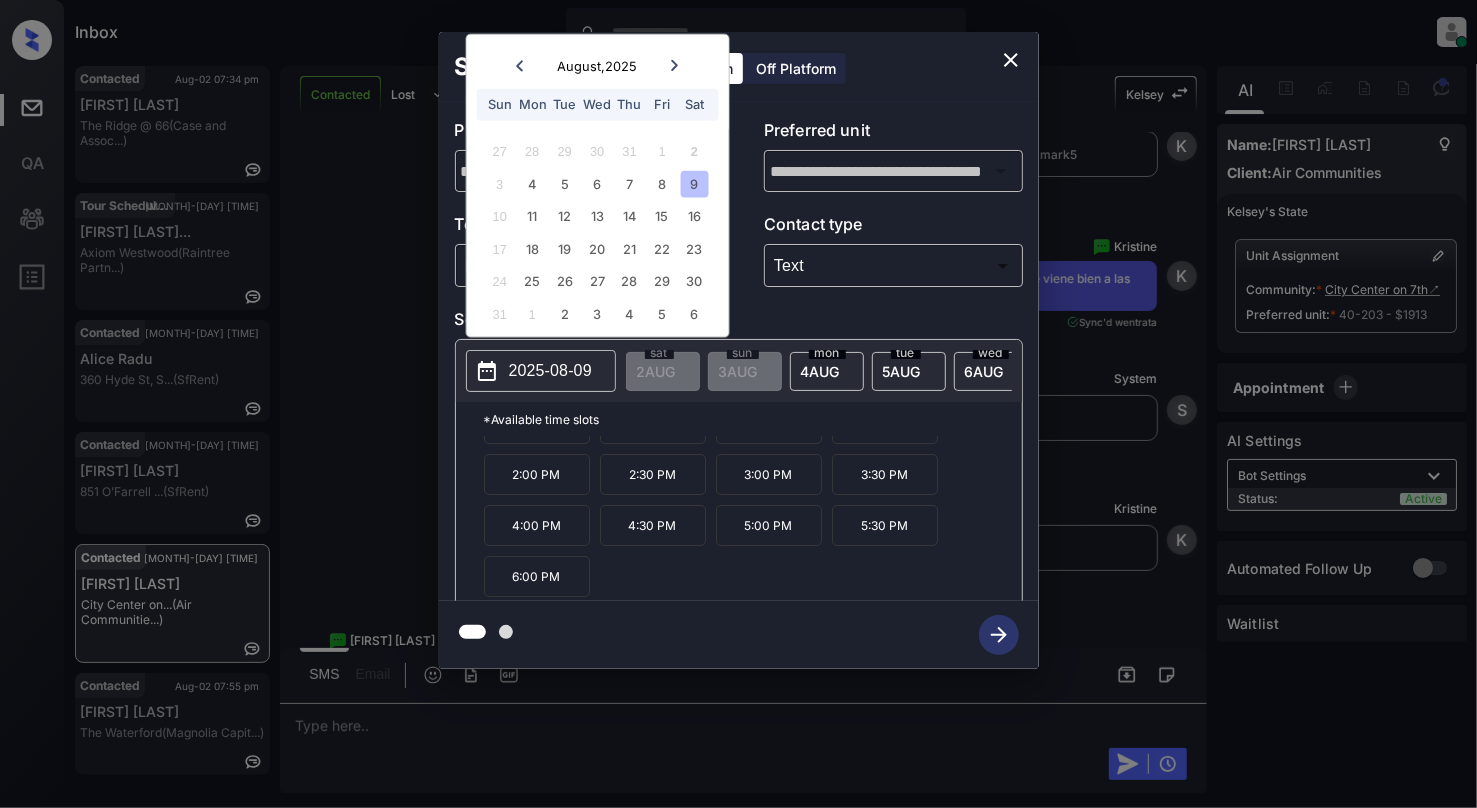 click on "4:00 PM" at bounding box center [537, 525] 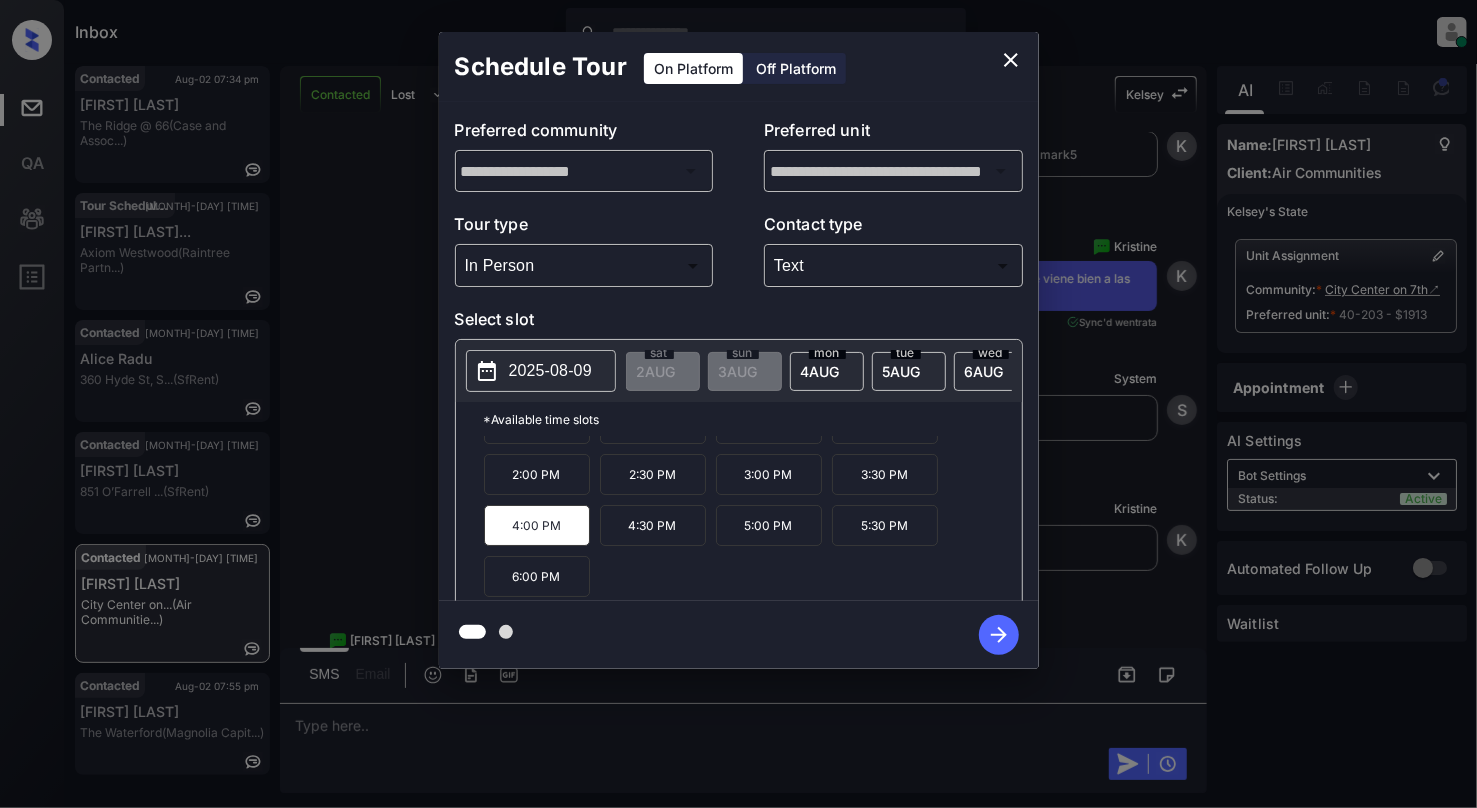 click 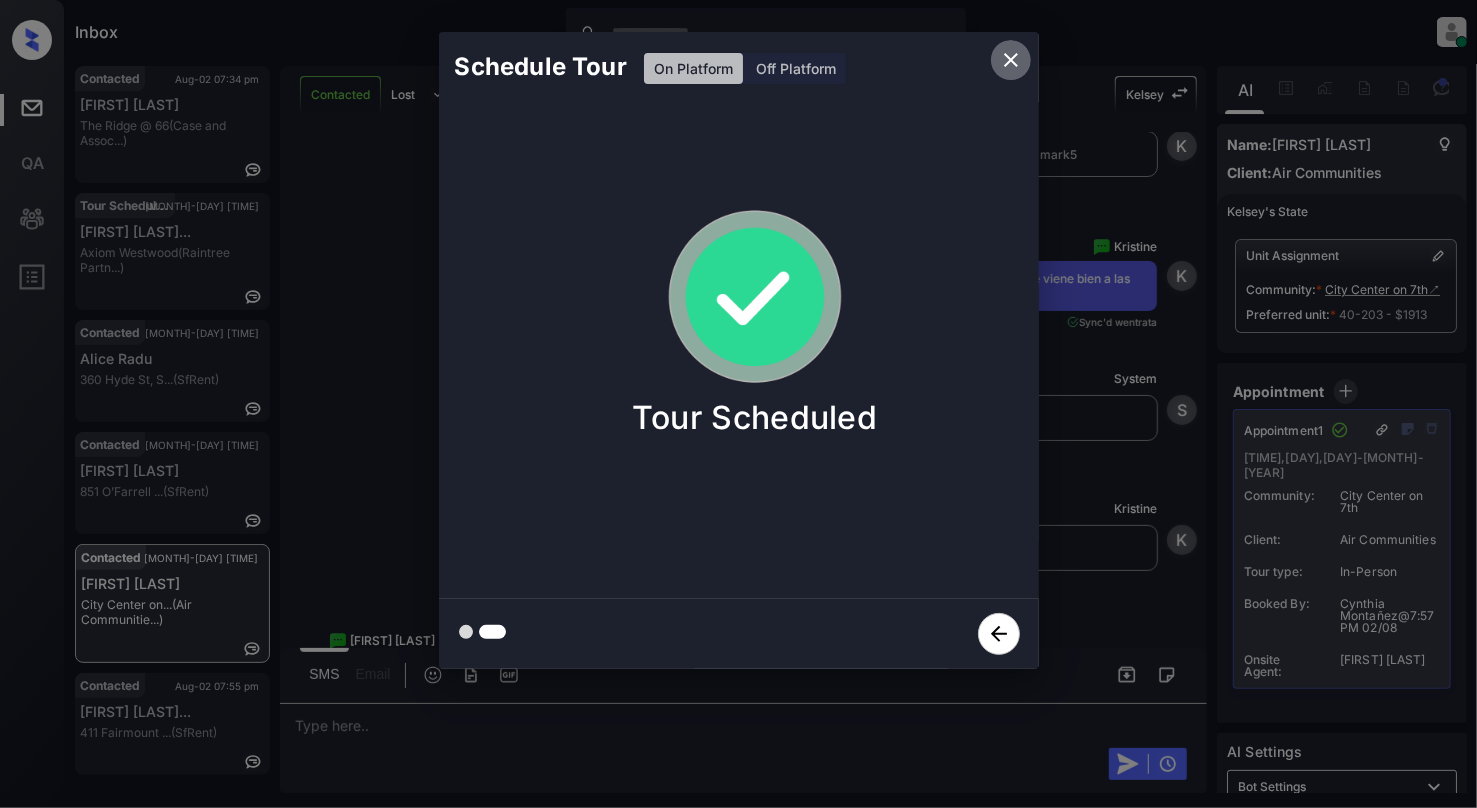 click 